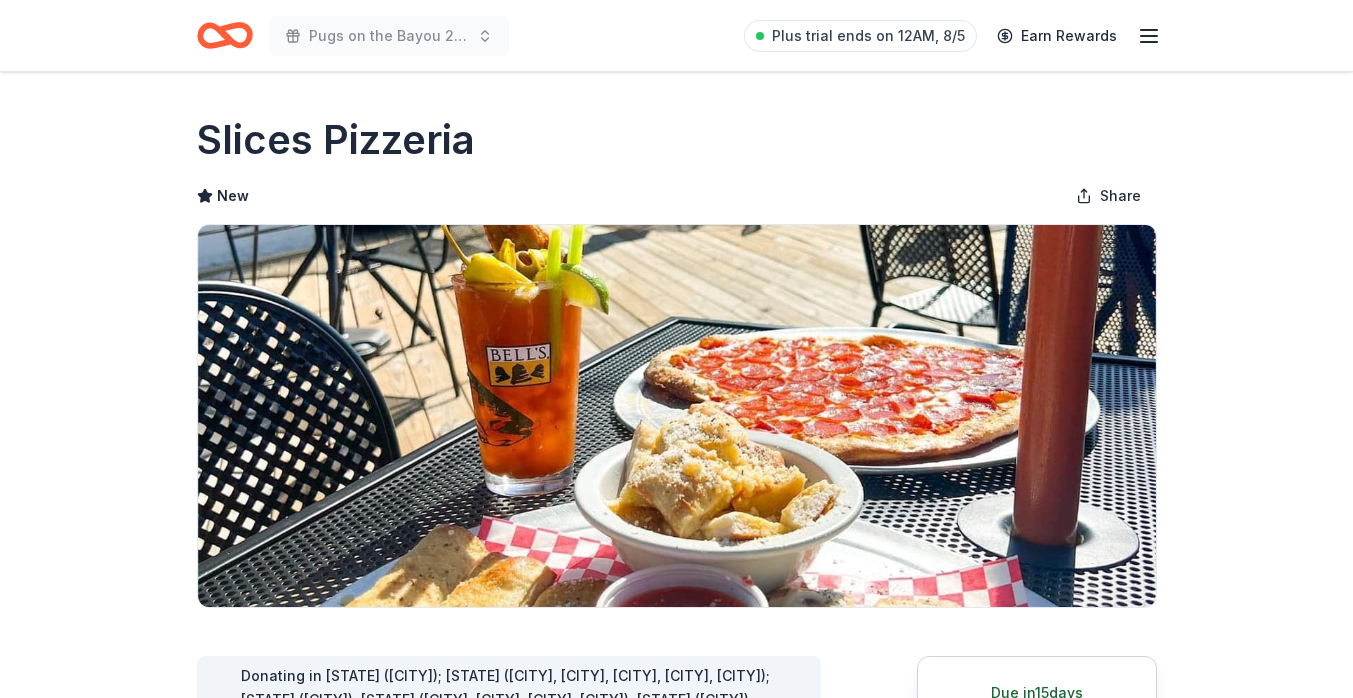 scroll, scrollTop: 0, scrollLeft: 0, axis: both 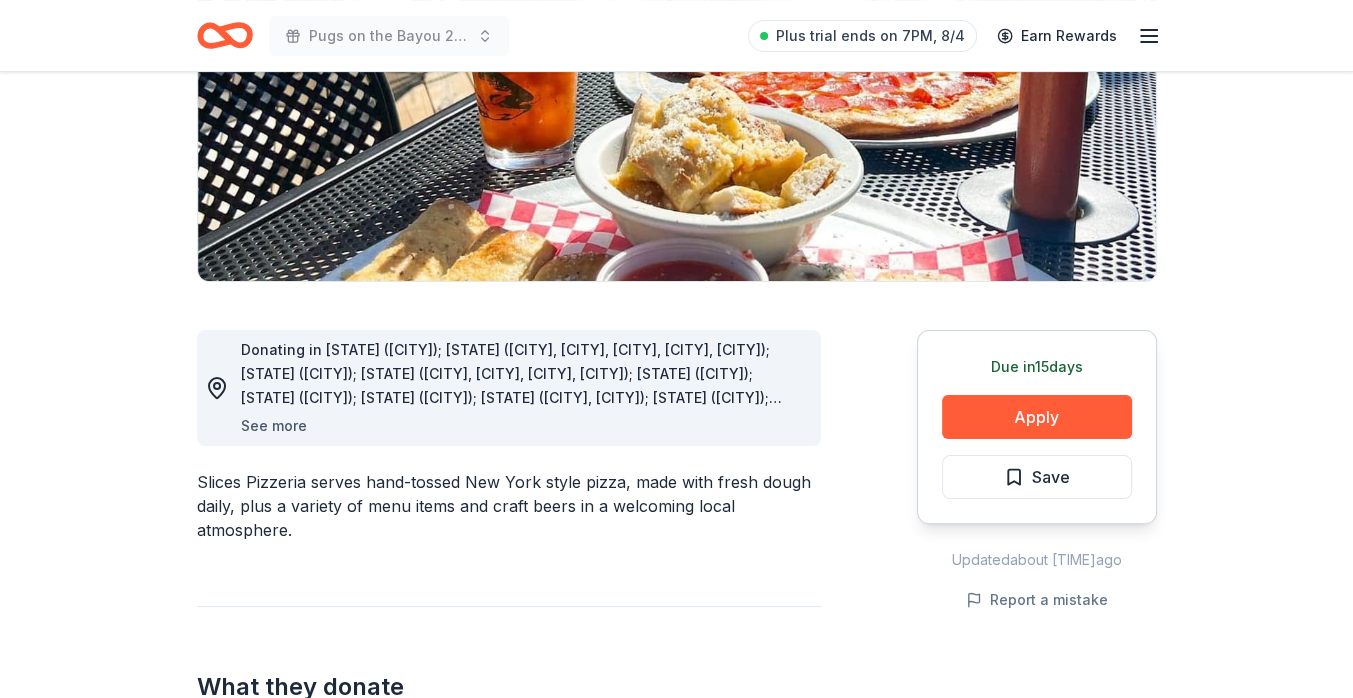 click on "See more" at bounding box center [274, 426] 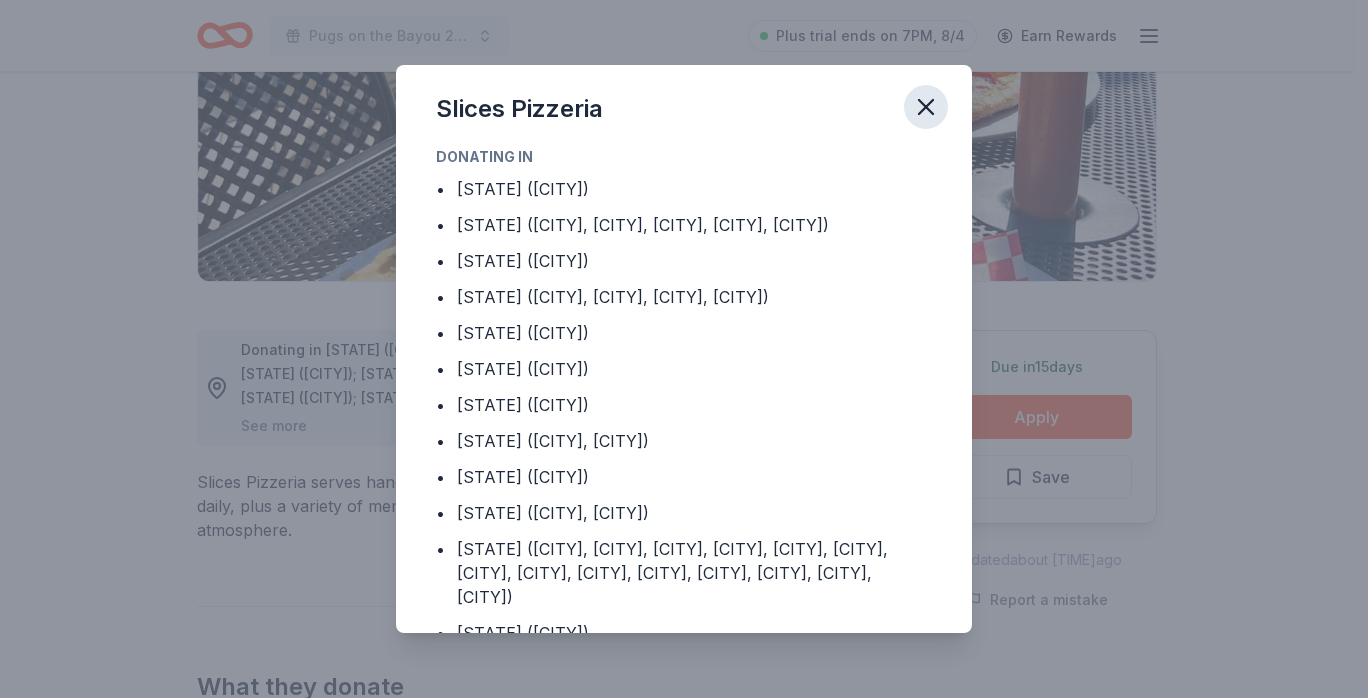 click 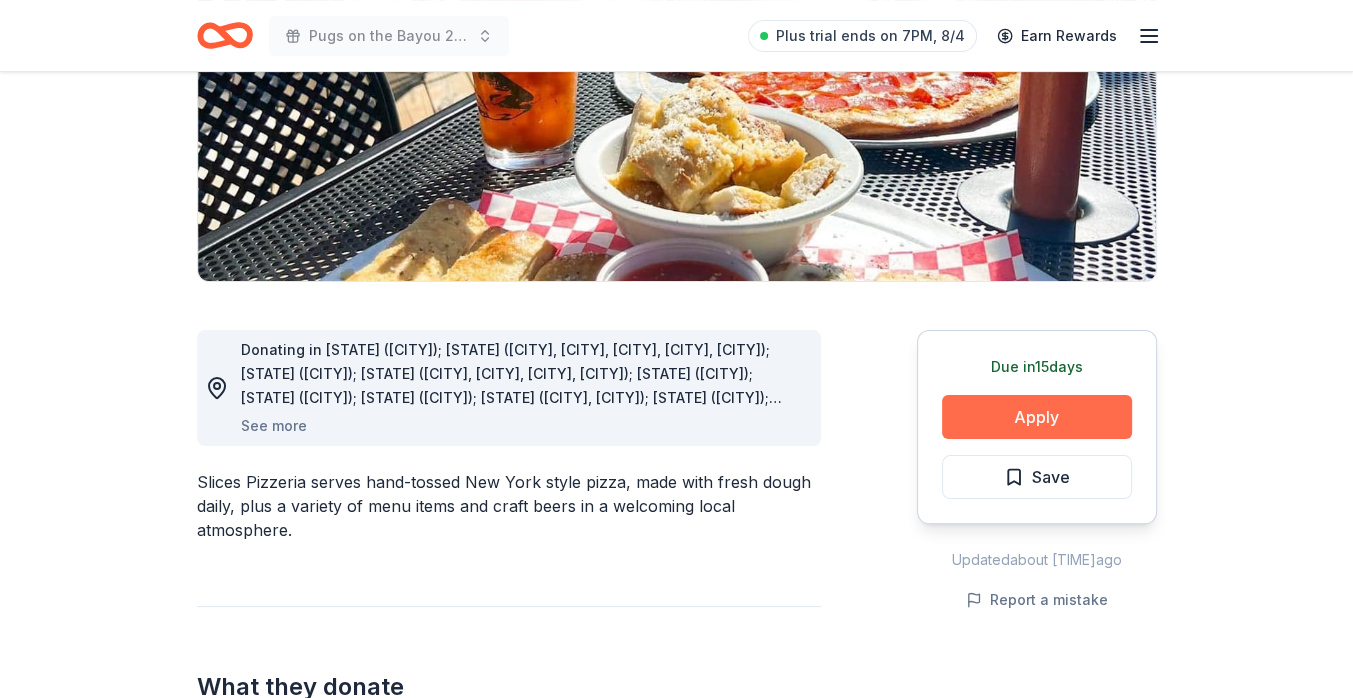 click on "Apply" at bounding box center (1037, 417) 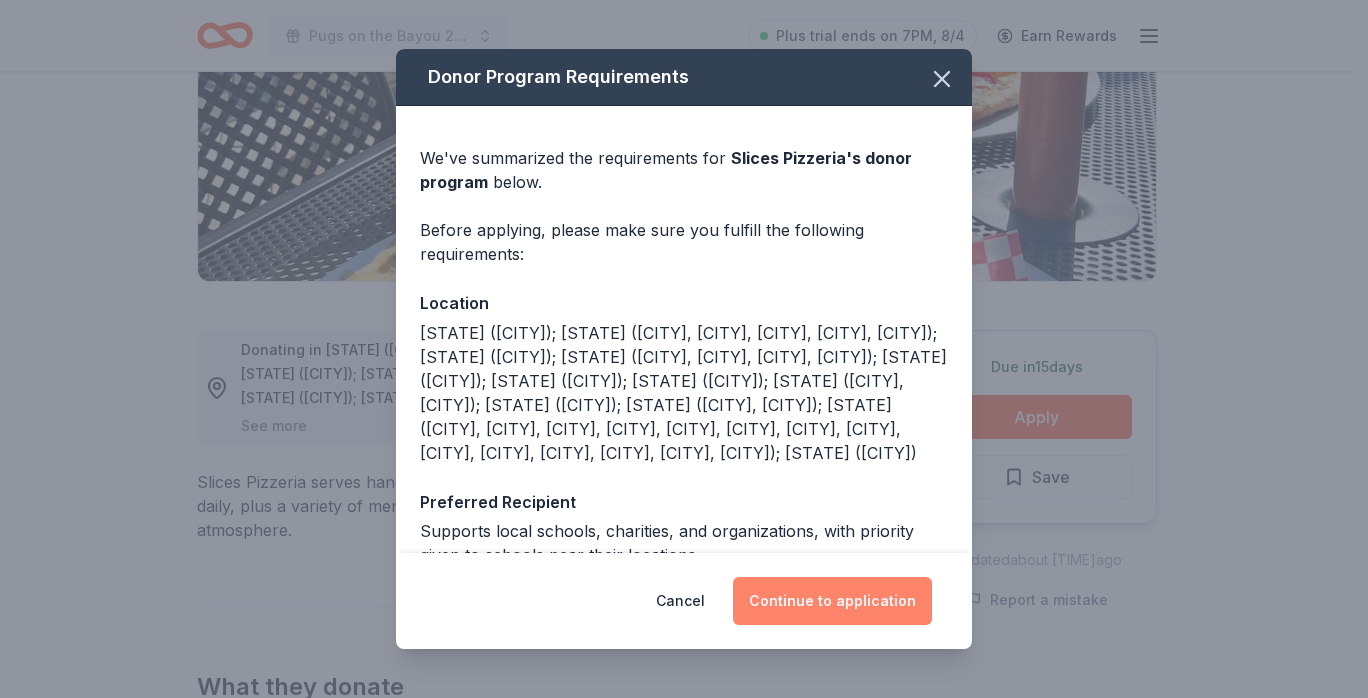 click on "Continue to application" at bounding box center (832, 601) 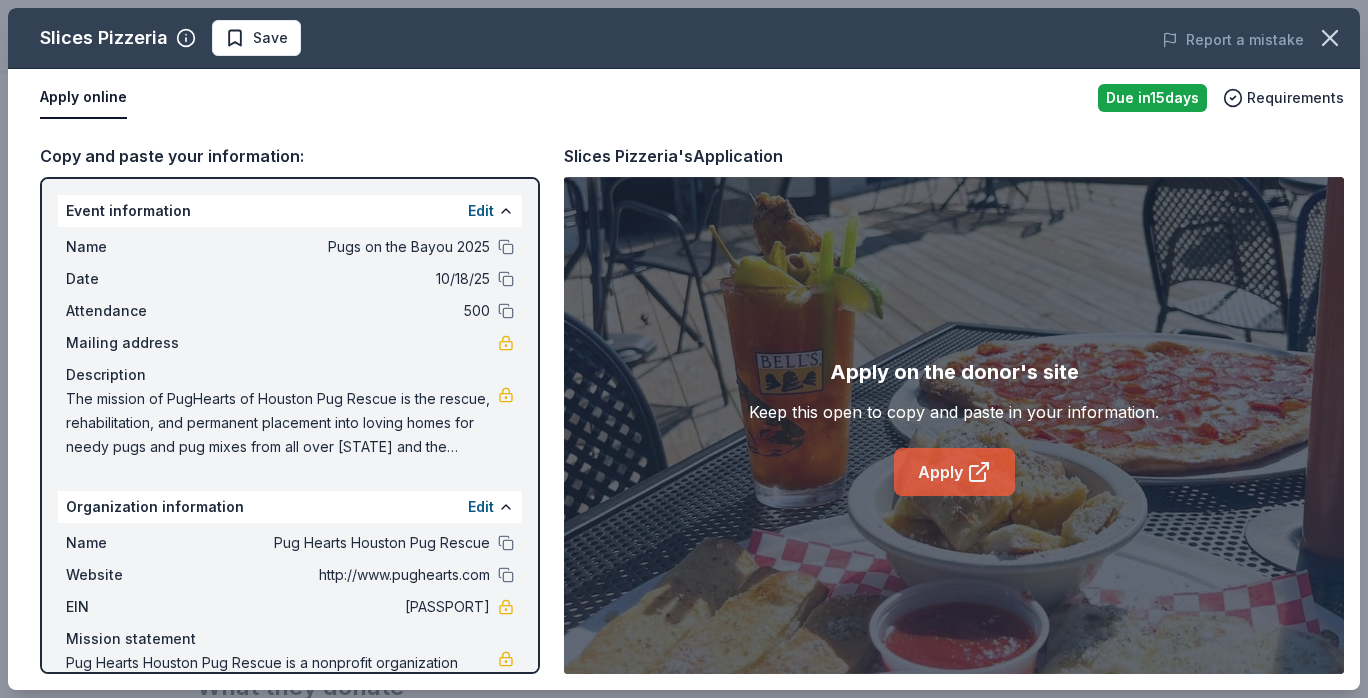 click on "Apply" at bounding box center [954, 472] 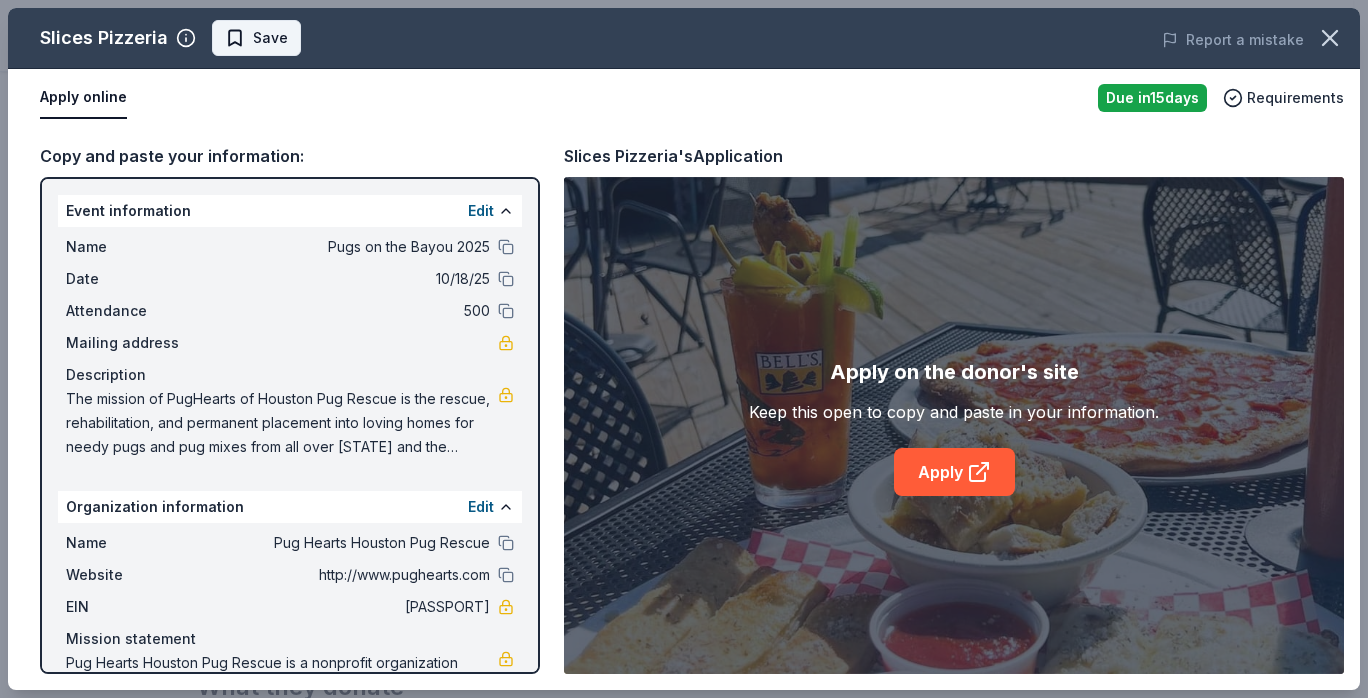 click on "Save" at bounding box center [256, 38] 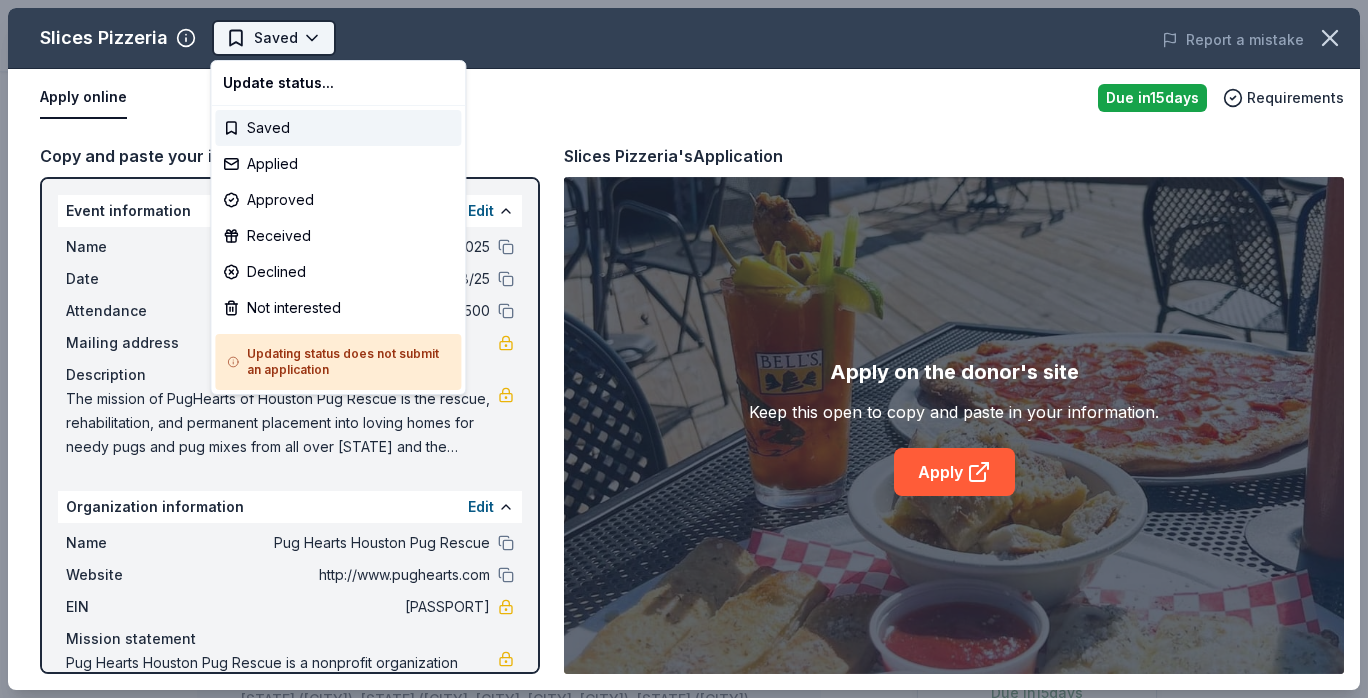 click on "Pugs on the Bayou 2025 Saved Apply Due in  15  days Share Slices Pizzeria New Share Donating in AL (Huntsville); AZ (Scottsdale, Gilbert, Flagstaff, Chandler, Peoria); CA (Santa Monica); FL (Fort Myers, Palm Beach Gardens, Miramar Beach, Tampa); ID (Meridian); KS (Overland Park); KY (Lexington); NV (Las Vegas, Sparks); NY (Brooklyn); SC (Greenville, Mt. Pleasant); TX (Friendswood, Katy, Houston, El Paso, Sugar Land, Grapevine, San Antonio, Corpus Christi, Dallas, Woodlands, Allen, Austin, Highland Village, Irving, Fort Worth); WI (Brookfield) See more Slices Pizzeria serves hand-tossed New York style pizza, made with fresh dough daily, plus a variety of menu items and craft beers in a welcoming local atmosphere. What they donate Food and gift cards Meals Auction & raffle Donation is small & easy to send to guests You may submit applications every   year .    You may receive donations every   year Who they donate to  Preferred Education 501(c)(3) required Upgrade to Pro Due in  15  days Apply Saved Updated  15" at bounding box center (684, 349) 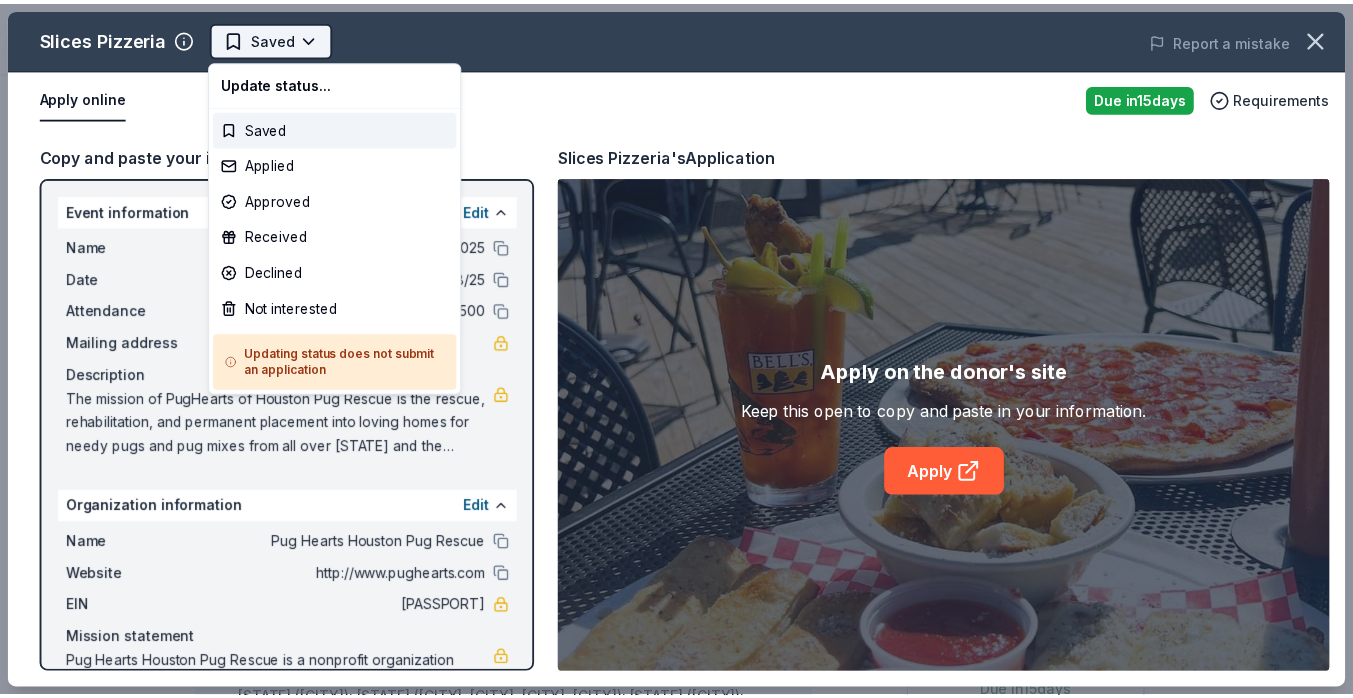 scroll, scrollTop: 0, scrollLeft: 0, axis: both 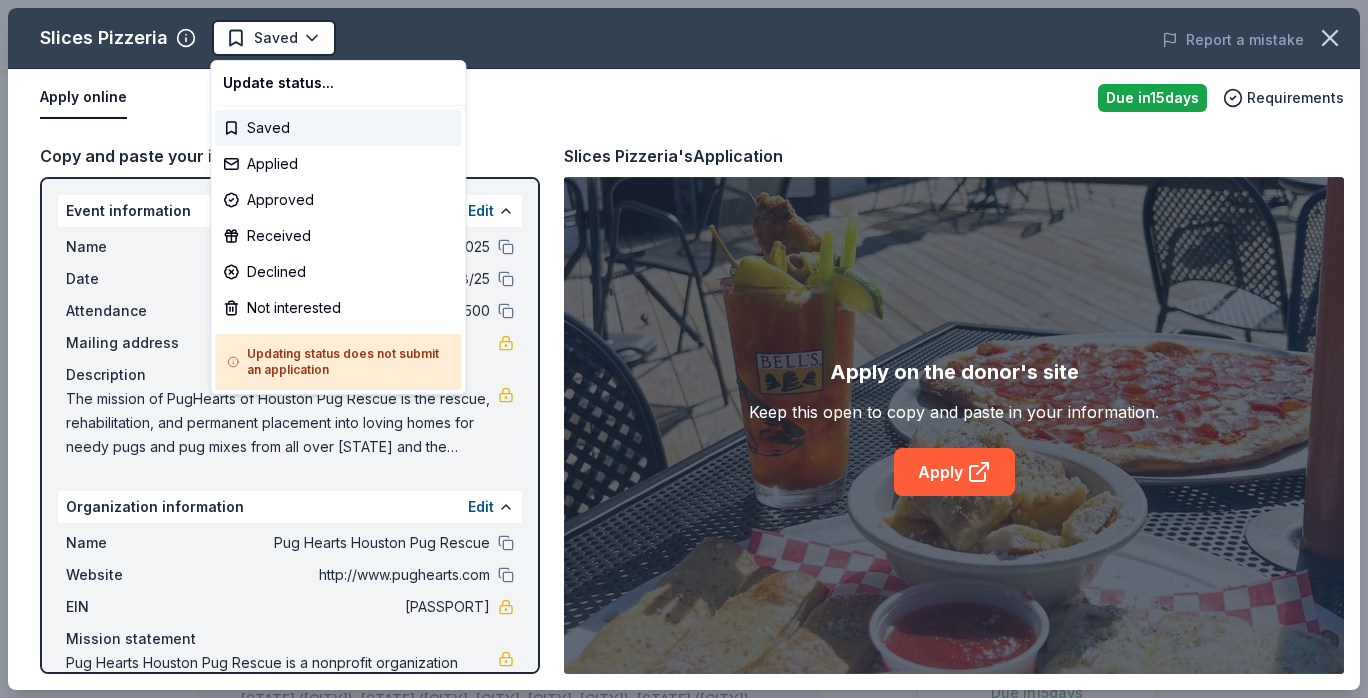 click on "Pugs on the Bayou 2025 Saved Apply Due in  15  days Share Slices Pizzeria New Share Donating in AL (Huntsville); AZ (Scottsdale, Gilbert, Flagstaff, Chandler, Peoria); CA (Santa Monica); FL (Fort Myers, Palm Beach Gardens, Miramar Beach, Tampa); ID (Meridian); KS (Overland Park); KY (Lexington); NV (Las Vegas, Sparks); NY (Brooklyn); SC (Greenville, Mt. Pleasant); TX (Friendswood, Katy, Houston, El Paso, Sugar Land, Grapevine, San Antonio, Corpus Christi, Dallas, Woodlands, Allen, Austin, Highland Village, Irving, Fort Worth); WI (Brookfield) See more Slices Pizzeria serves hand-tossed New York style pizza, made with fresh dough daily, plus a variety of menu items and craft beers in a welcoming local atmosphere. What they donate Food and gift cards Meals Auction & raffle Donation is small & easy to send to guests You may submit applications every   year .    You may receive donations every   year Who they donate to  Preferred Education 501(c)(3) required Upgrade to Pro Due in  15  days Apply Saved Updated  15" at bounding box center (684, 349) 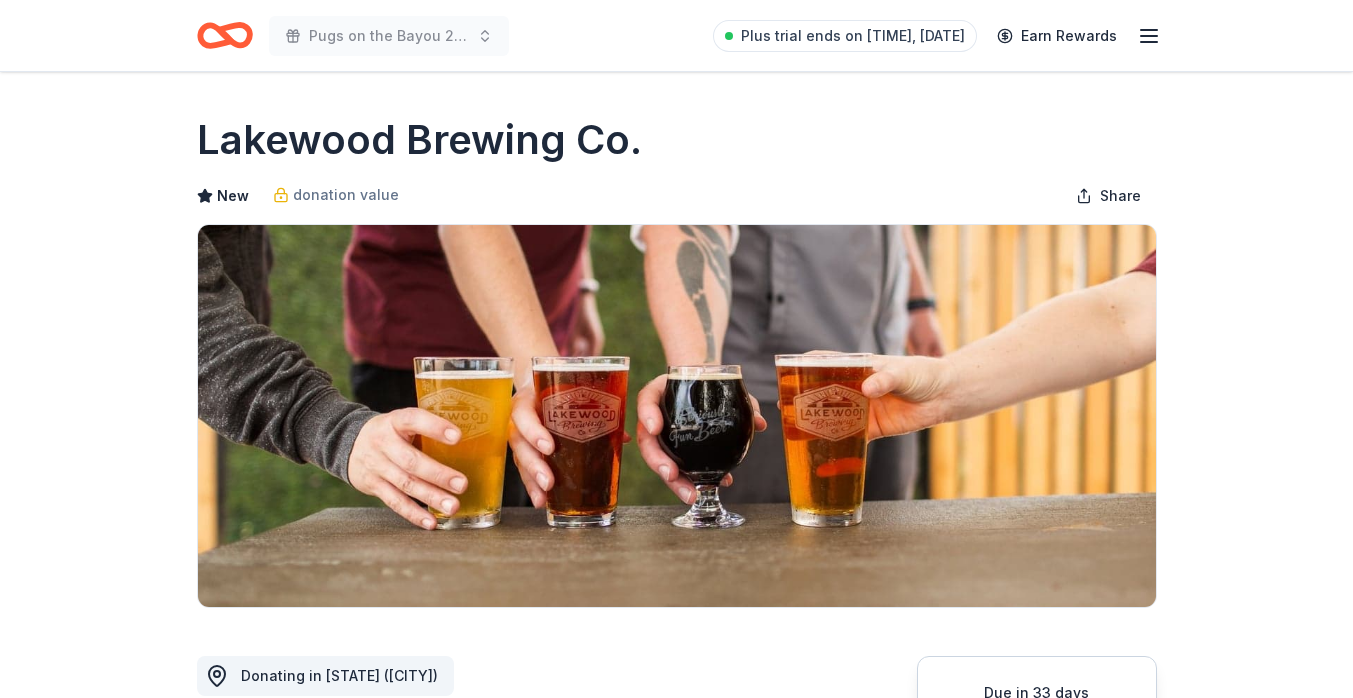 scroll, scrollTop: 0, scrollLeft: 0, axis: both 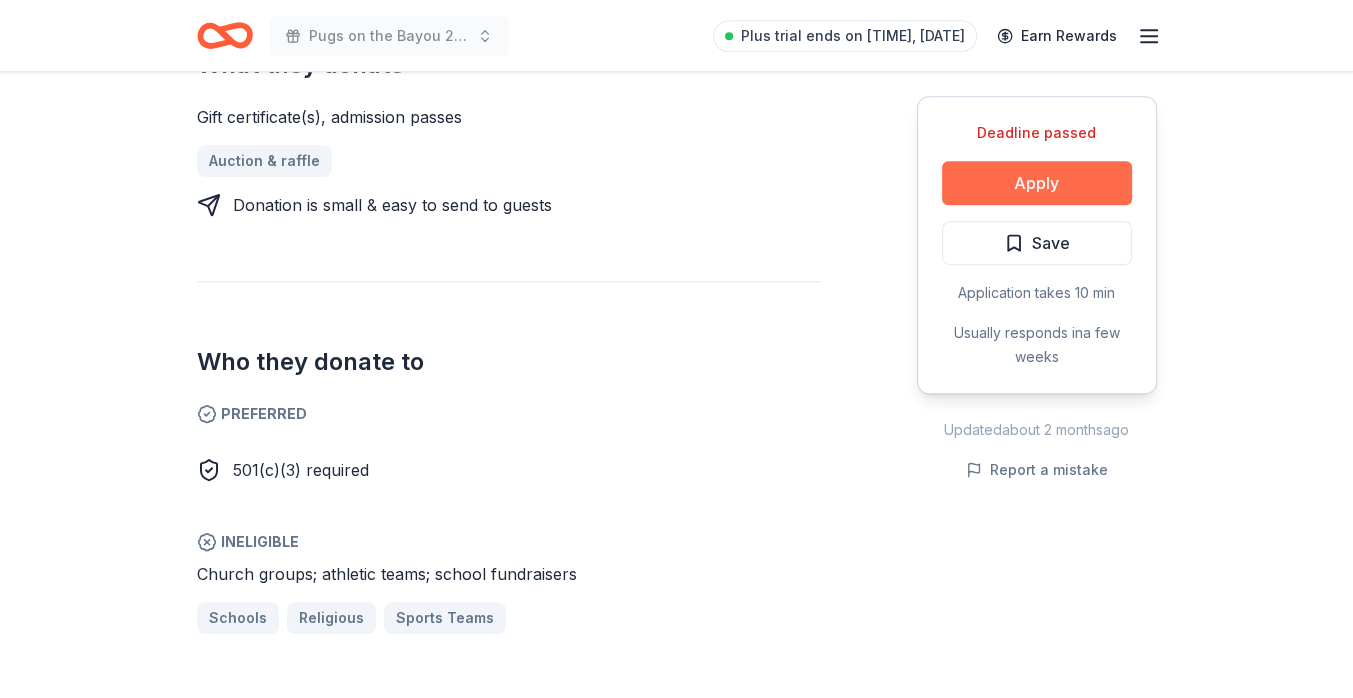 click on "Apply" at bounding box center (1037, 183) 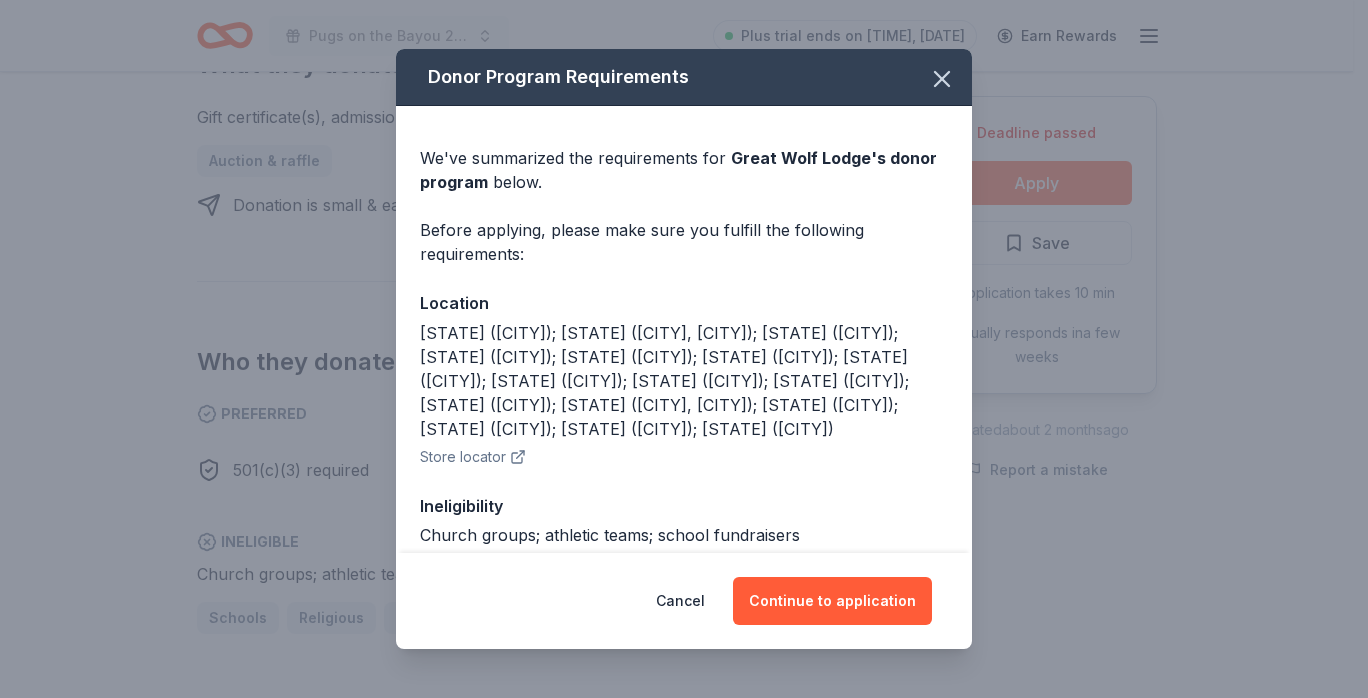 click on "Donor Program Requirements We've summarized the requirements for   Great Wolf Lodge 's donor program   below. Before applying, please make sure you fulfill the following requirements: Location AZ (Scottsdale); CA (Anaheim, San Francisco); CO (Colorado Springs); GA (Atlanta); IL (Chicago); KS (Kansas City); MA (Boston); MD (Baltimore); MI (Traverse City); MN (Minneapolis); NC (Charlotte); OH (Cincinnati, Sandusky); PA (Pocono Mountains); TX (Dallas); VA (Williamsburg); WA (Grand Mound); WI (Wisconsin Dells) Store locator  Ineligibility Church groups; athletic teams; school fundraisers Legal 501(c)(3) required Deadline Deadline passed Cancel Continue to application" at bounding box center (684, 349) 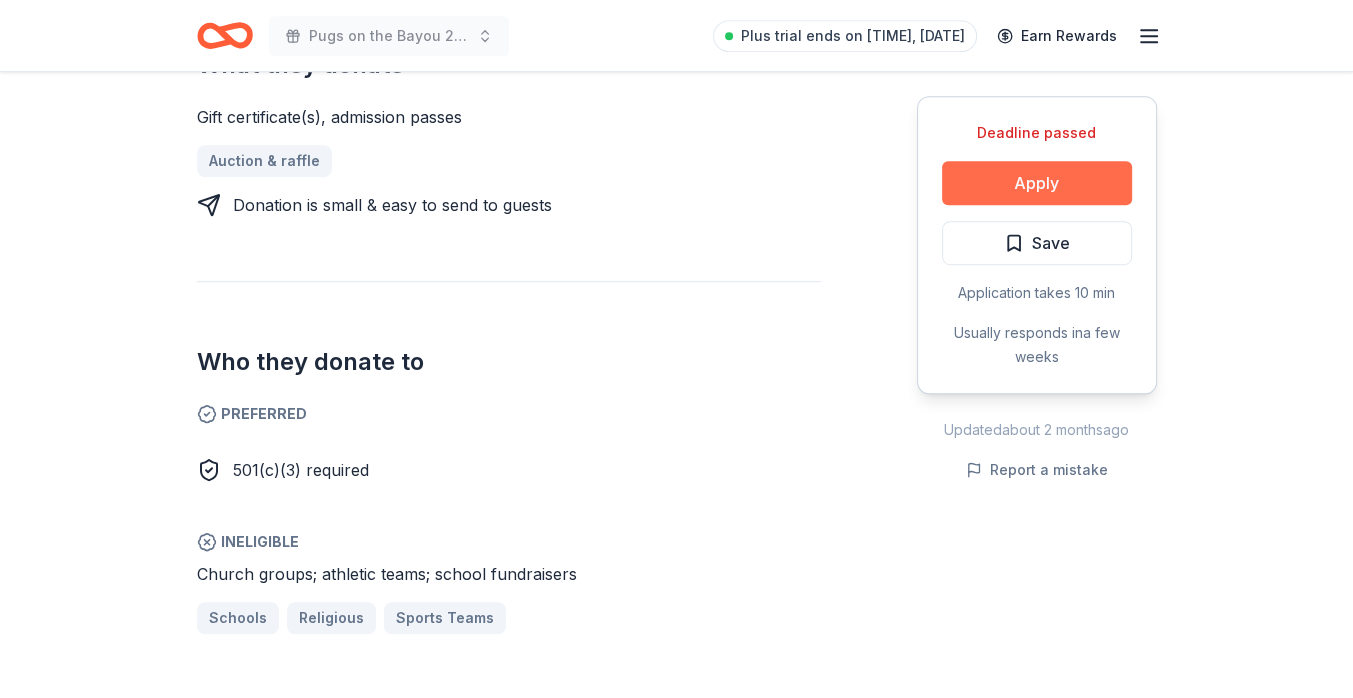 click on "Apply" at bounding box center [1037, 183] 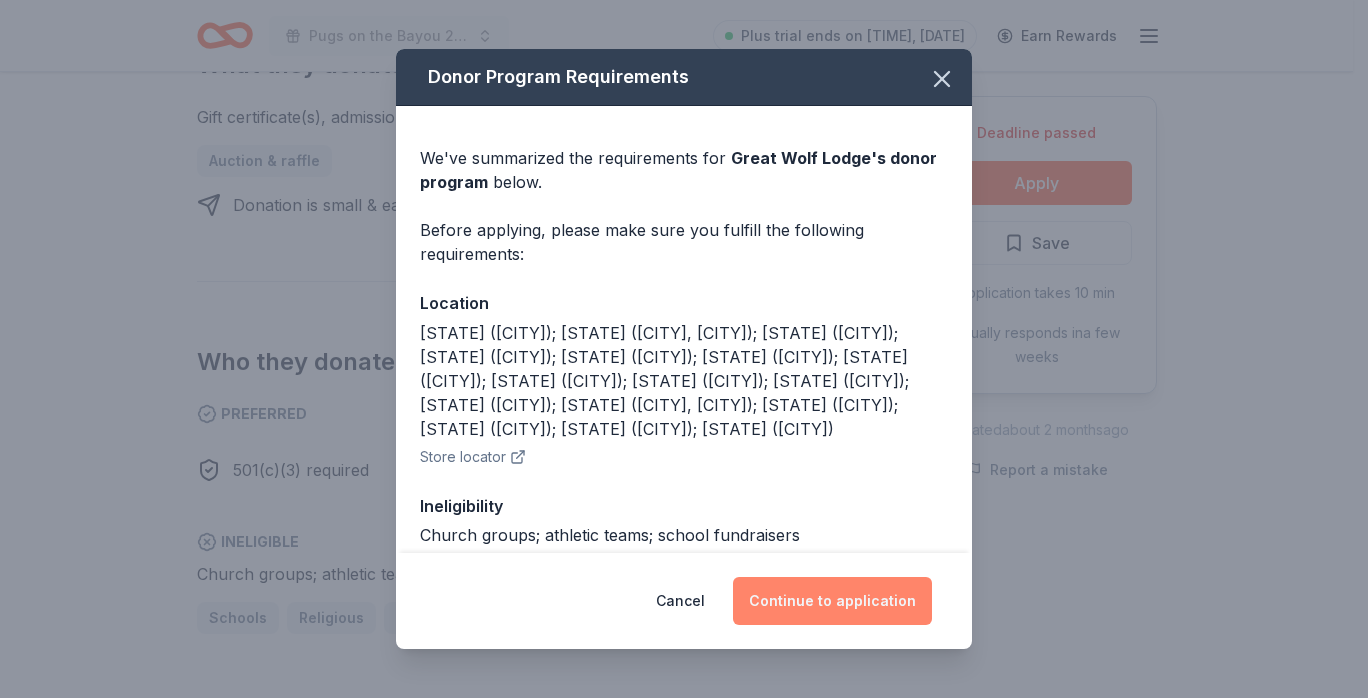 click on "Continue to application" at bounding box center [832, 601] 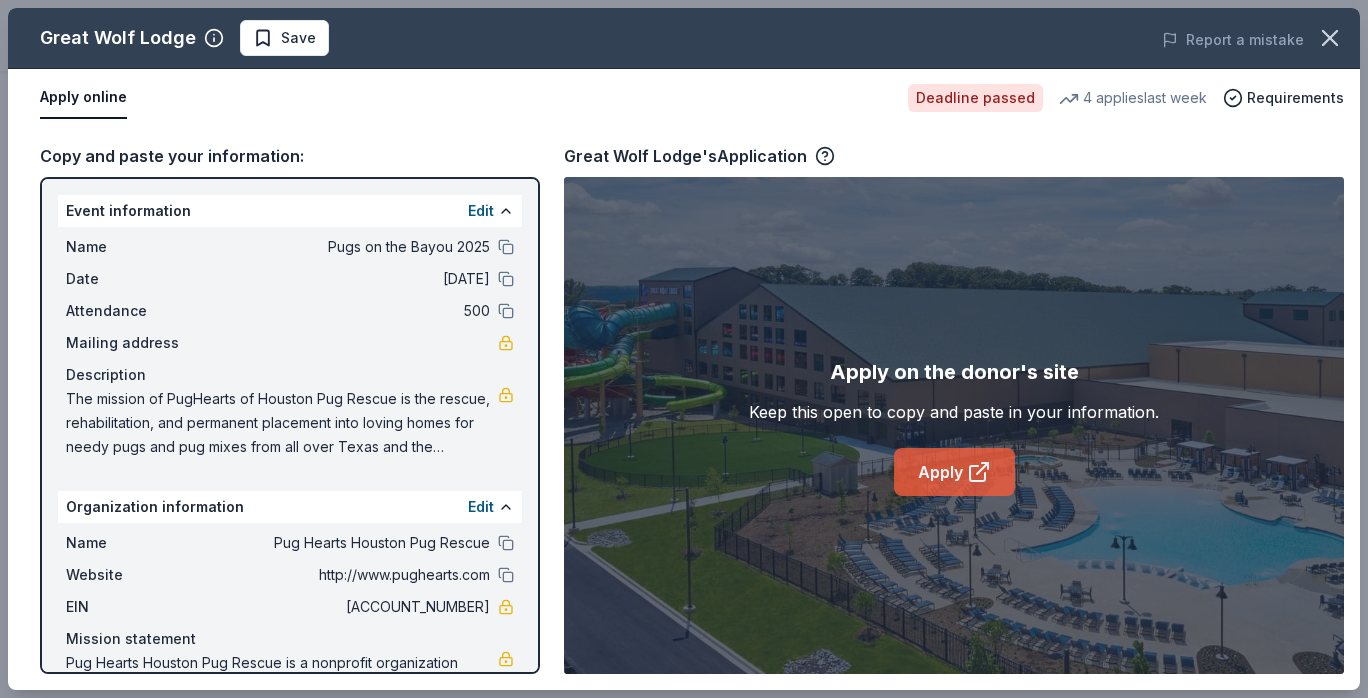 click 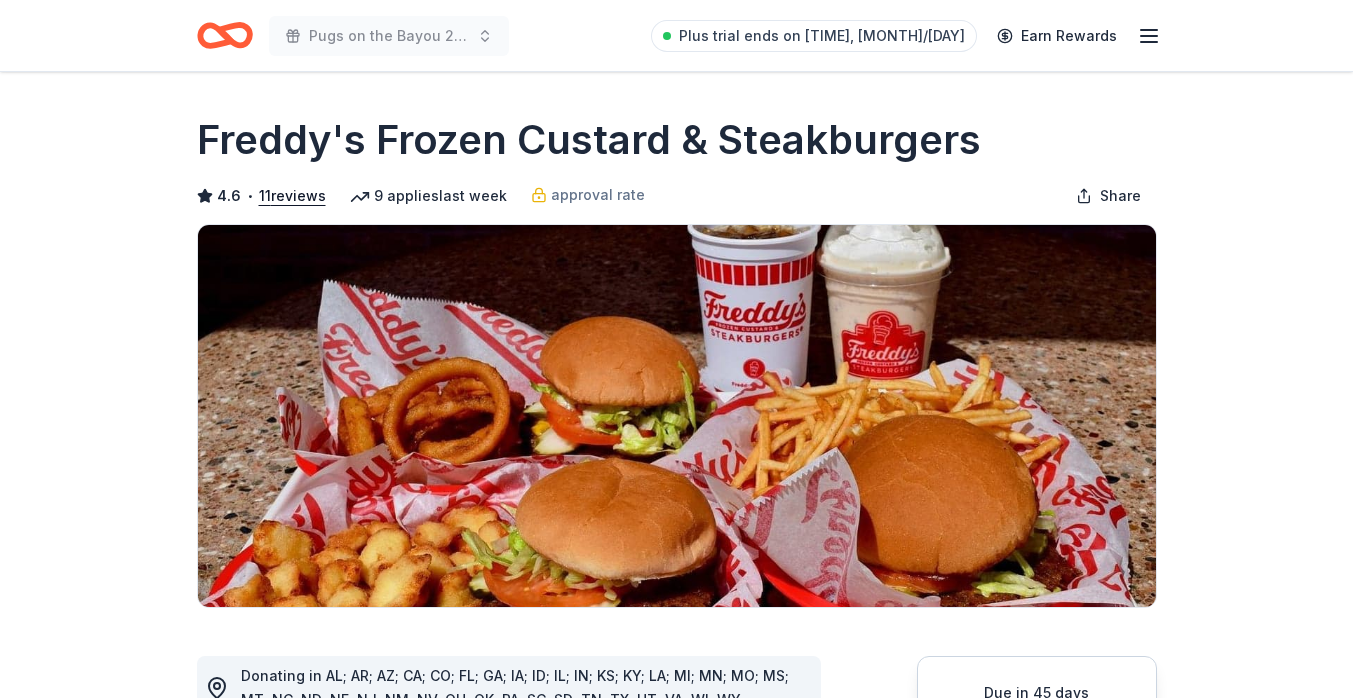 scroll, scrollTop: 0, scrollLeft: 0, axis: both 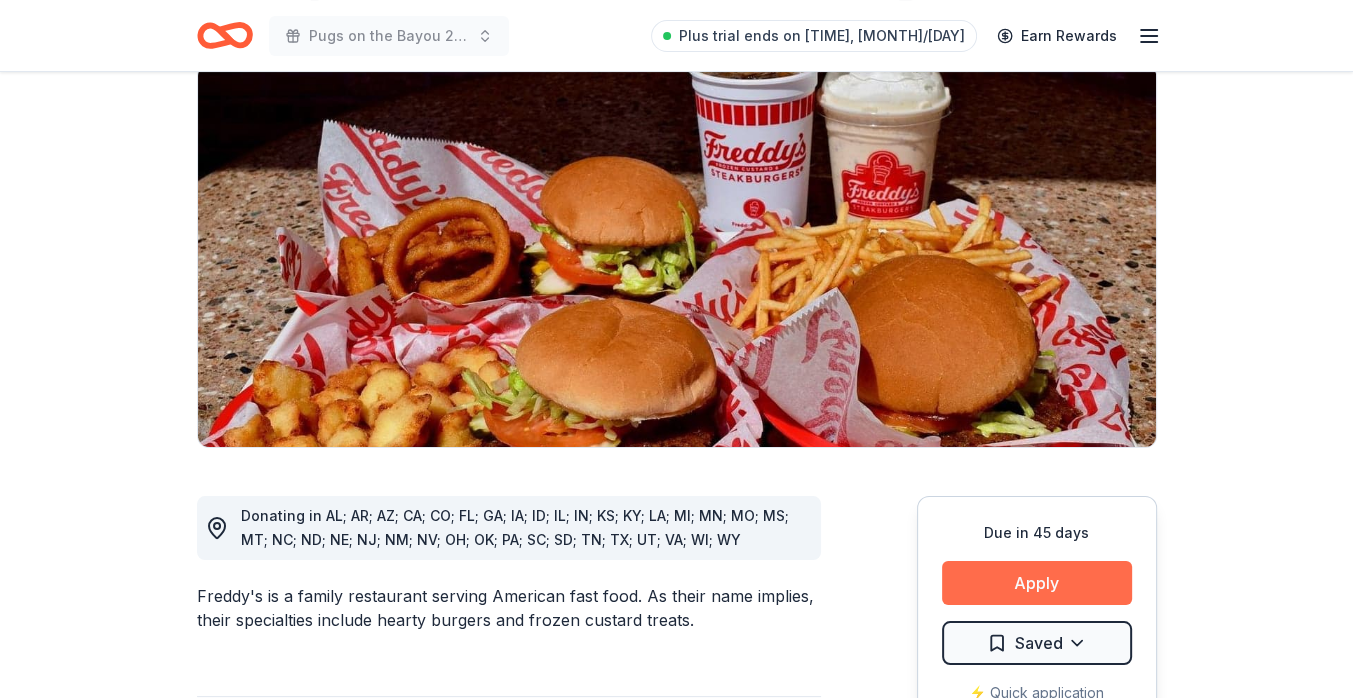 click on "Apply" at bounding box center [1037, 583] 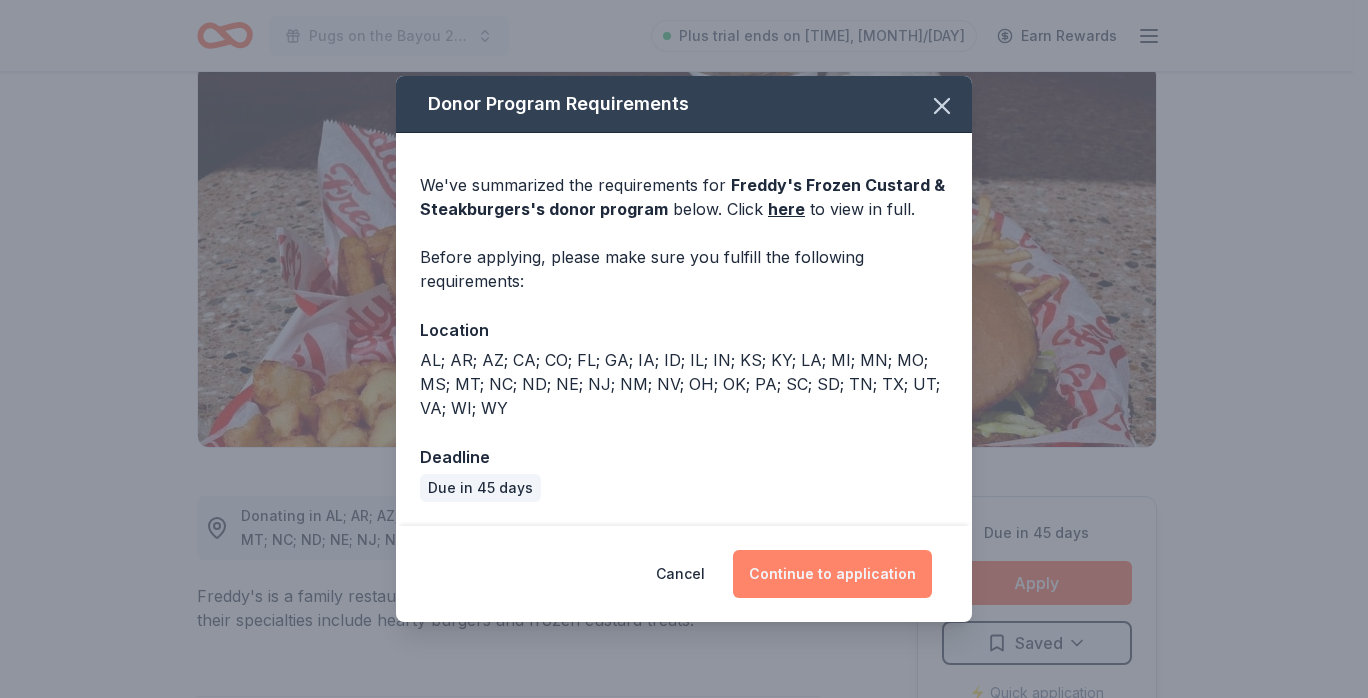 click on "Continue to application" at bounding box center (832, 574) 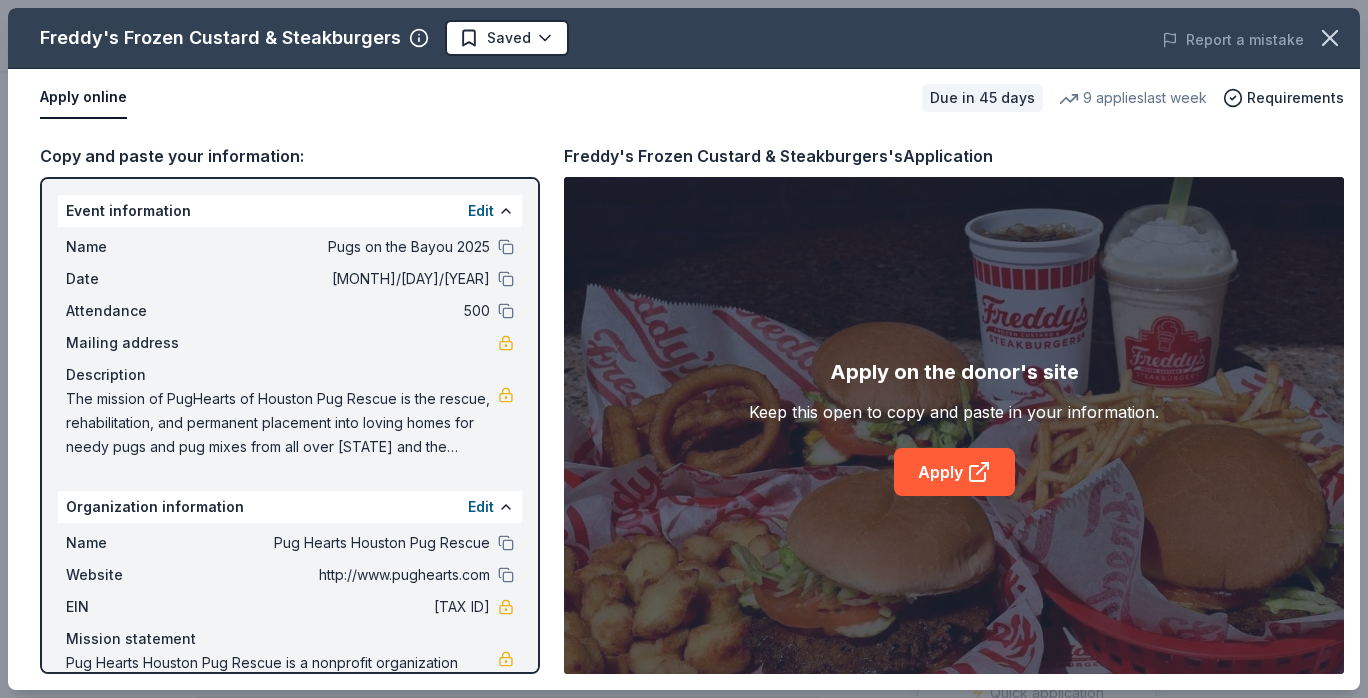 click on "Apply on the donor's site Keep this open to copy and paste in your information. Apply" at bounding box center [954, 426] 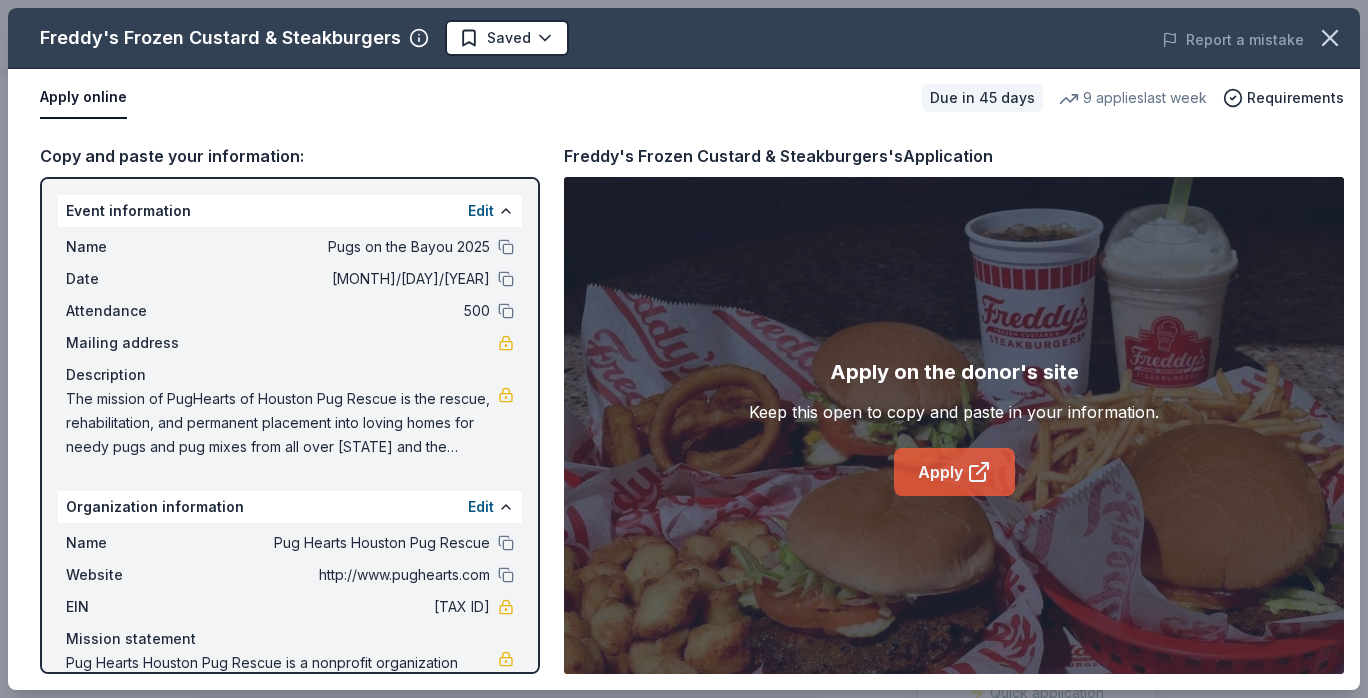 click on "Apply" at bounding box center [954, 472] 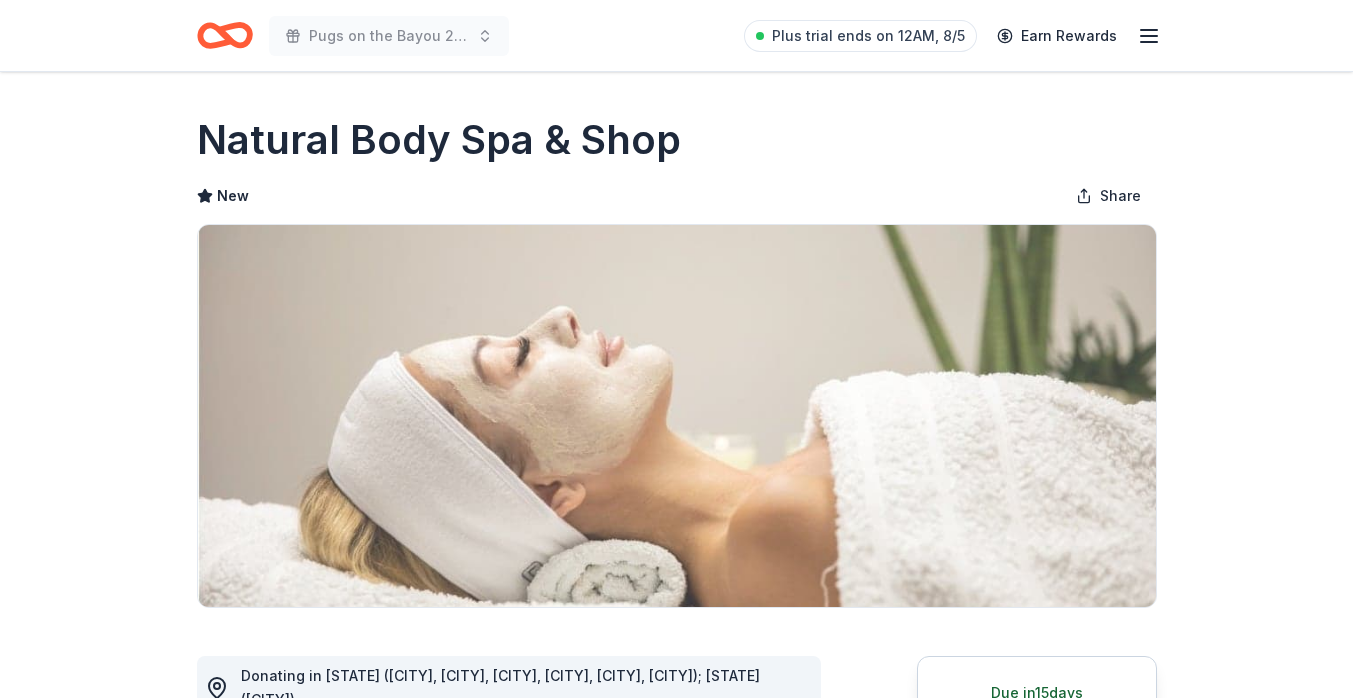 scroll, scrollTop: 0, scrollLeft: 0, axis: both 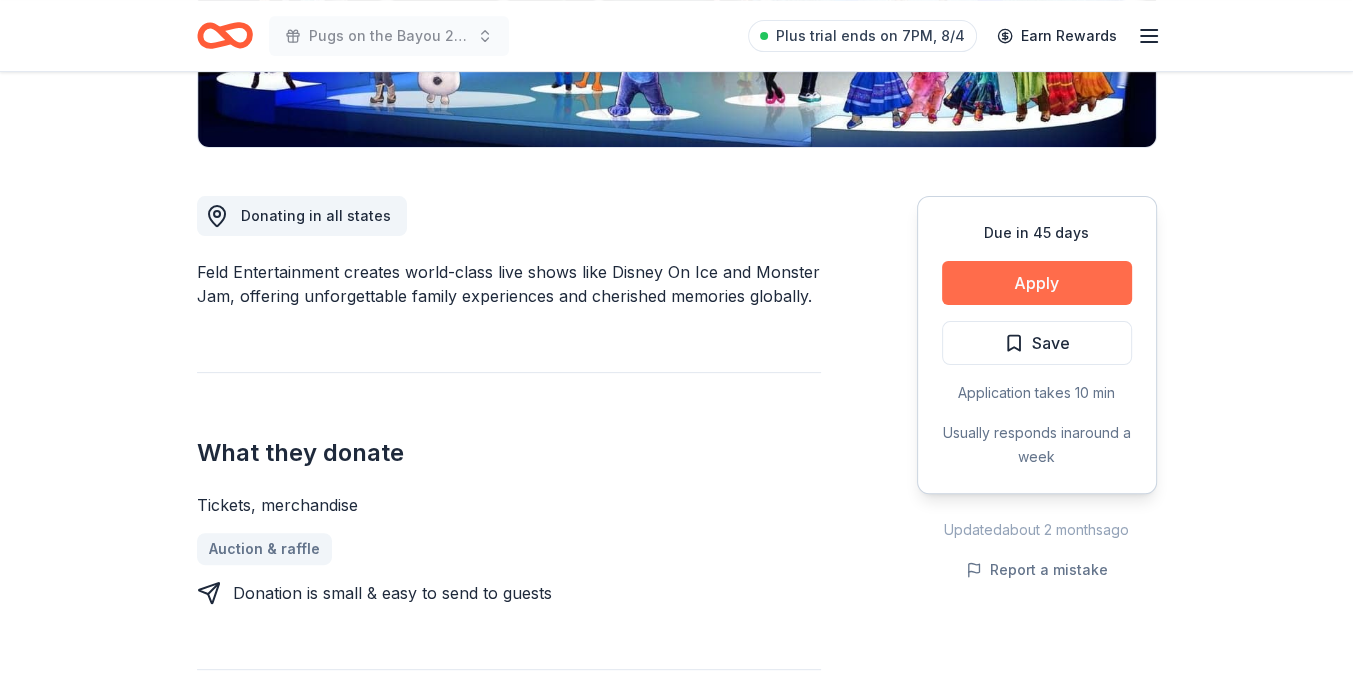 click on "Apply" at bounding box center [1037, 283] 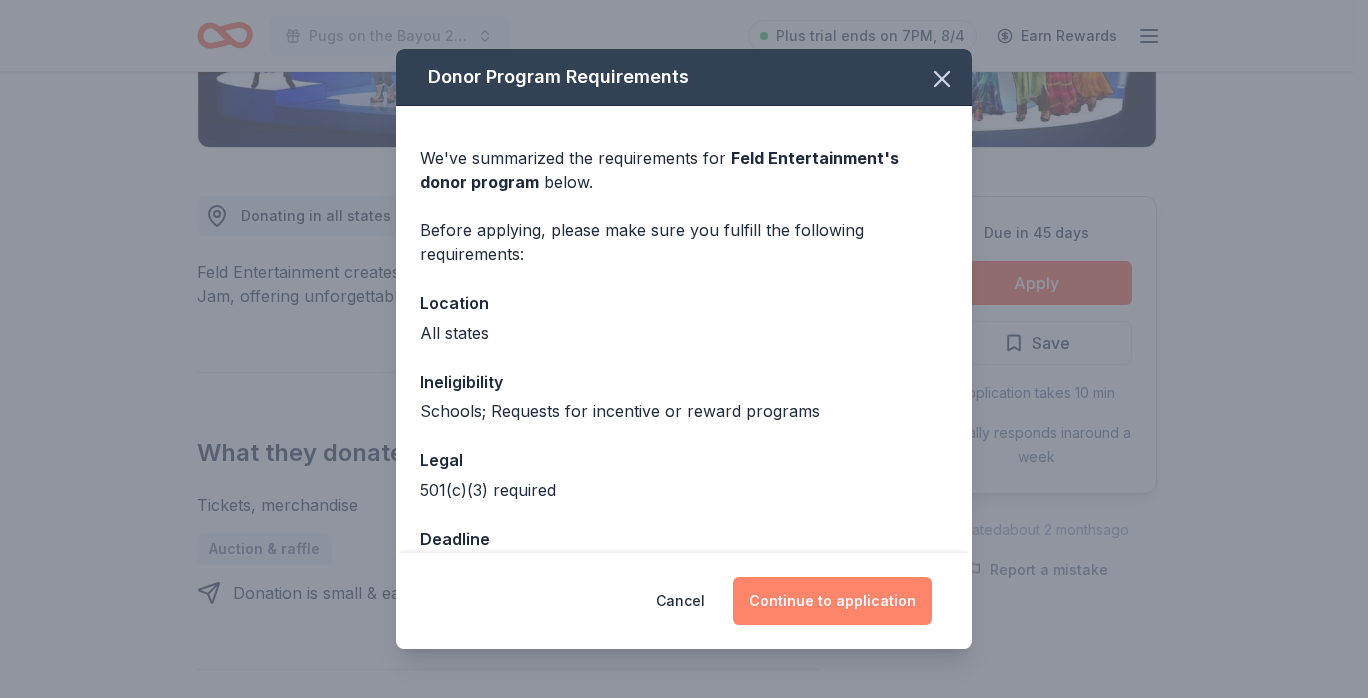 click on "Continue to application" at bounding box center [832, 601] 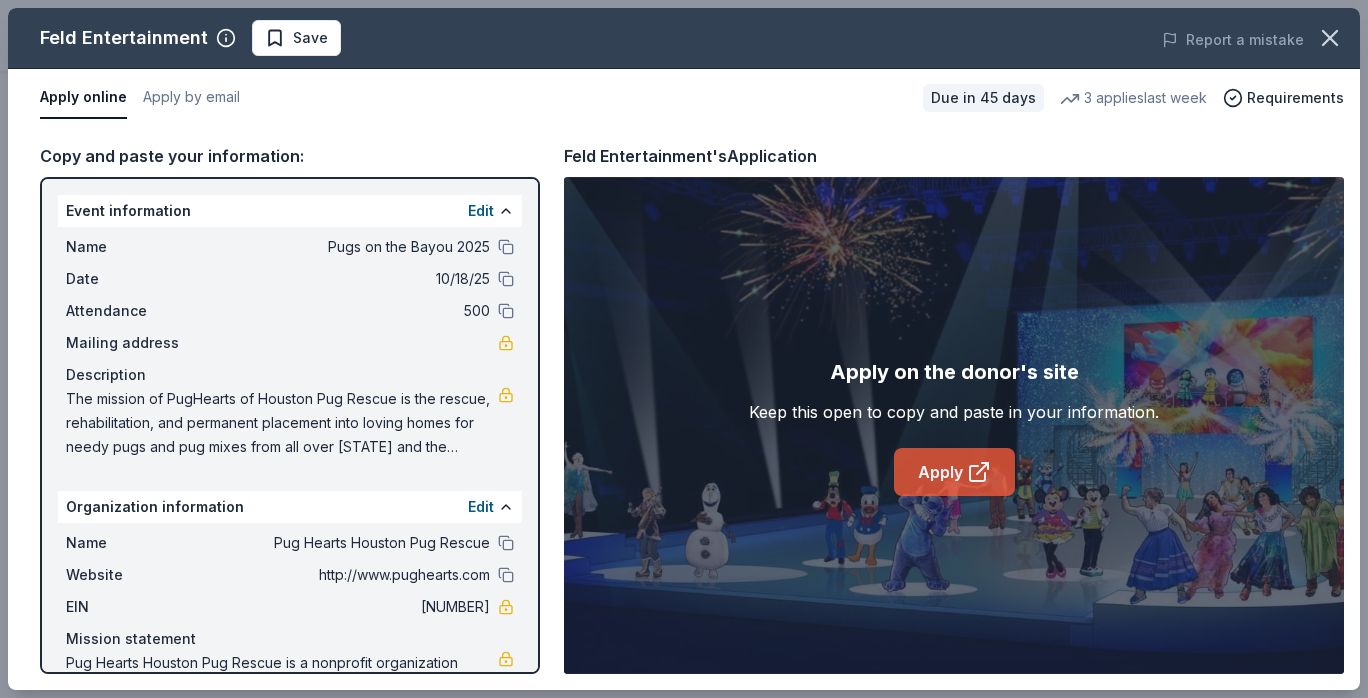 click on "Apply" at bounding box center (954, 472) 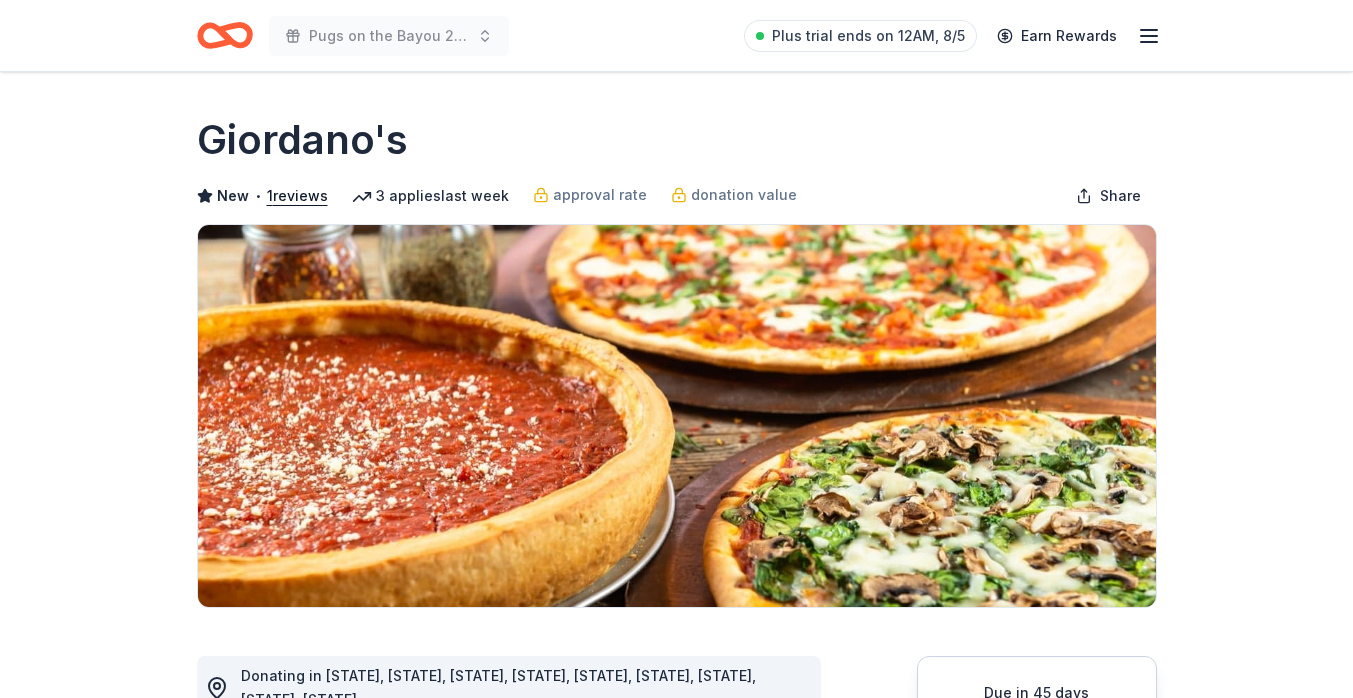 scroll, scrollTop: 0, scrollLeft: 0, axis: both 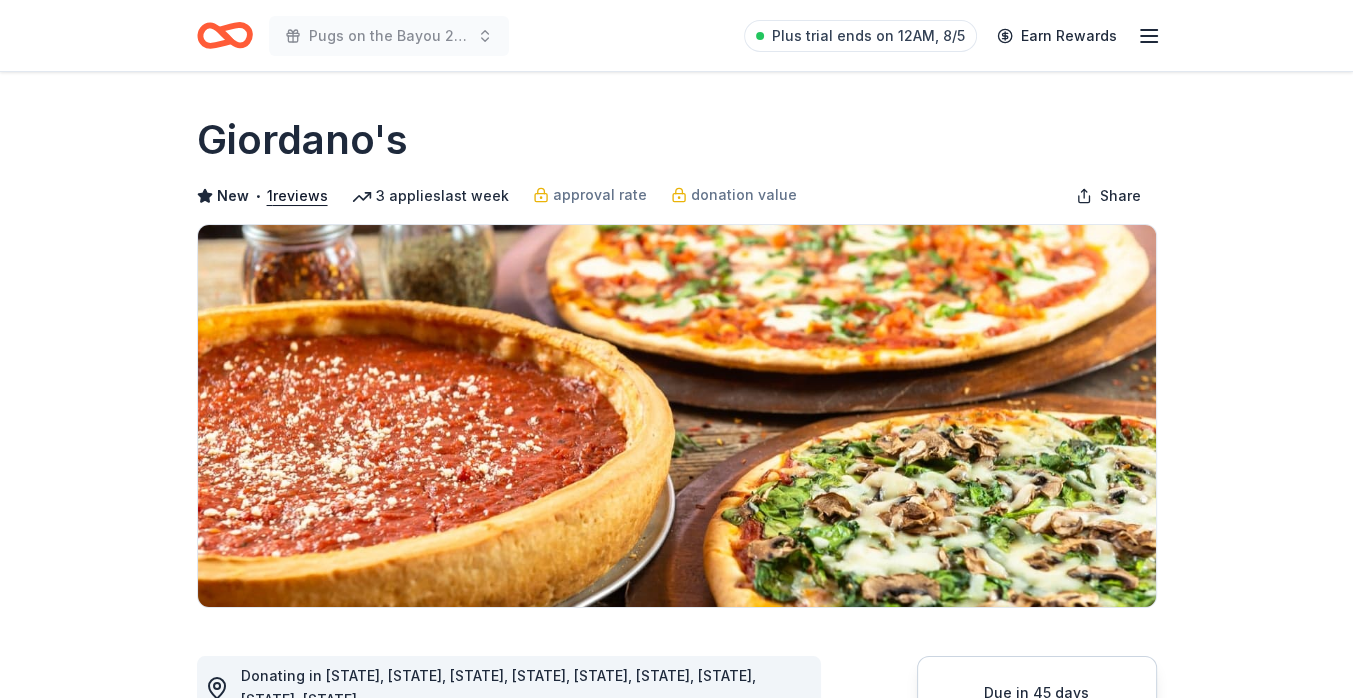 drag, startPoint x: 1352, startPoint y: 132, endPoint x: 1353, endPoint y: 197, distance: 65.00769 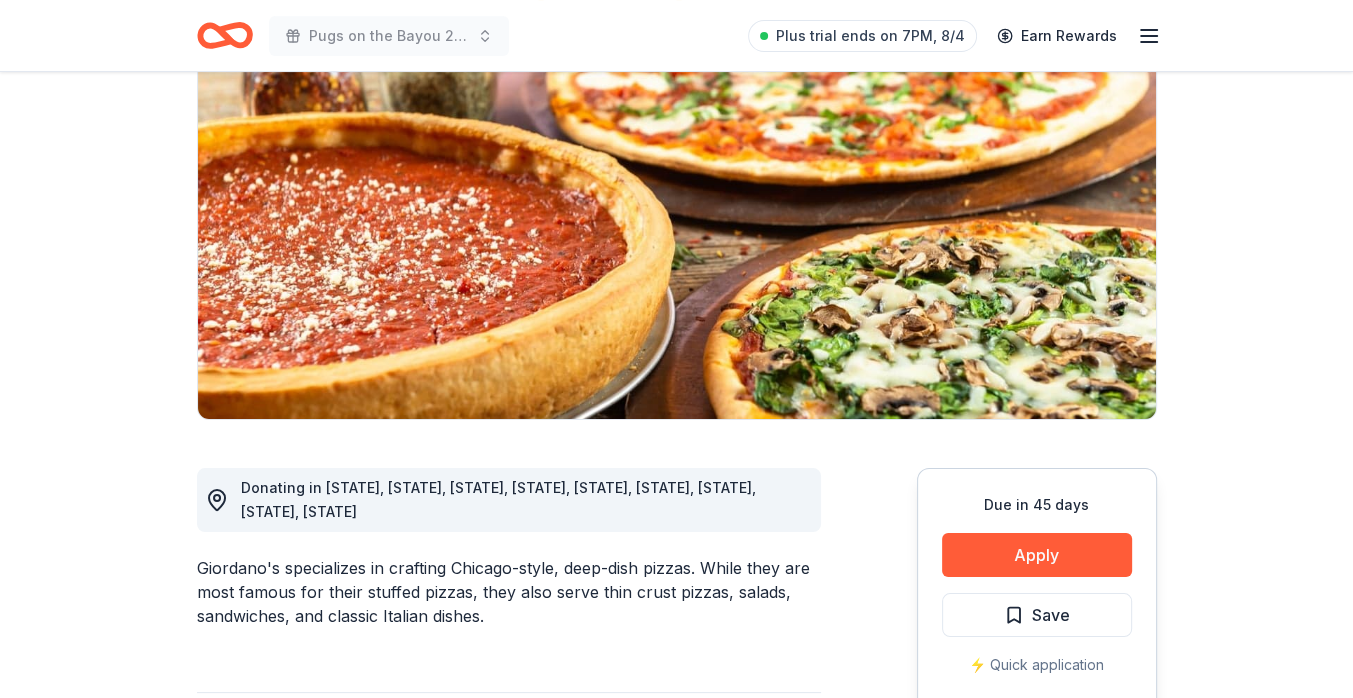 scroll, scrollTop: 227, scrollLeft: 0, axis: vertical 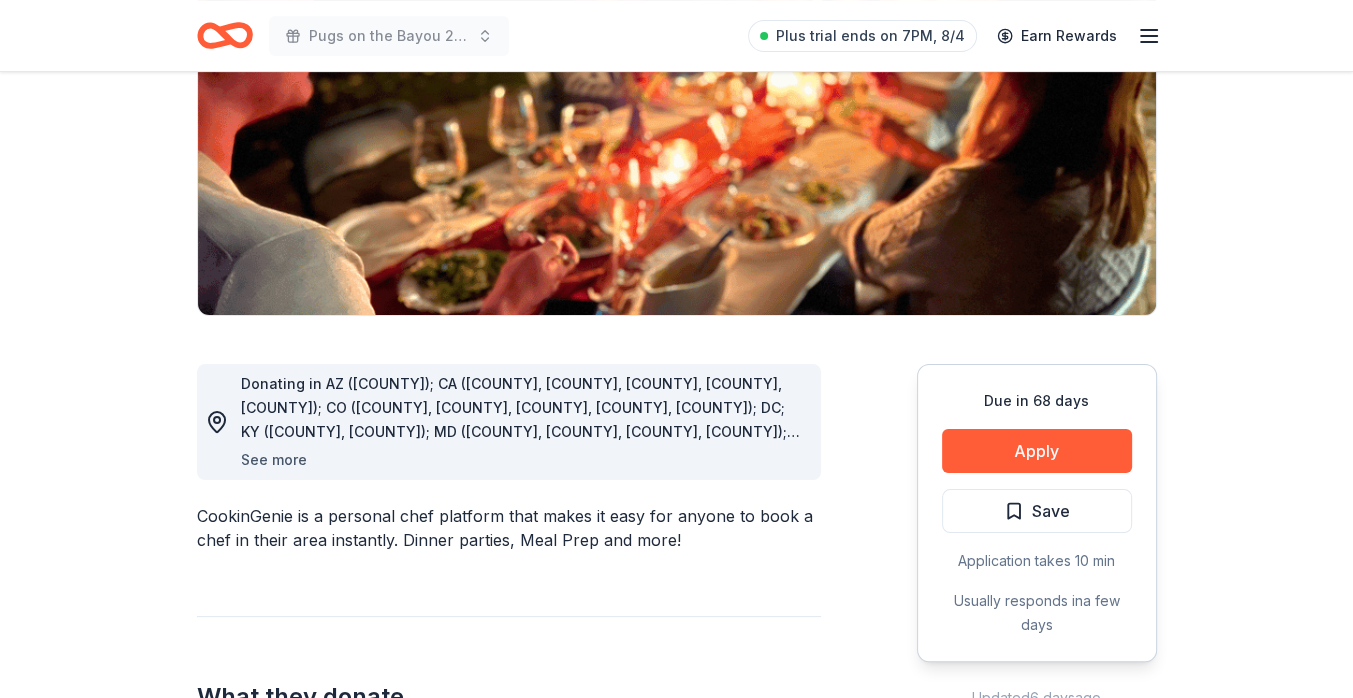 click on "See more" at bounding box center (274, 460) 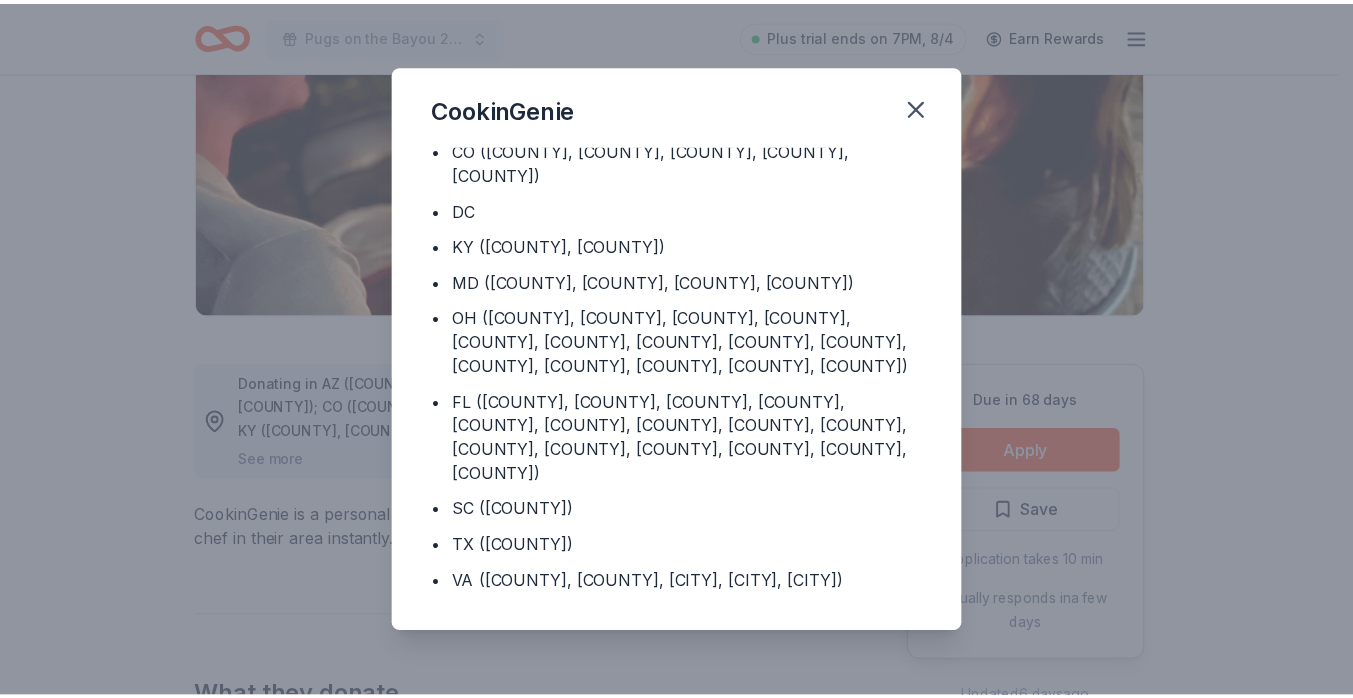 scroll, scrollTop: 255, scrollLeft: 0, axis: vertical 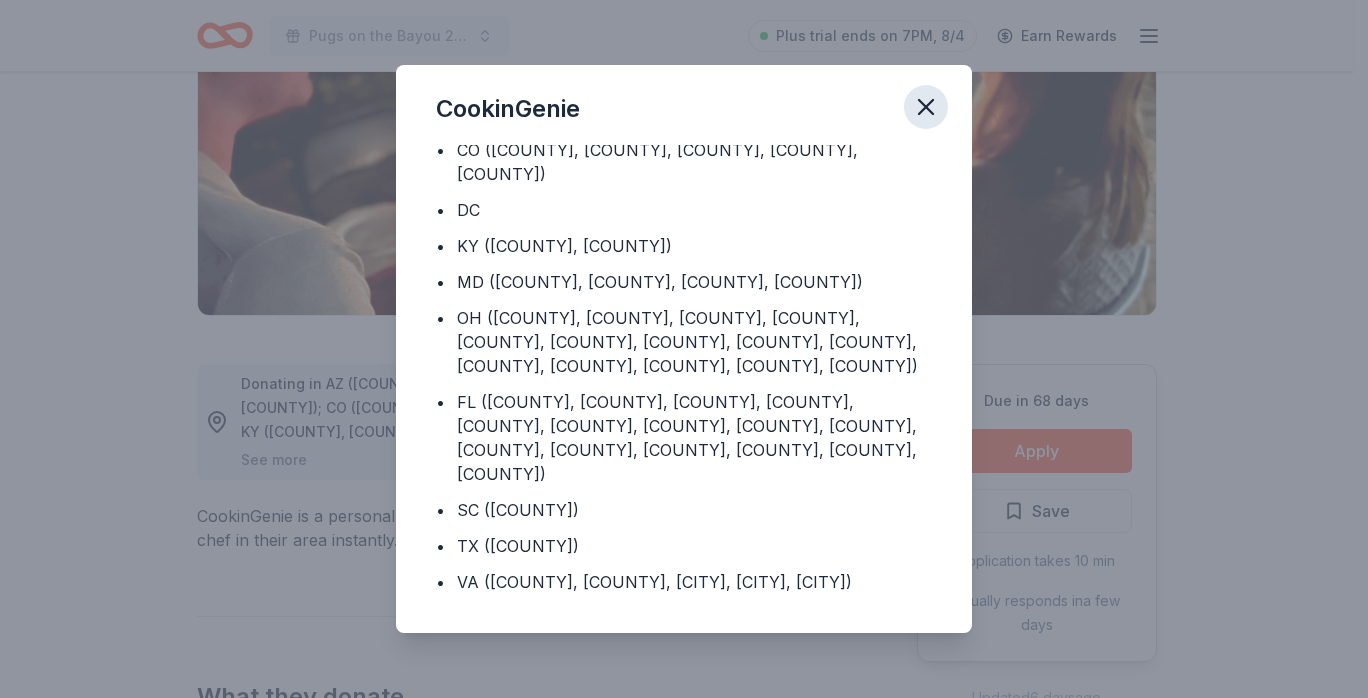 click 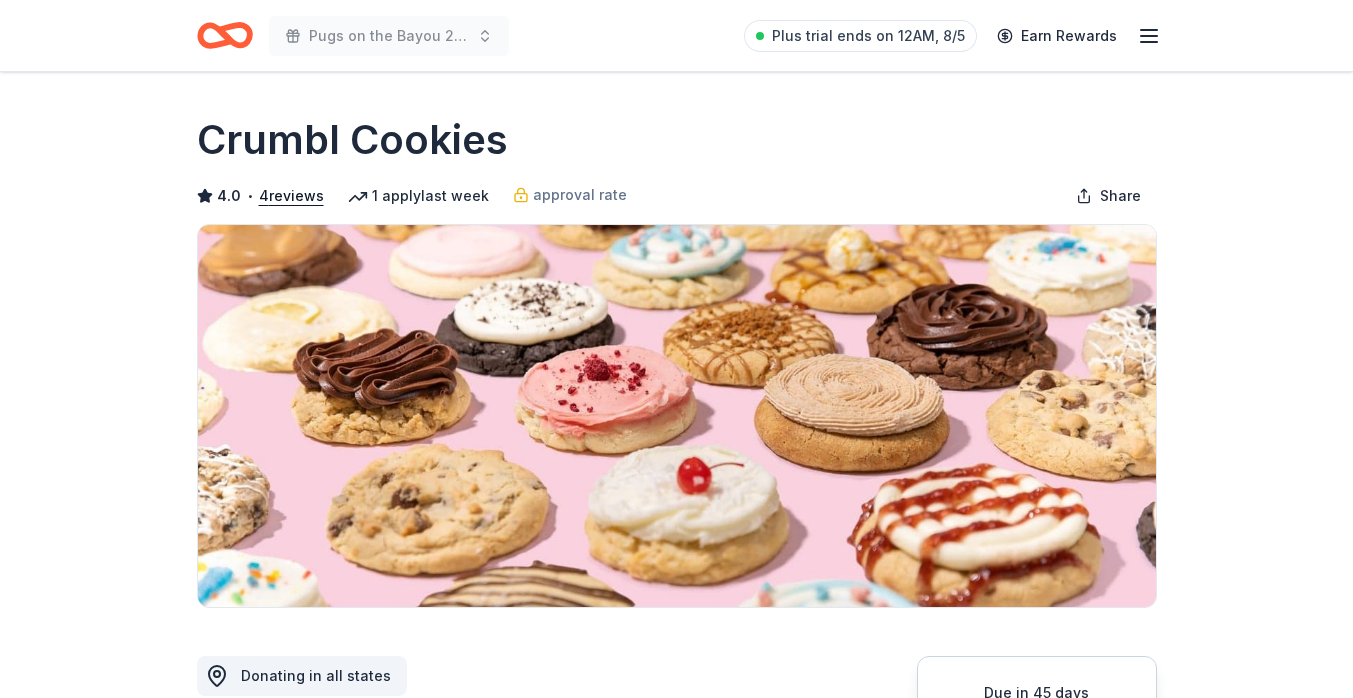 scroll, scrollTop: 0, scrollLeft: 0, axis: both 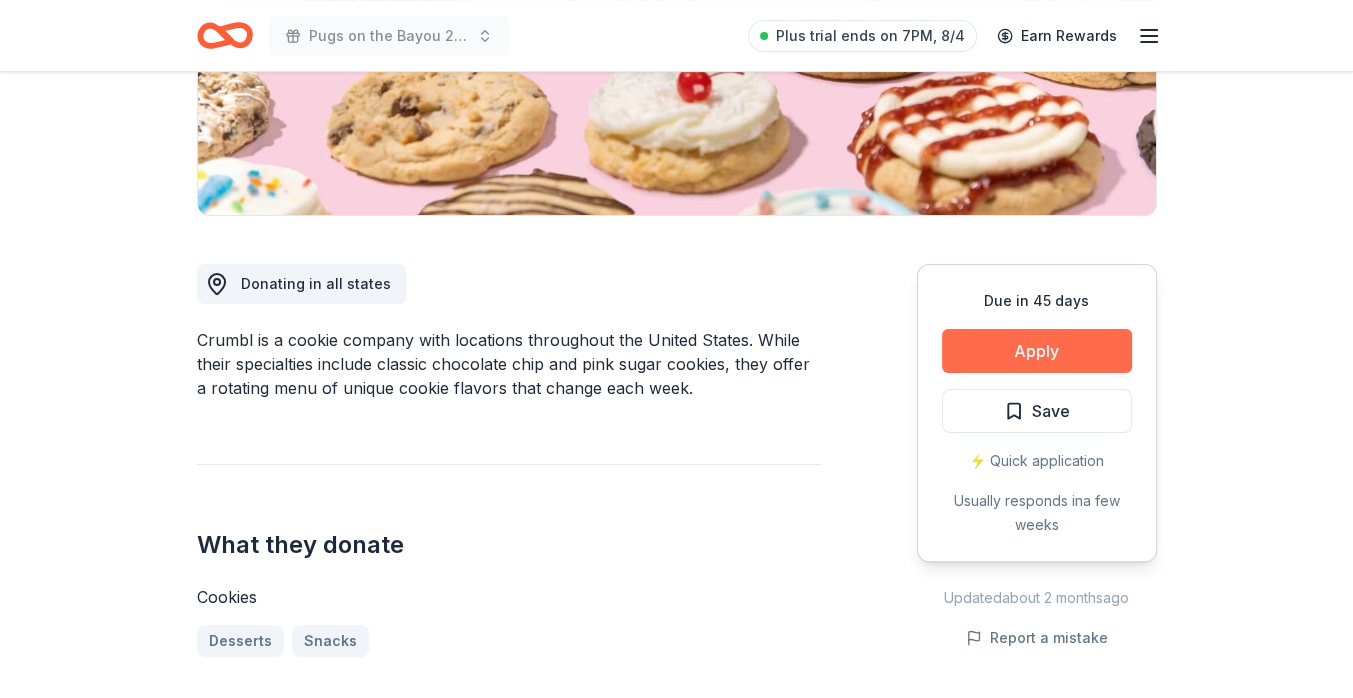click on "Apply" at bounding box center (1037, 351) 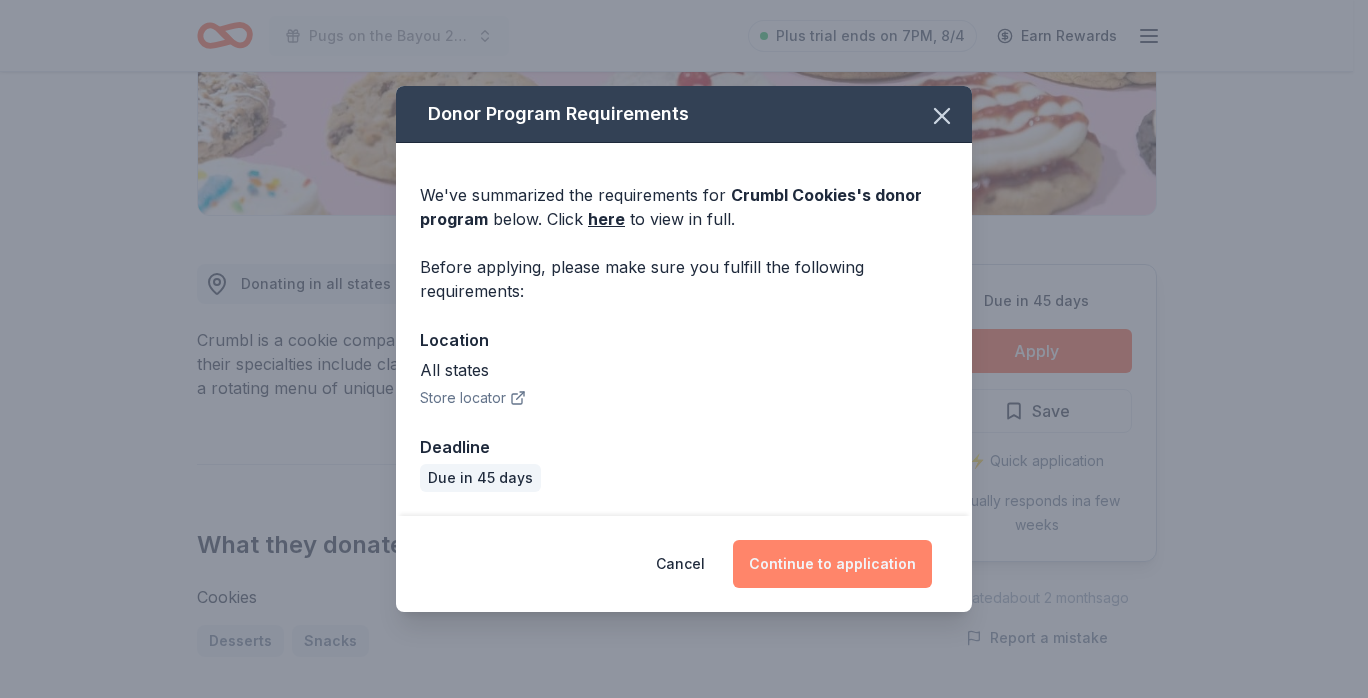 click on "Continue to application" at bounding box center [832, 564] 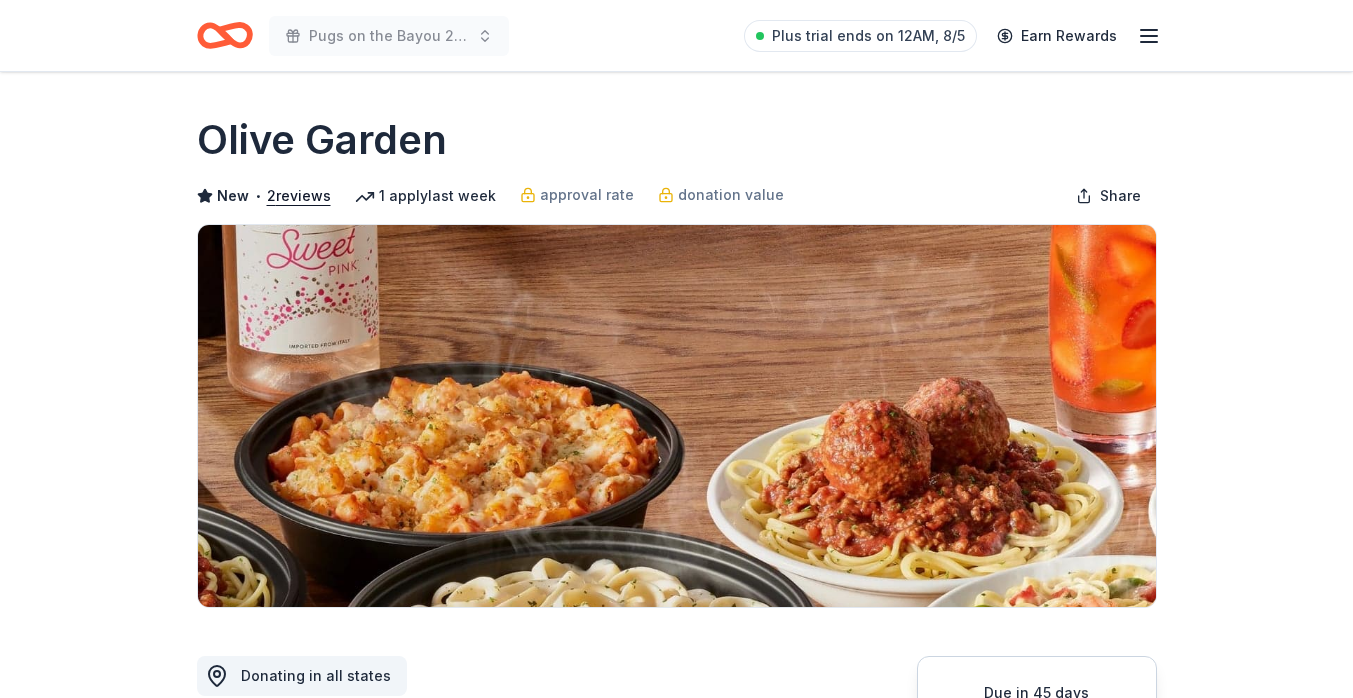 scroll, scrollTop: 0, scrollLeft: 0, axis: both 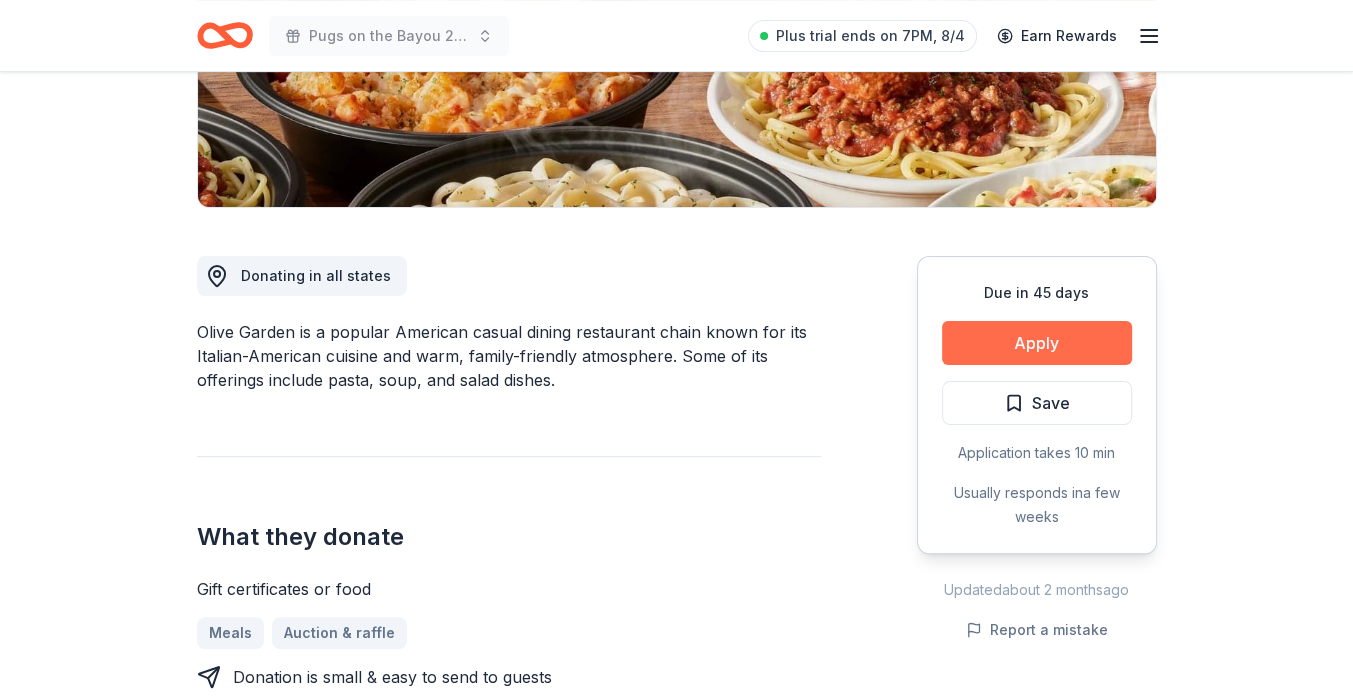 click on "Apply" at bounding box center (1037, 343) 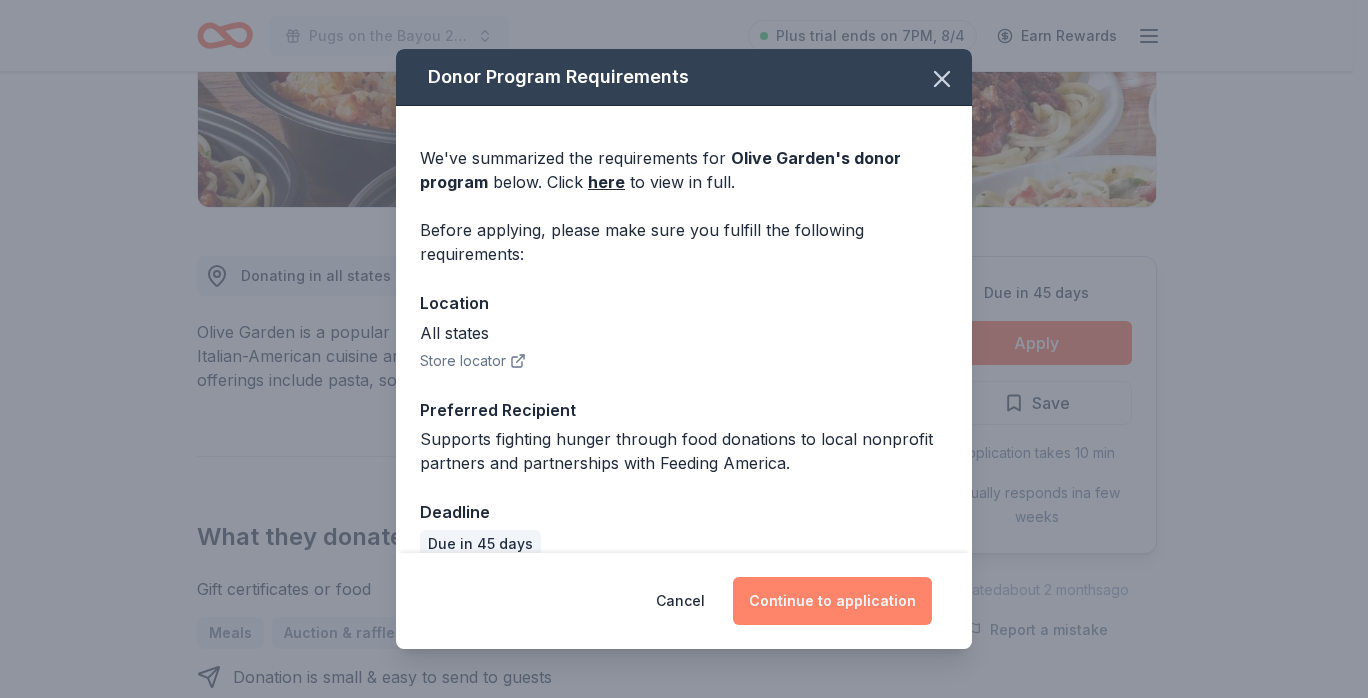 click on "Continue to application" at bounding box center [832, 601] 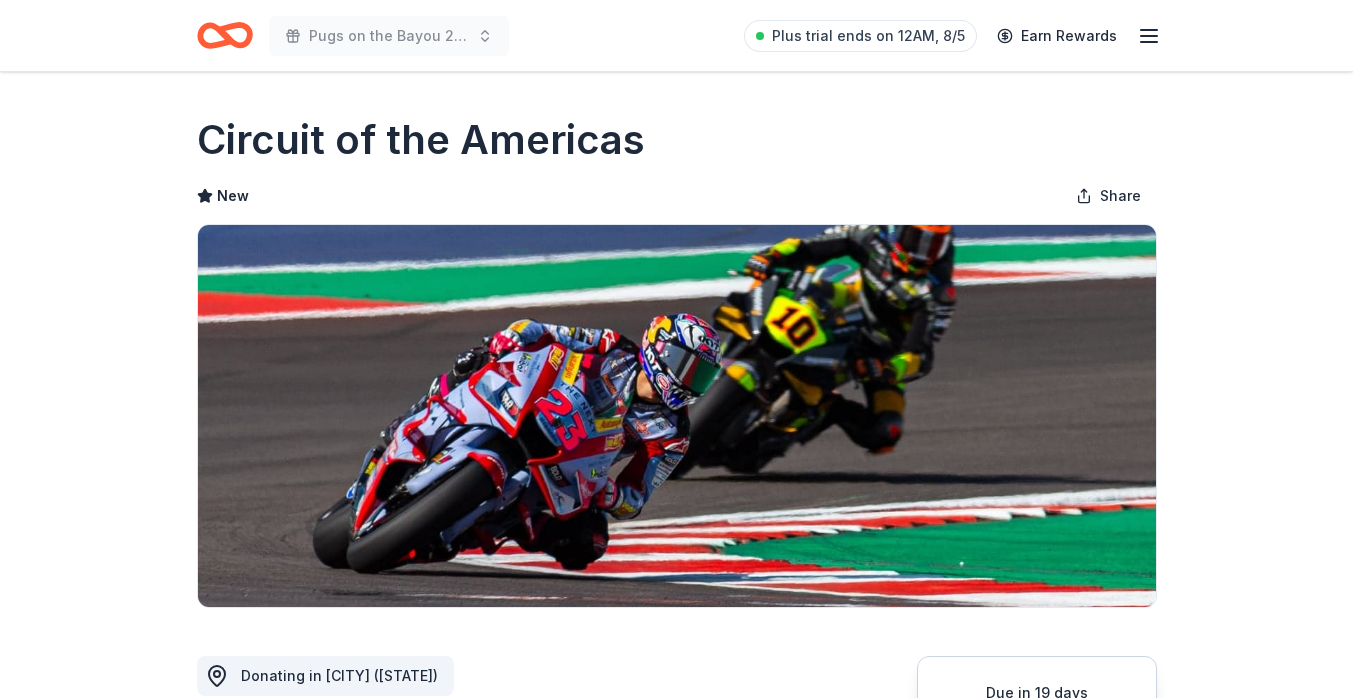 scroll, scrollTop: 0, scrollLeft: 0, axis: both 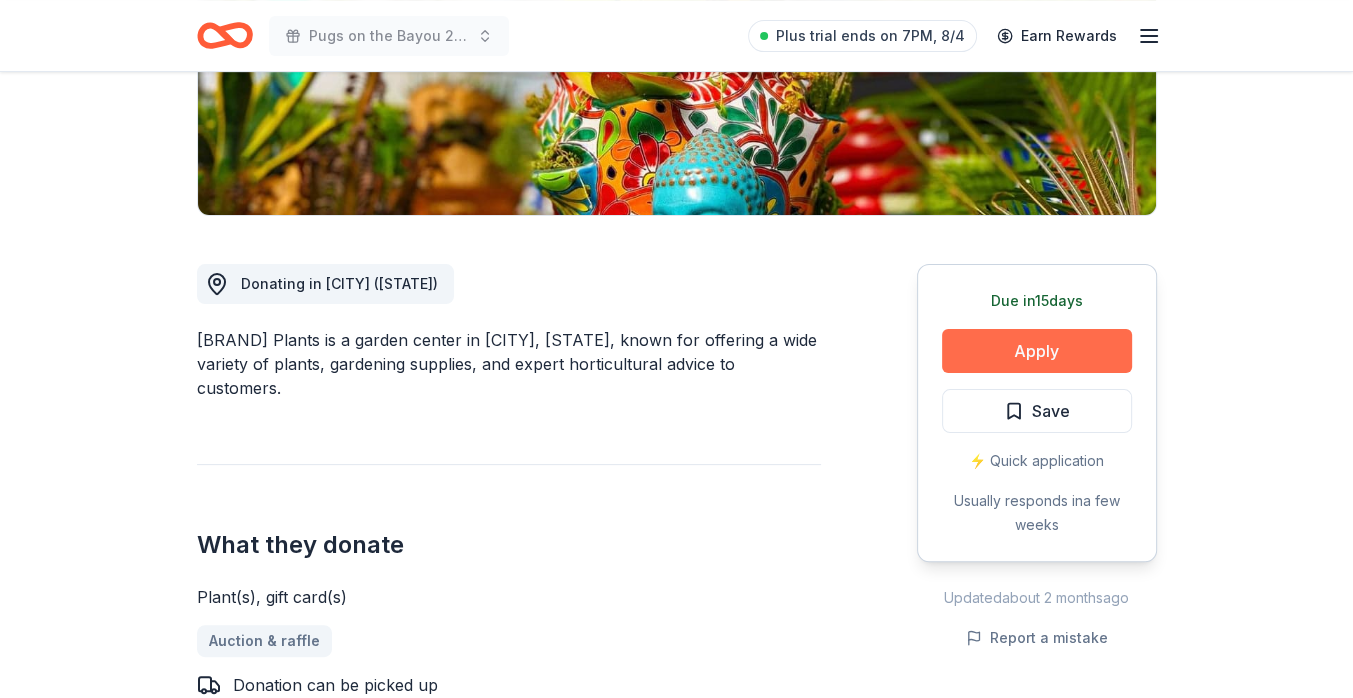 click on "Apply" at bounding box center (1037, 351) 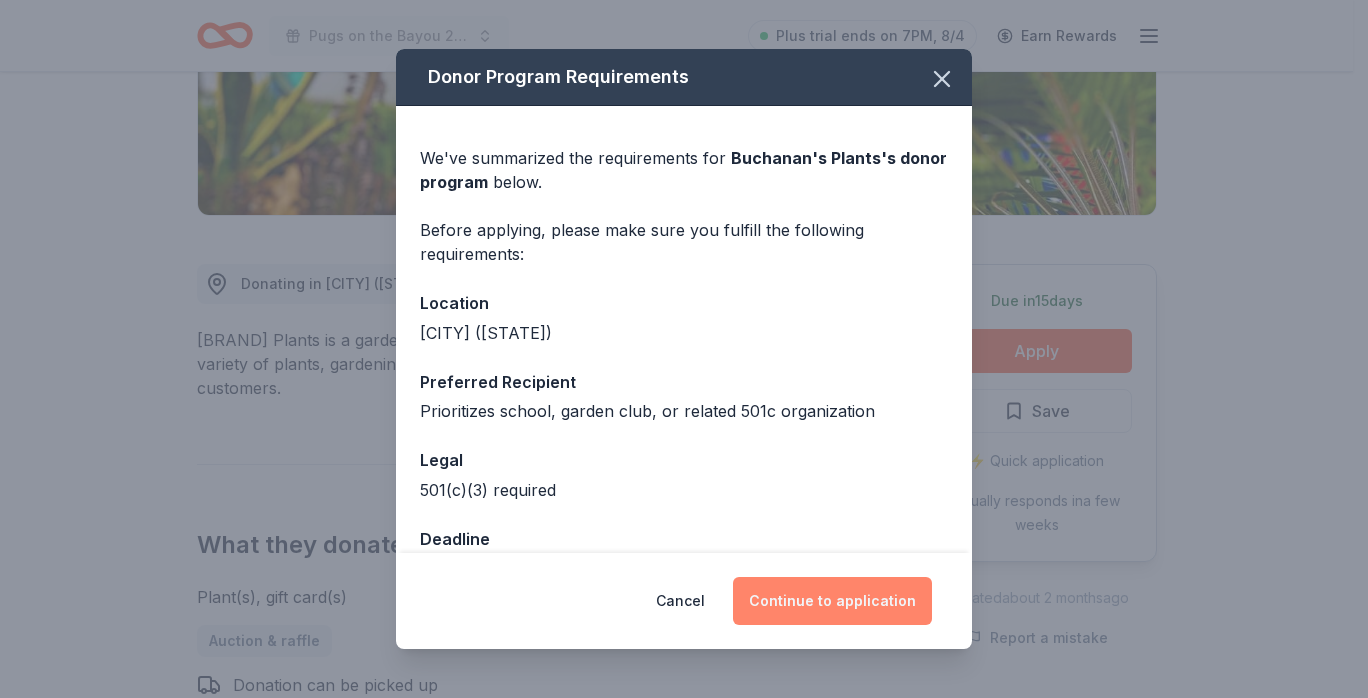 click on "Continue to application" at bounding box center (832, 601) 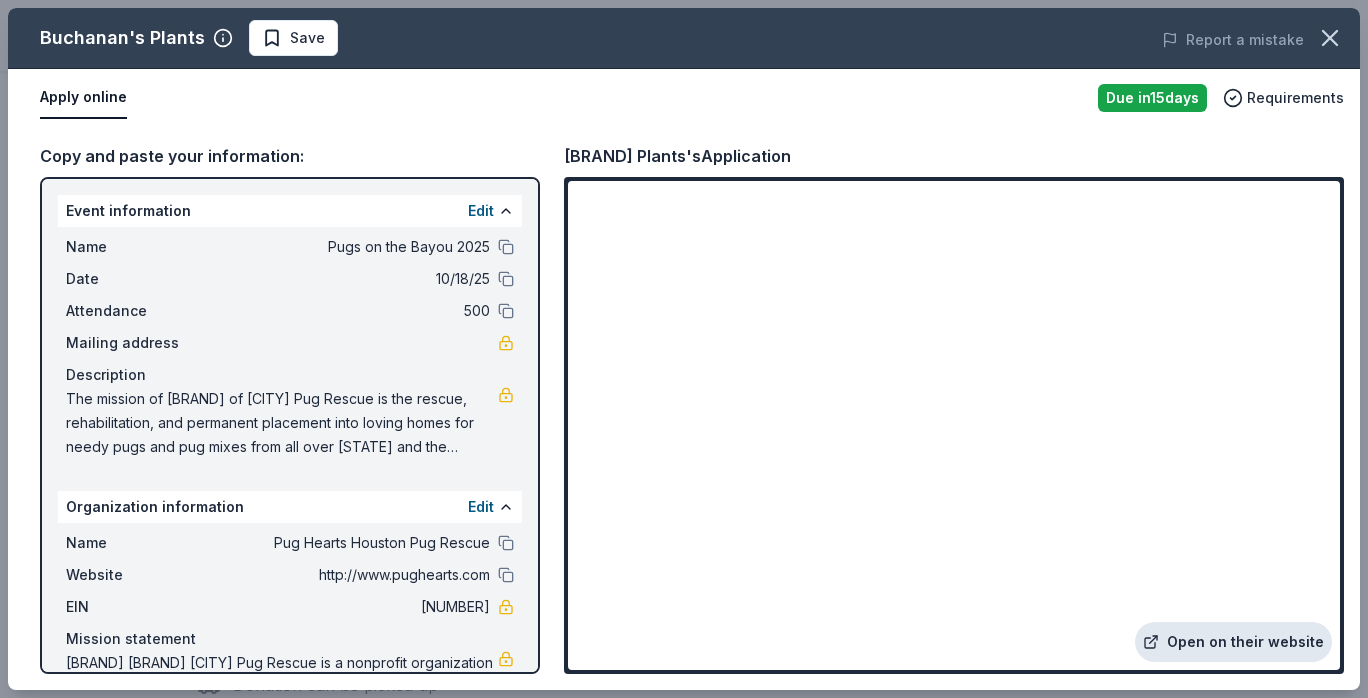 click on "Open on their website" at bounding box center (1233, 642) 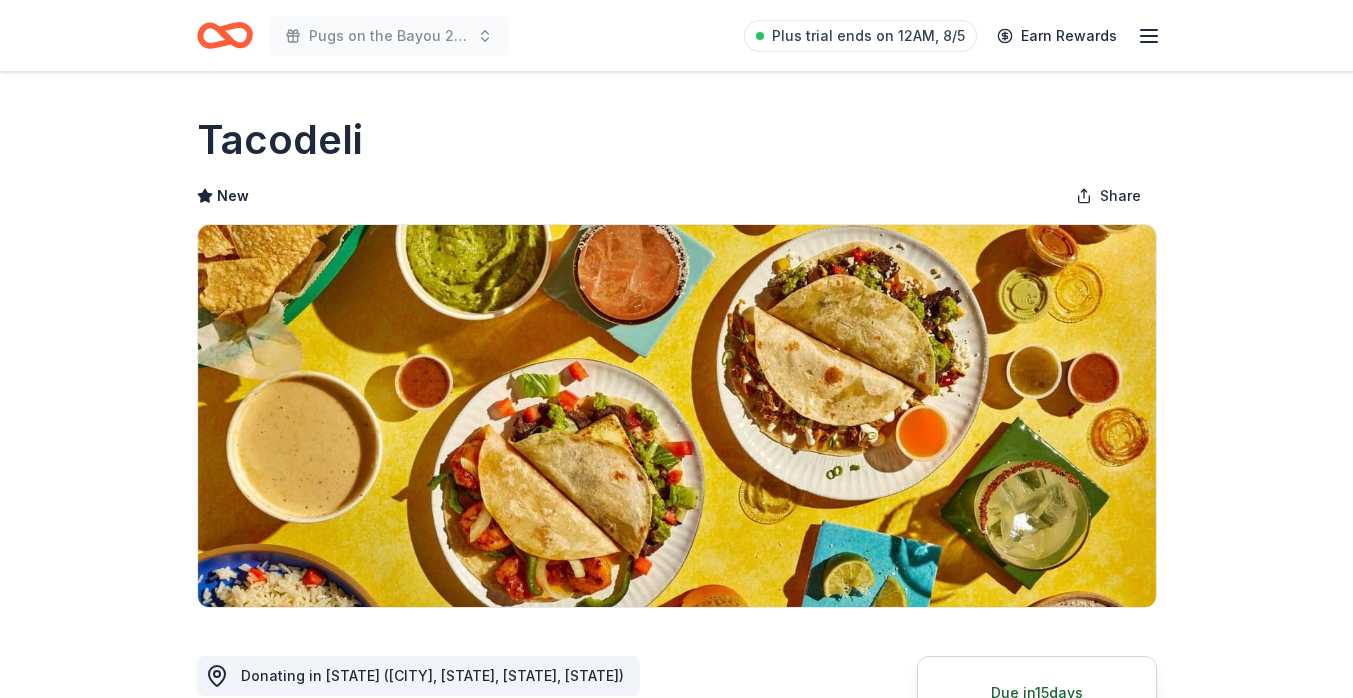 scroll, scrollTop: 0, scrollLeft: 0, axis: both 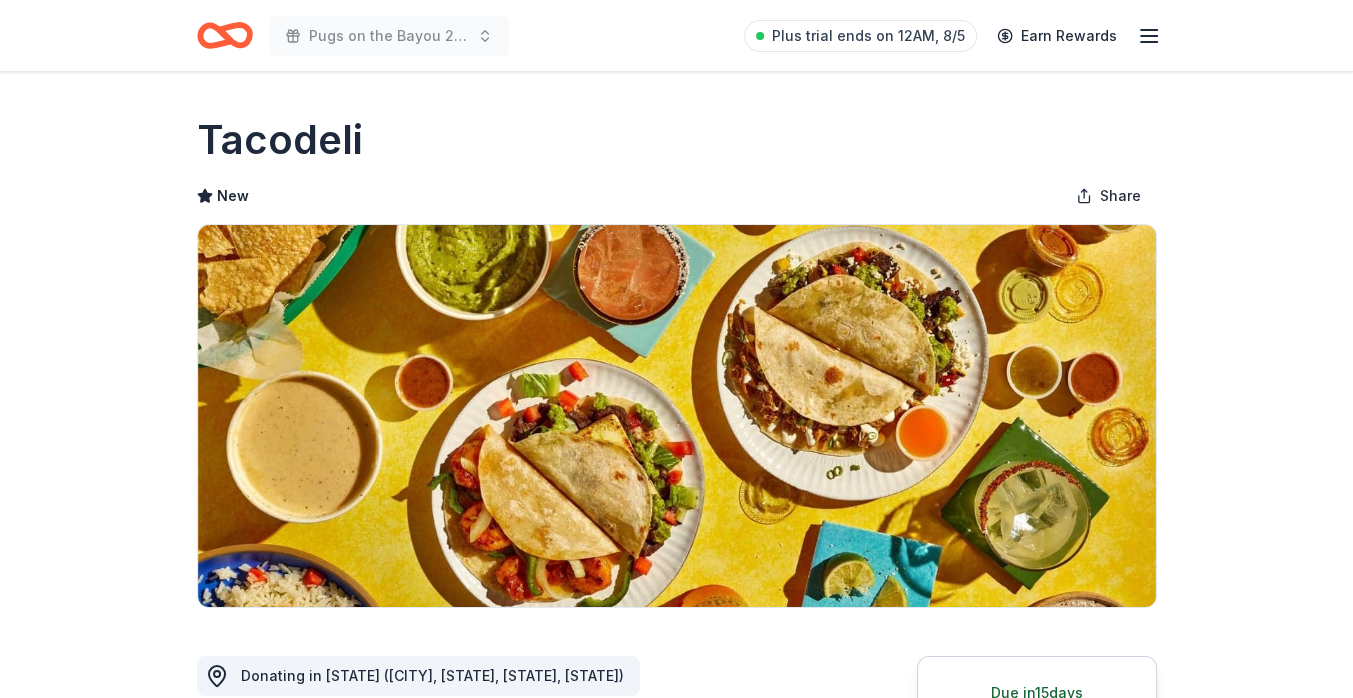 click 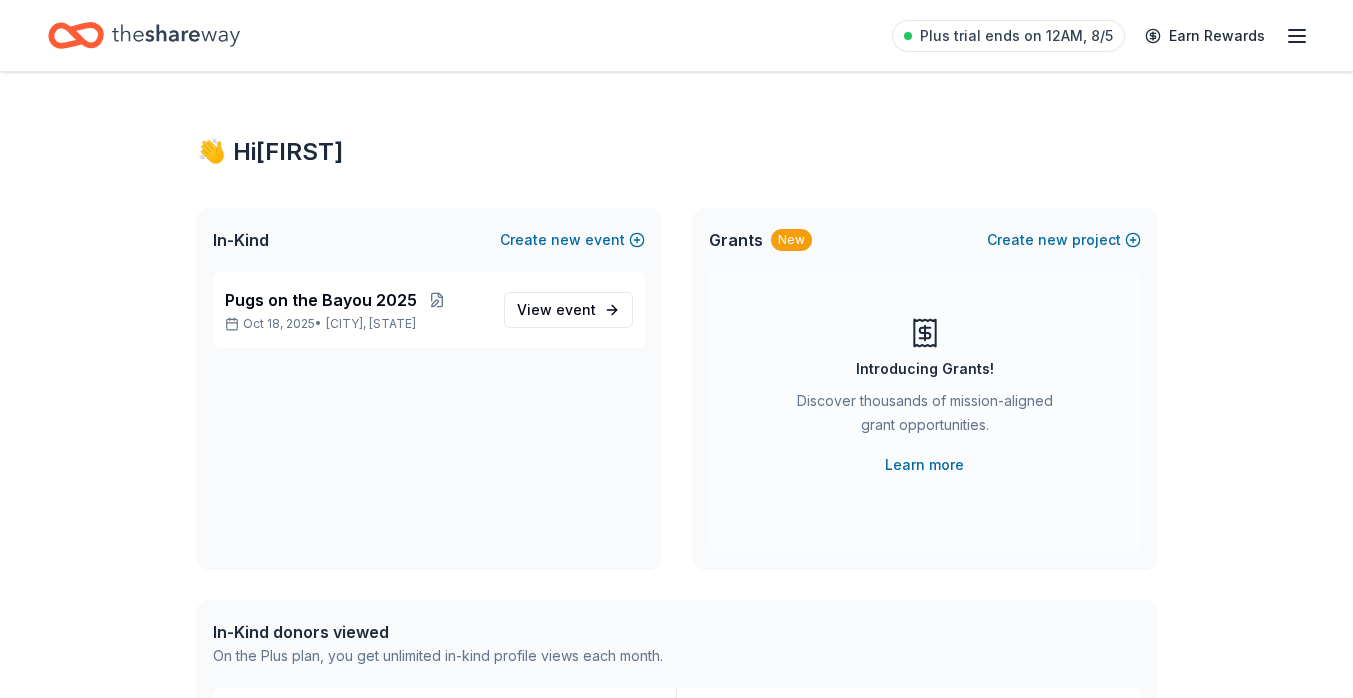 scroll, scrollTop: 0, scrollLeft: 0, axis: both 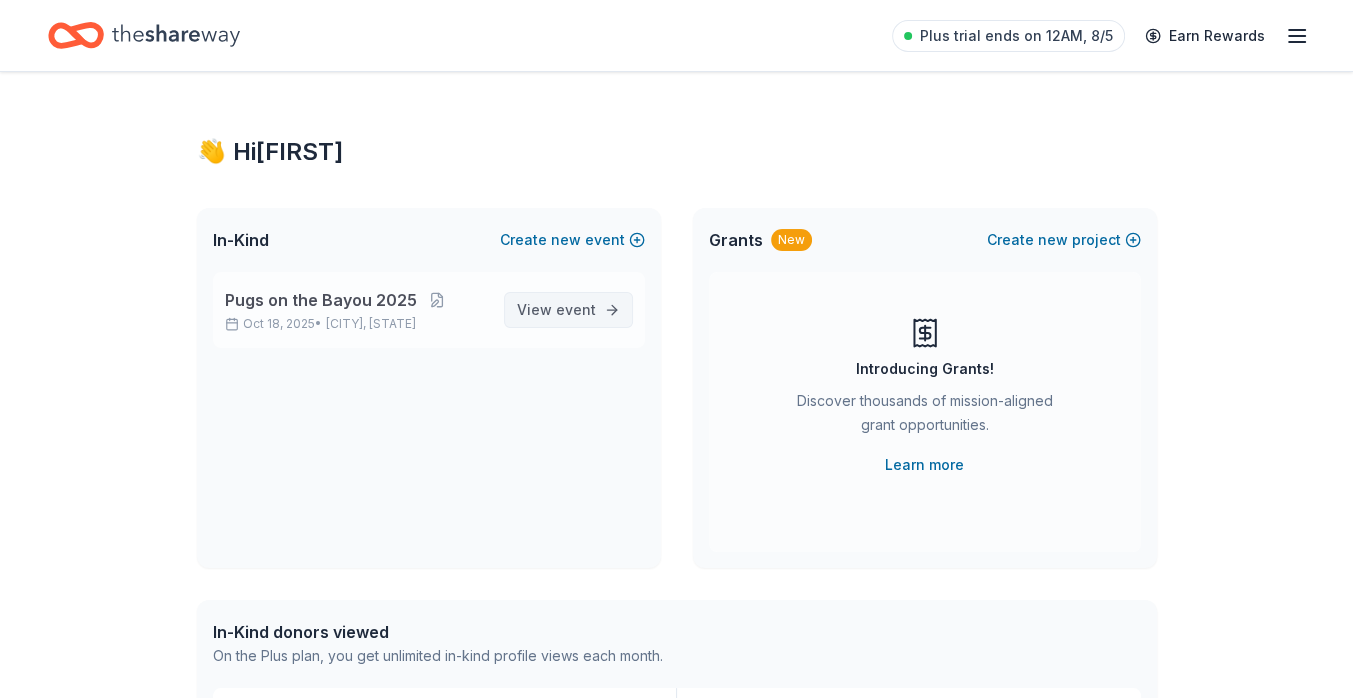 click on "View   event" at bounding box center [556, 310] 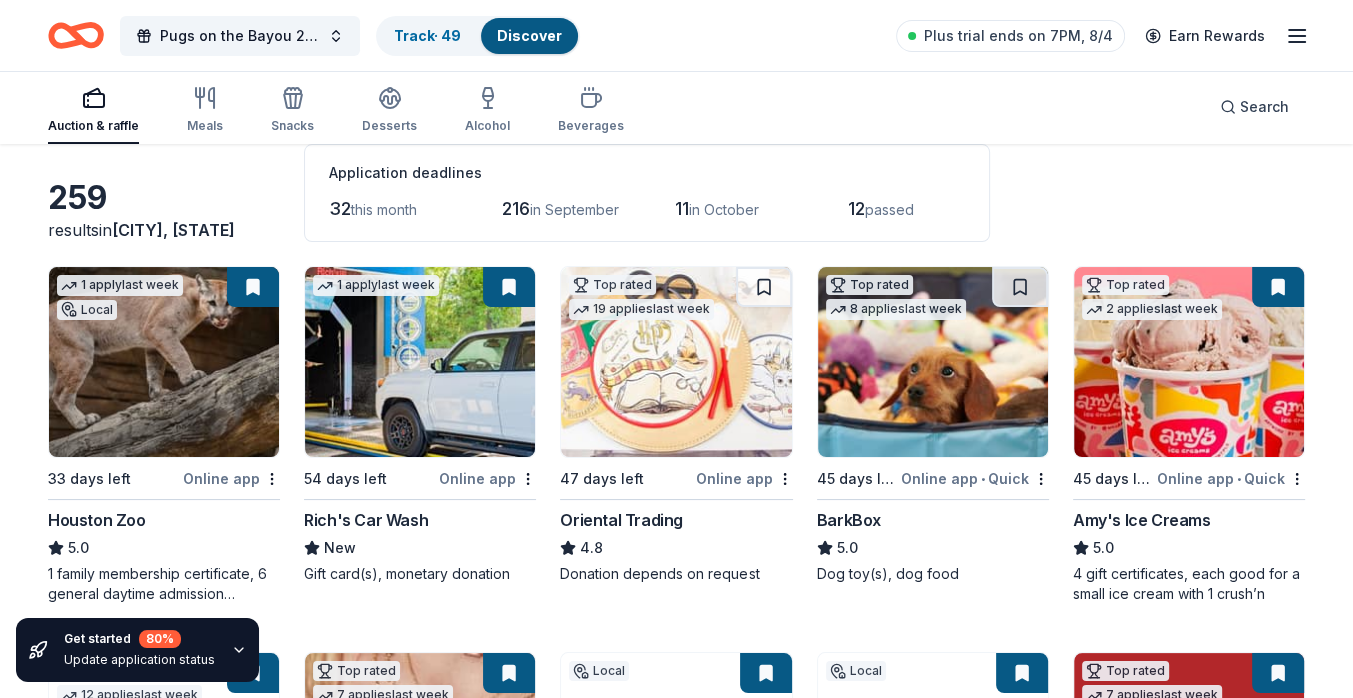 scroll, scrollTop: 100, scrollLeft: 0, axis: vertical 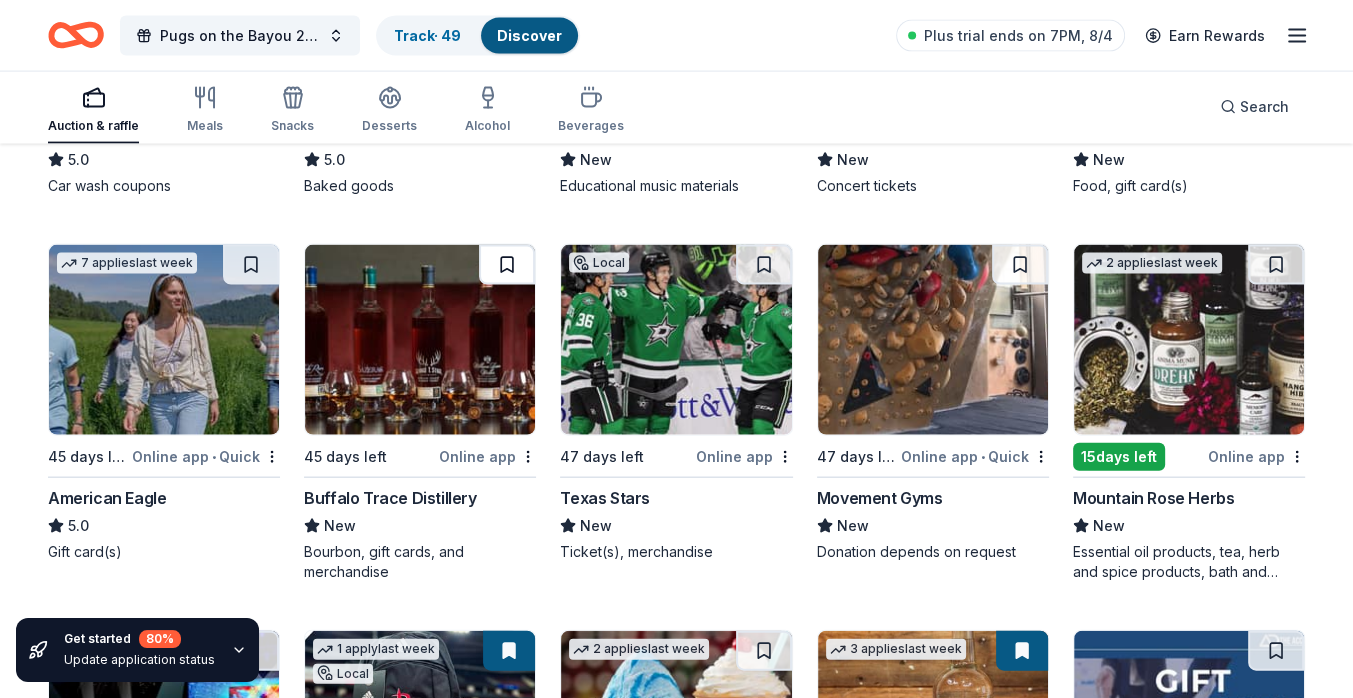 click at bounding box center [507, 265] 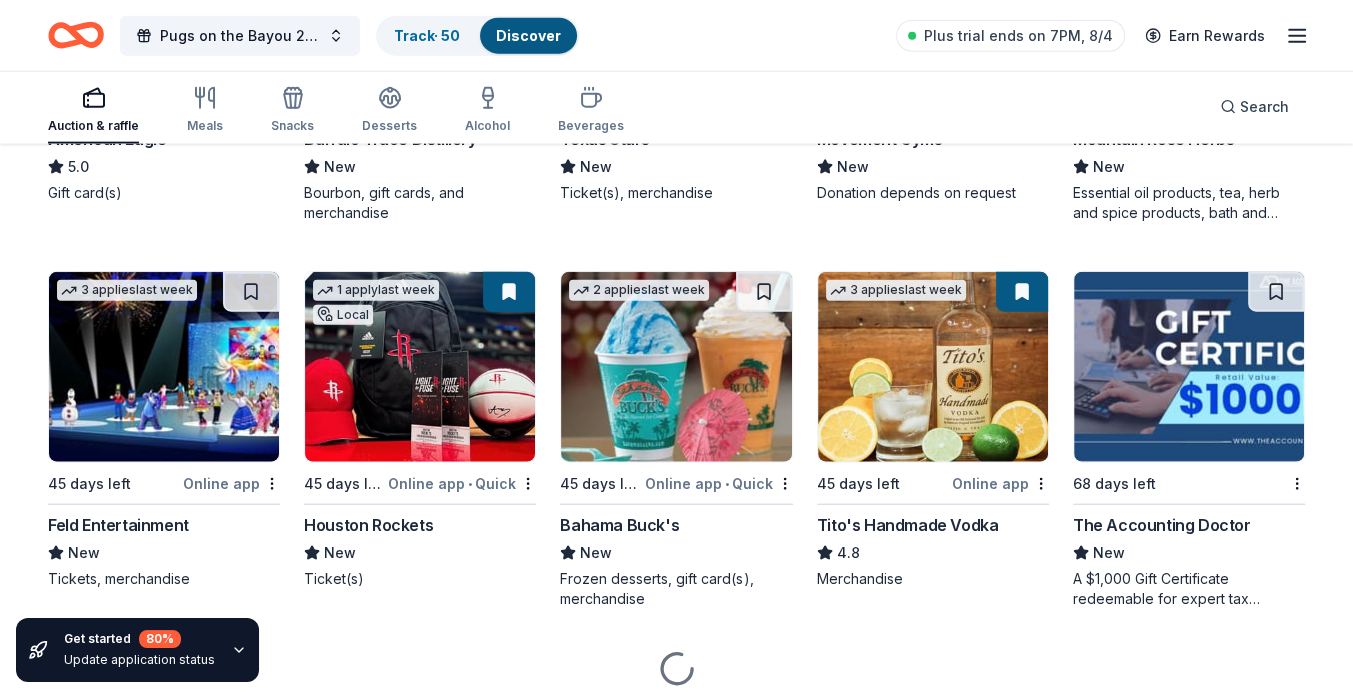 scroll, scrollTop: 4301, scrollLeft: 0, axis: vertical 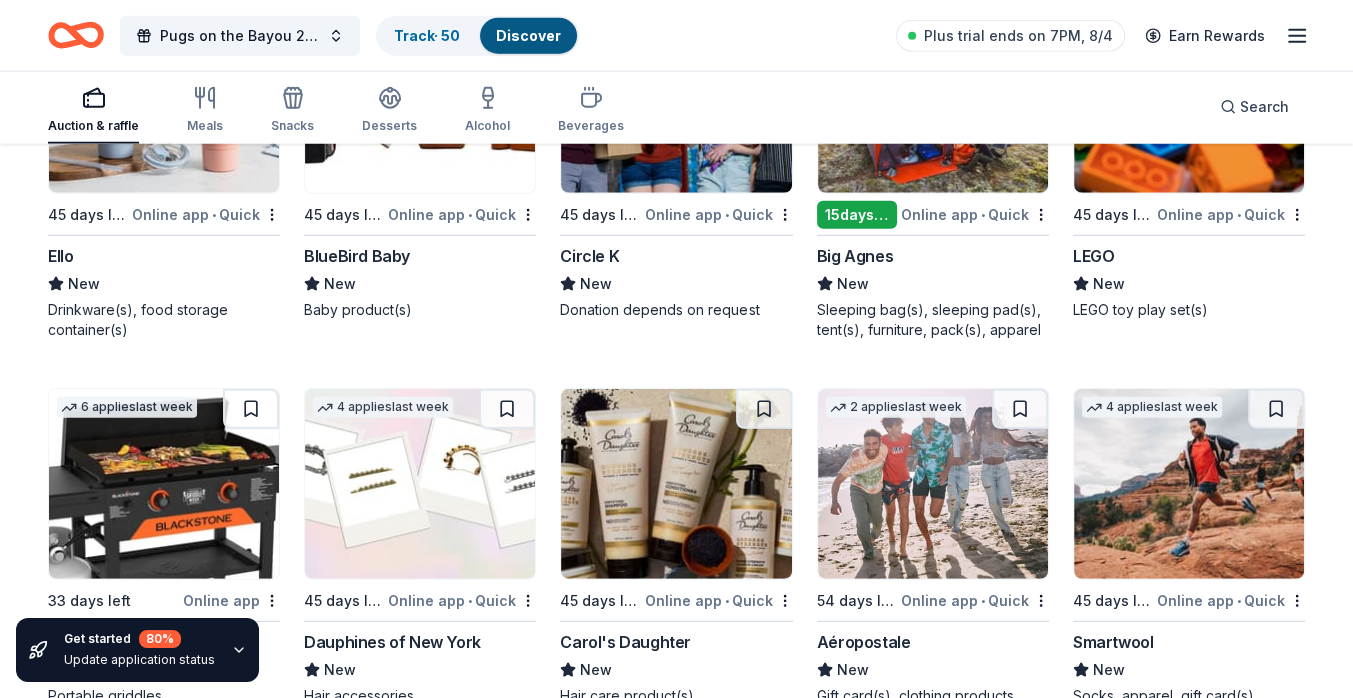 click on "5   applies  last week 45 days left Online app • Quick LEGO New LEGO toy play set(s)" at bounding box center (1189, 171) 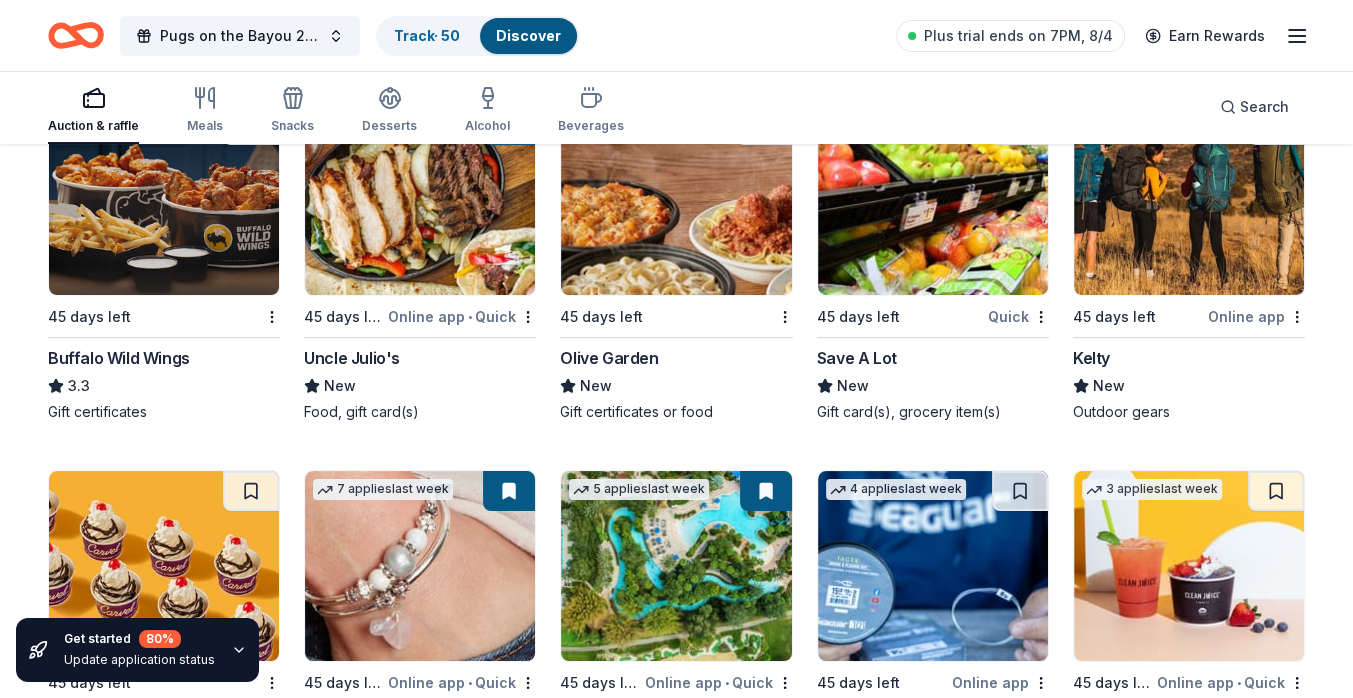 scroll, scrollTop: 18664, scrollLeft: 0, axis: vertical 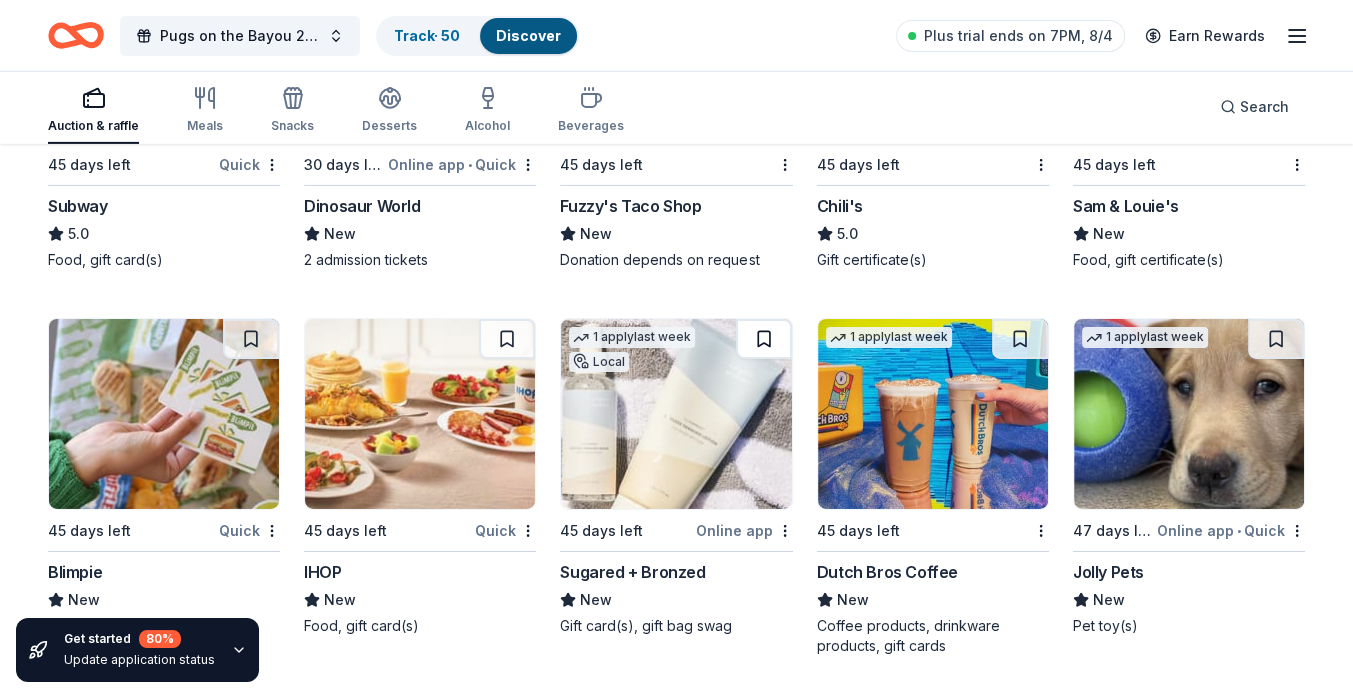 click at bounding box center [764, 339] 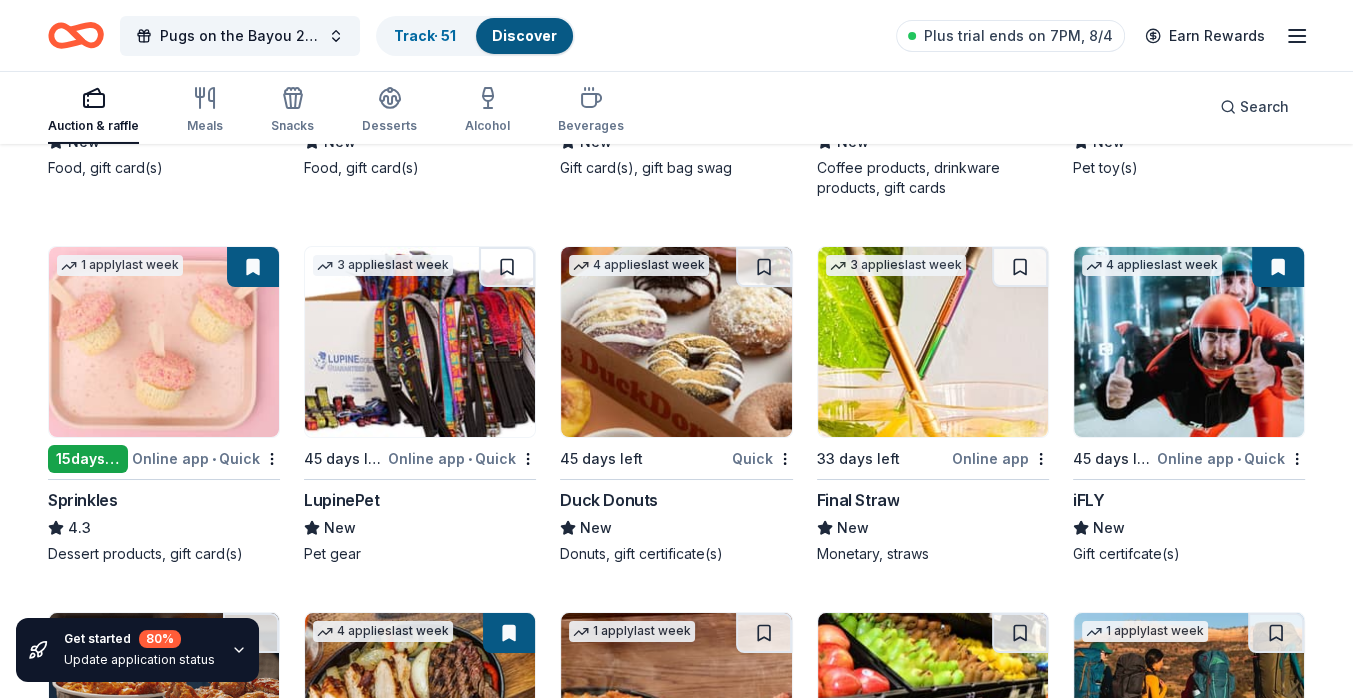scroll, scrollTop: 12780, scrollLeft: 0, axis: vertical 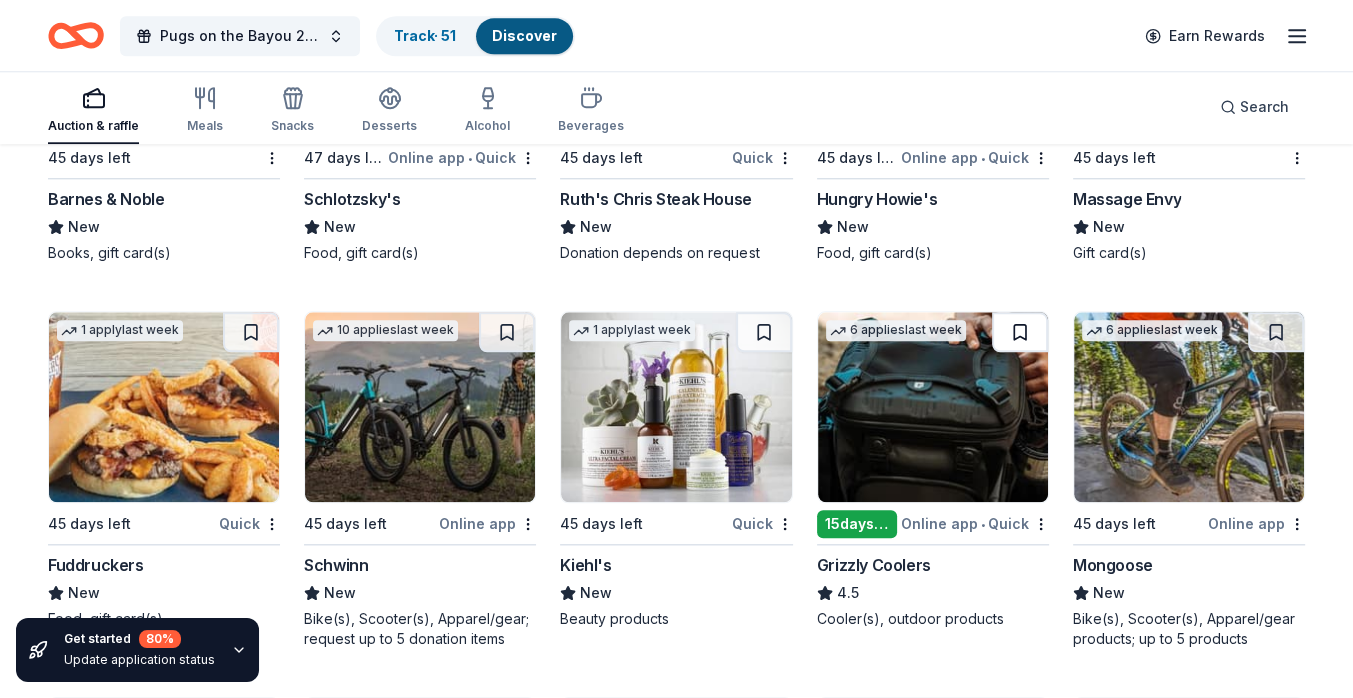 click at bounding box center (1020, 332) 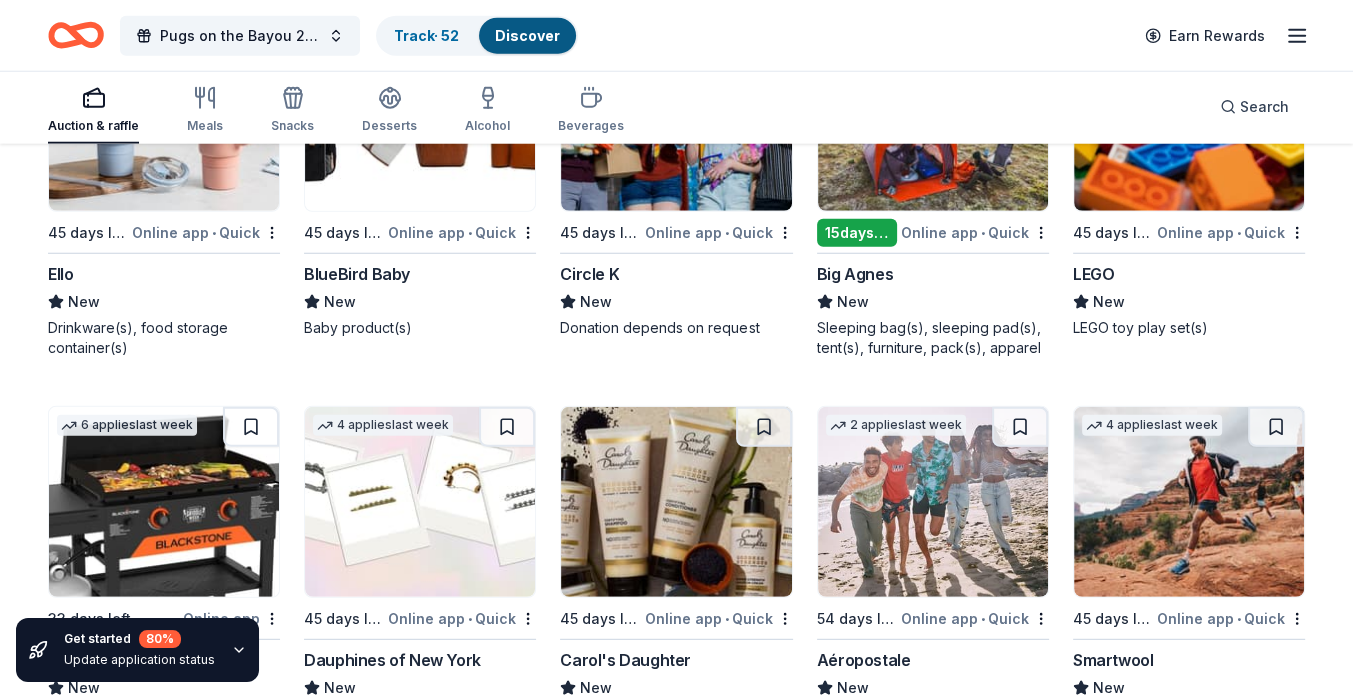 scroll, scrollTop: 18334, scrollLeft: 0, axis: vertical 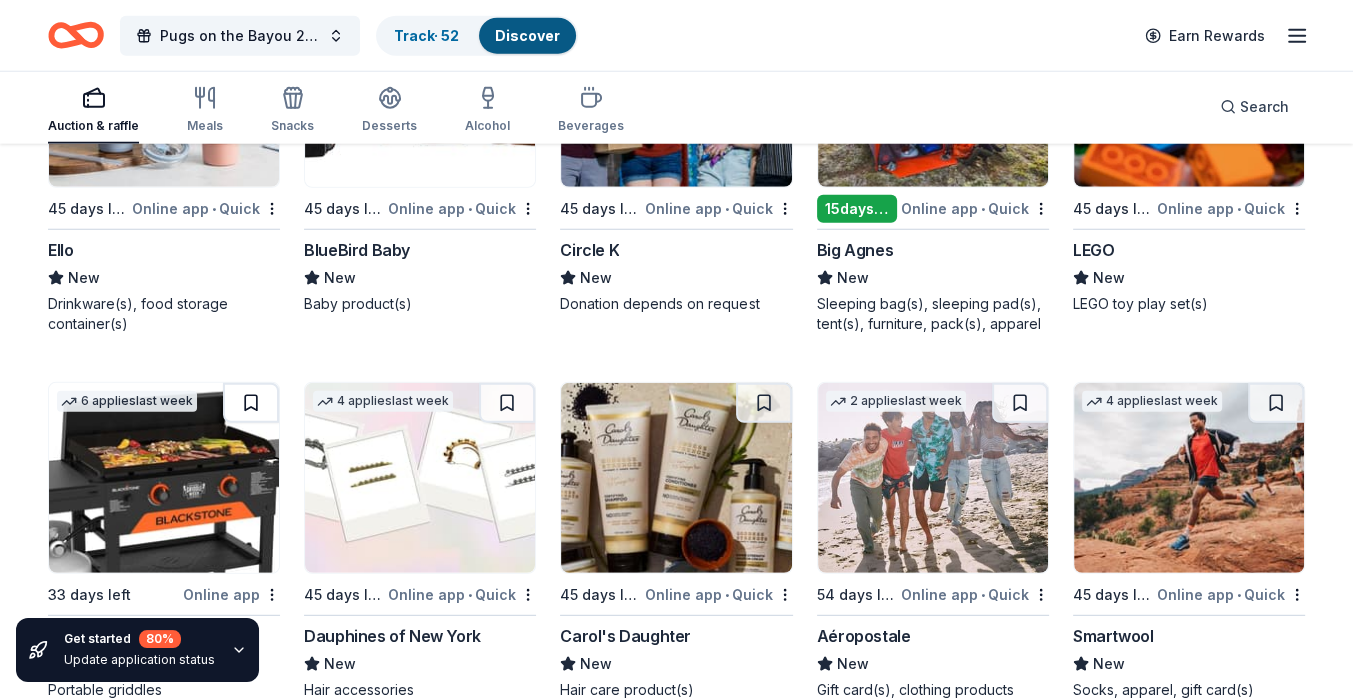 click at bounding box center (251, 403) 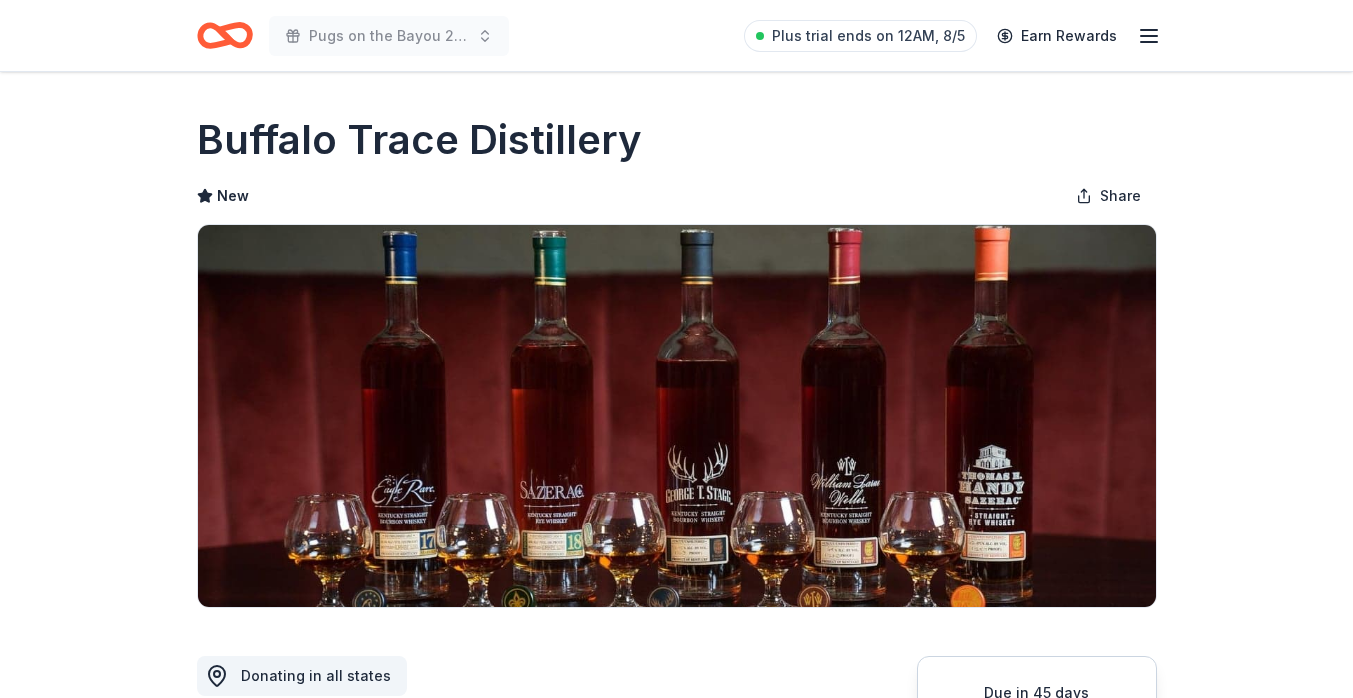 scroll, scrollTop: 0, scrollLeft: 0, axis: both 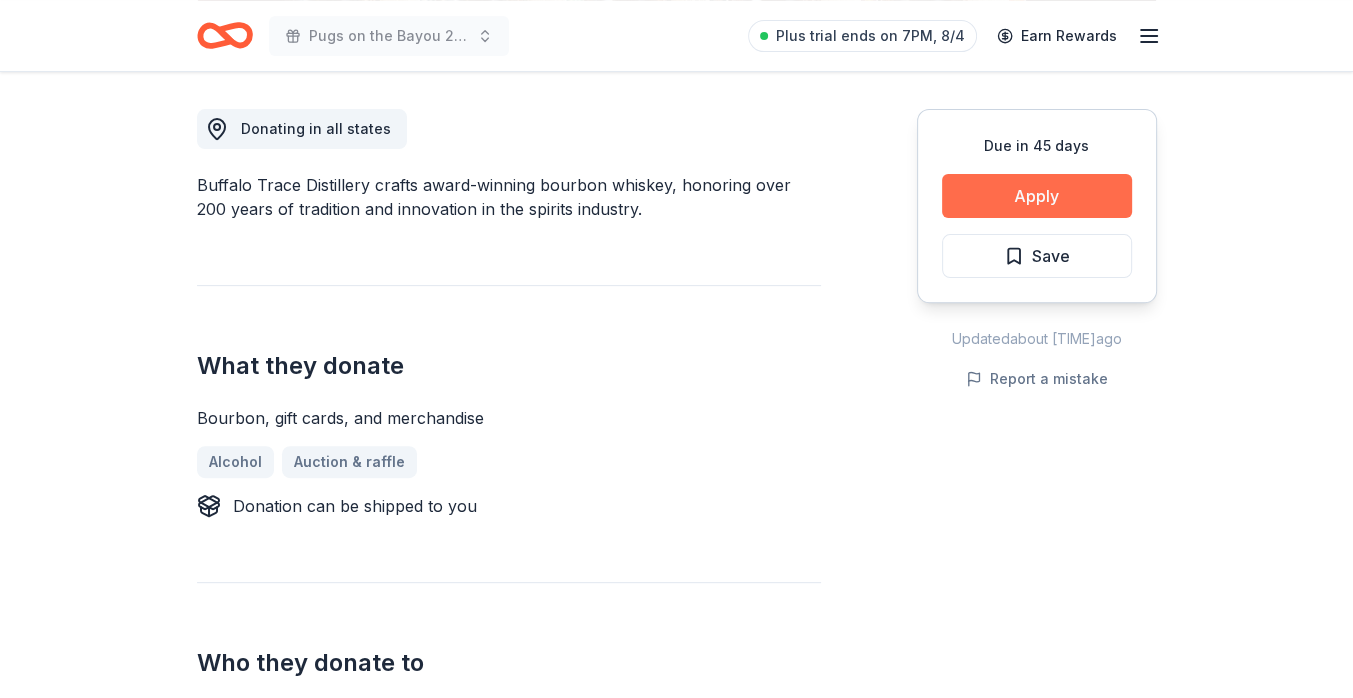 click on "Apply" at bounding box center (1037, 196) 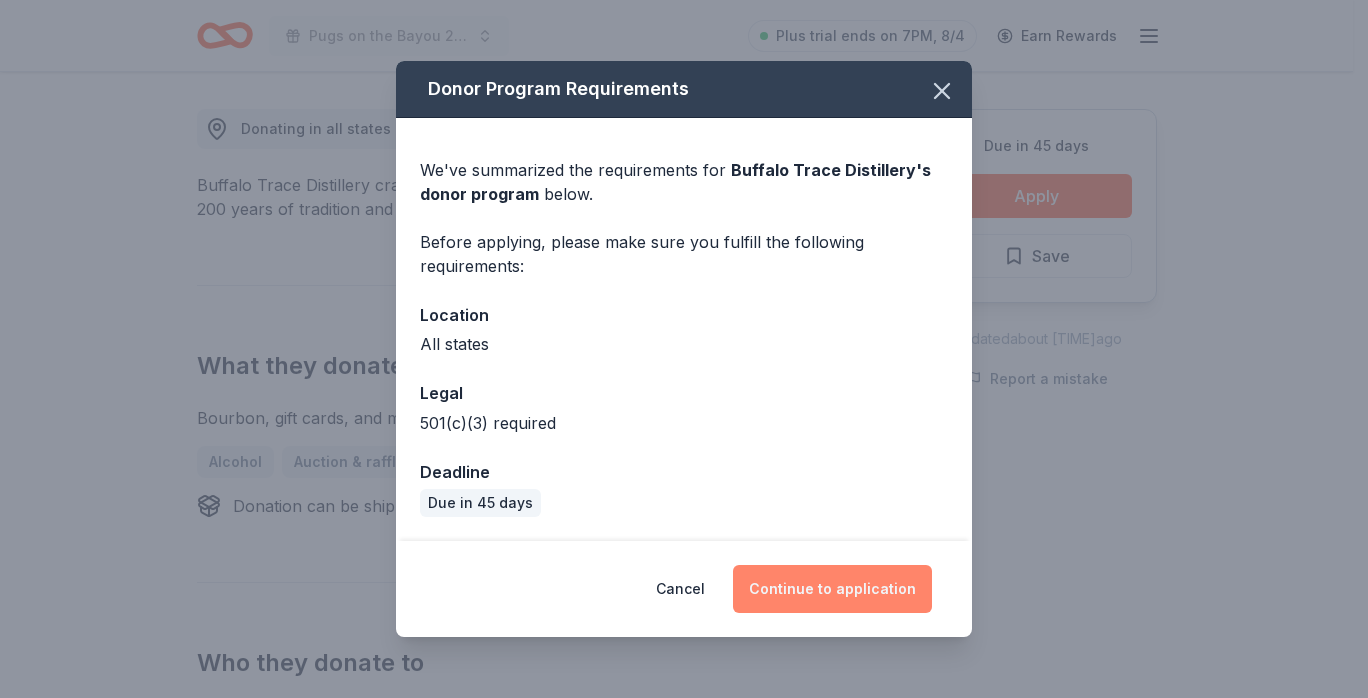 click on "Continue to application" at bounding box center [832, 589] 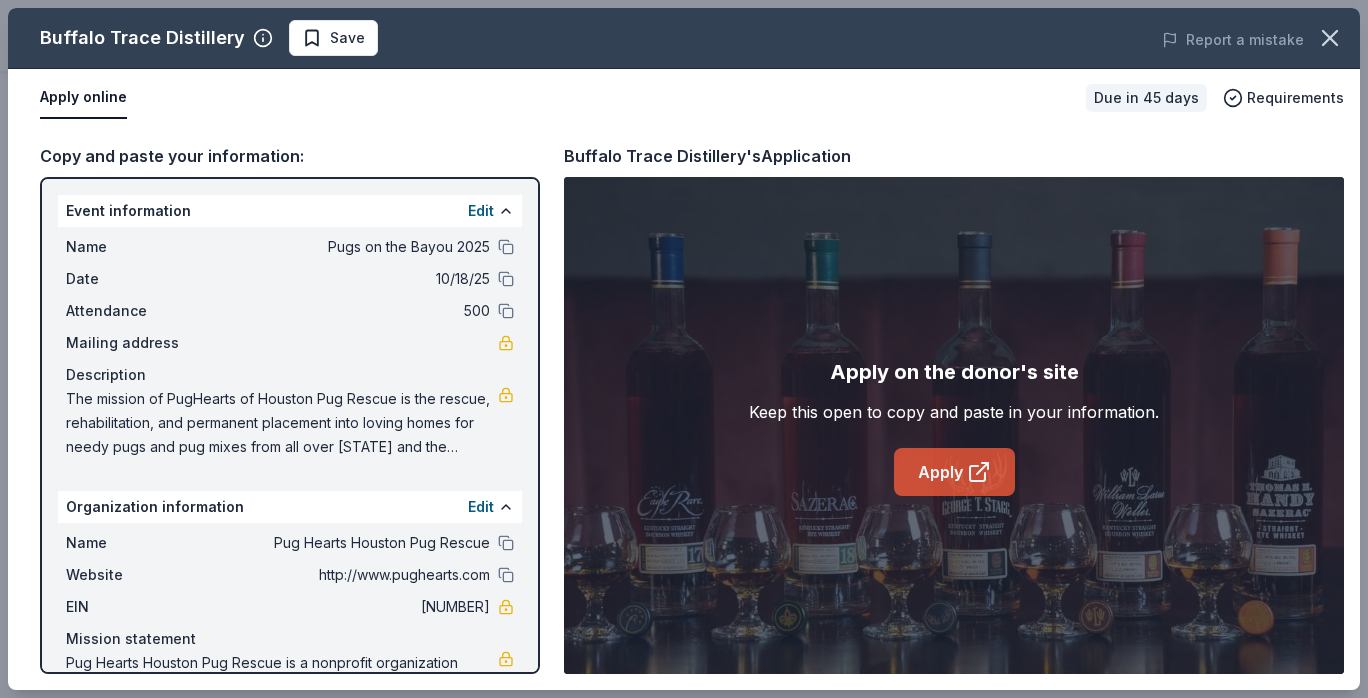 click on "Apply" at bounding box center [954, 472] 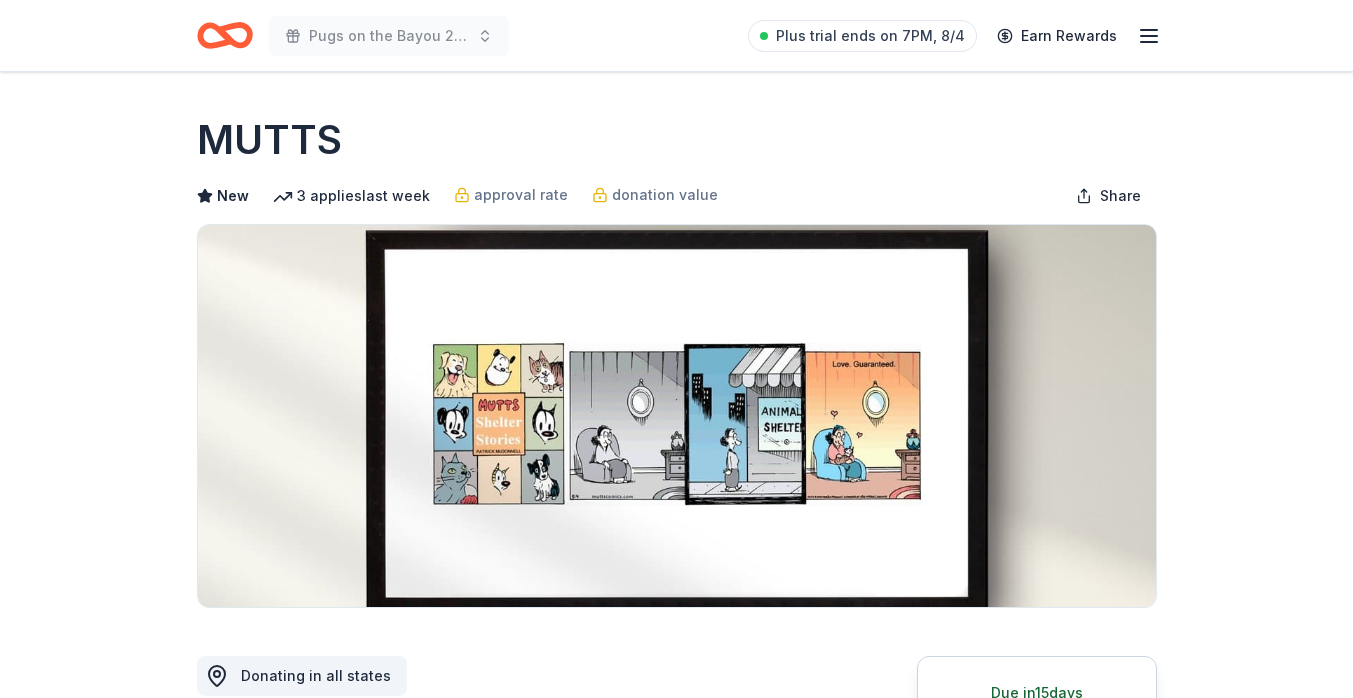 scroll, scrollTop: 0, scrollLeft: 0, axis: both 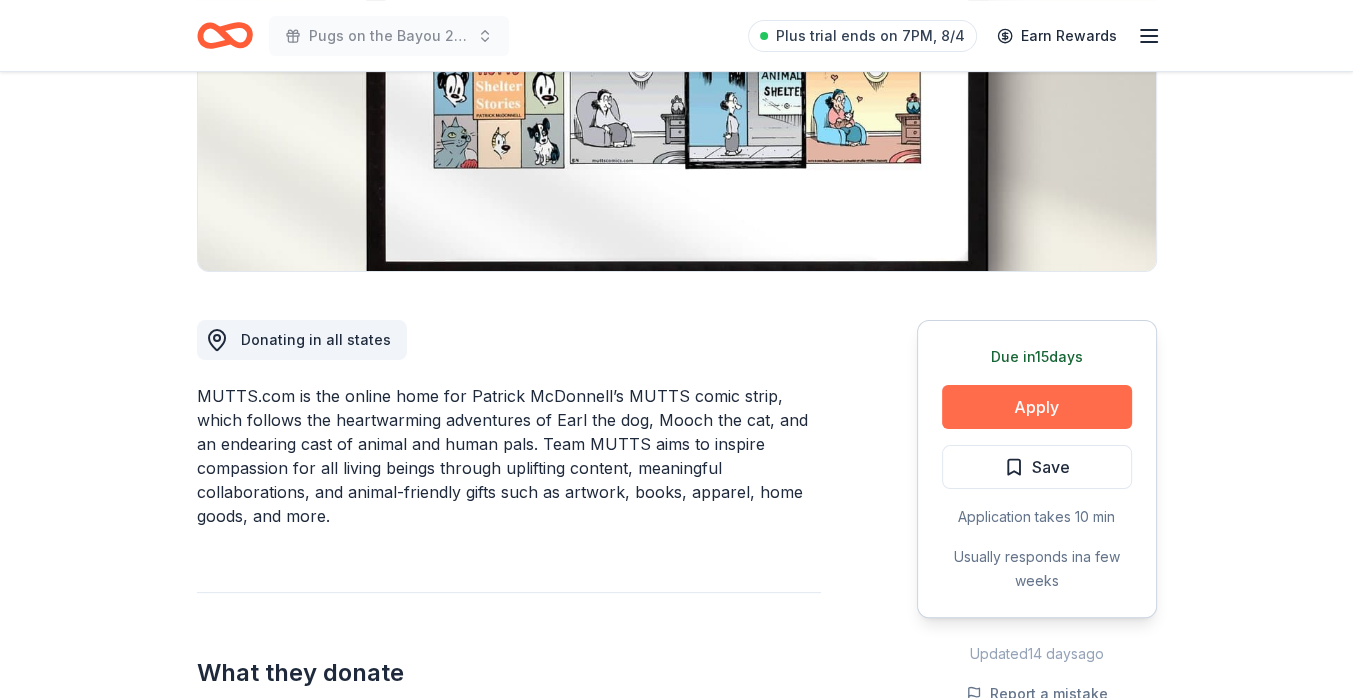 click on "Apply" at bounding box center [1037, 407] 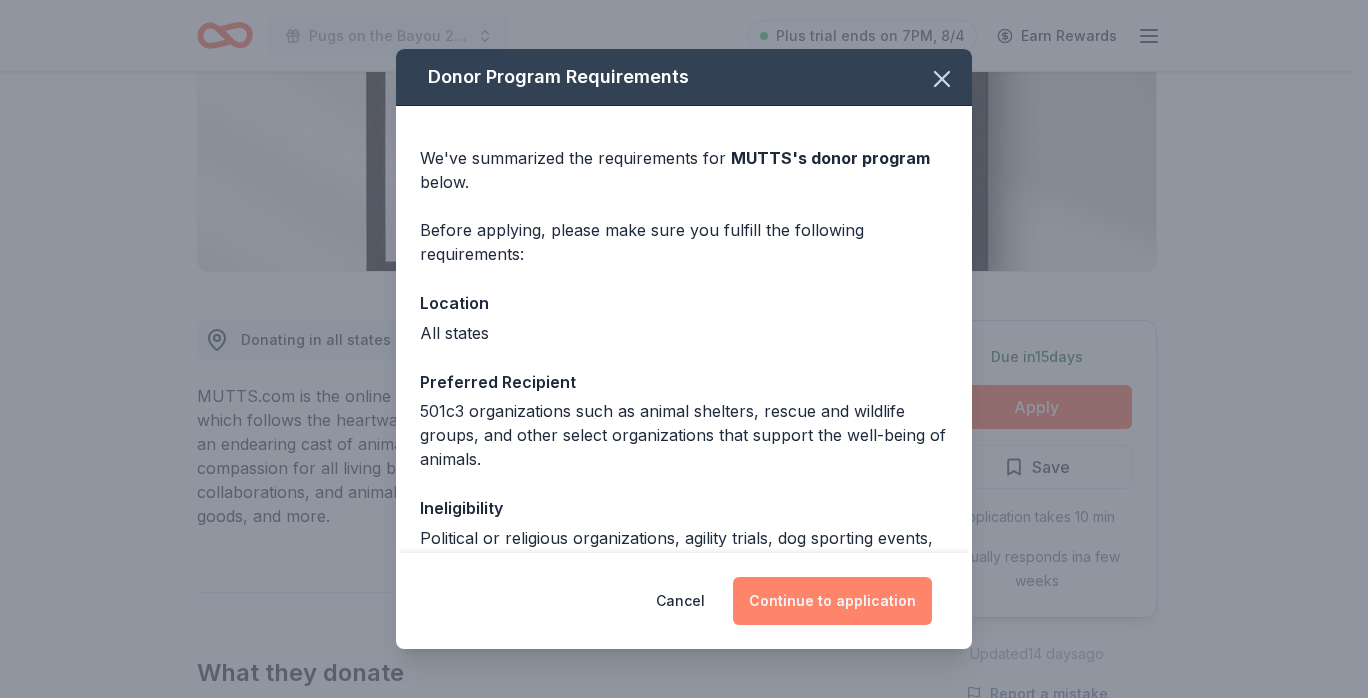 click on "Continue to application" at bounding box center [832, 601] 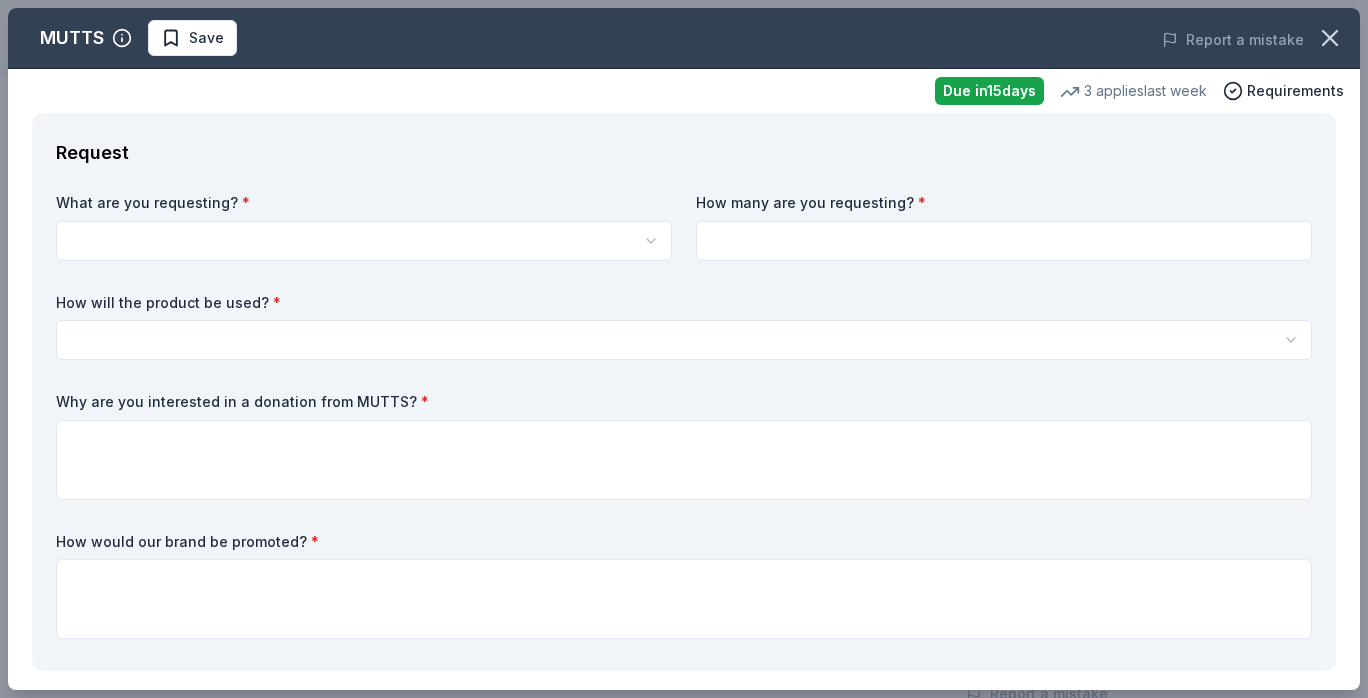 click on "Pugs on the Bayou 2025 Plus trial ends on 7PM, 8/4 Earn Rewards Due in  15  days Share MUTTS New 3   applies  last week approval rate donation value Share Donating in all states MUTTS.com is the online home for Patrick McDonnell’s MUTTS comic strip, which follows the heartwarming adventures of Earl the dog, Mooch the cat, and an endearing cast of animal and human pals. Team MUTTS aims to inspire compassion for all living beings through uplifting content, meaningful collaborations, and animal-friendly gifts such as artwork, books, apparel, home goods, and more. What they donate Signed MUTTS print Auction & raffle Donation can be shipped to you   You may receive donations every   year Who they donate to  Preferred 501c3 organizations such as animal shelters, rescue and wildlife groups, and other select organizations that support the well-being of animals. Animals 501(c)(3) required  Ineligible Political Religious Individuals For profit Due in  15  days Apply Save Application takes 10 min Usually responds in" at bounding box center (684, 13) 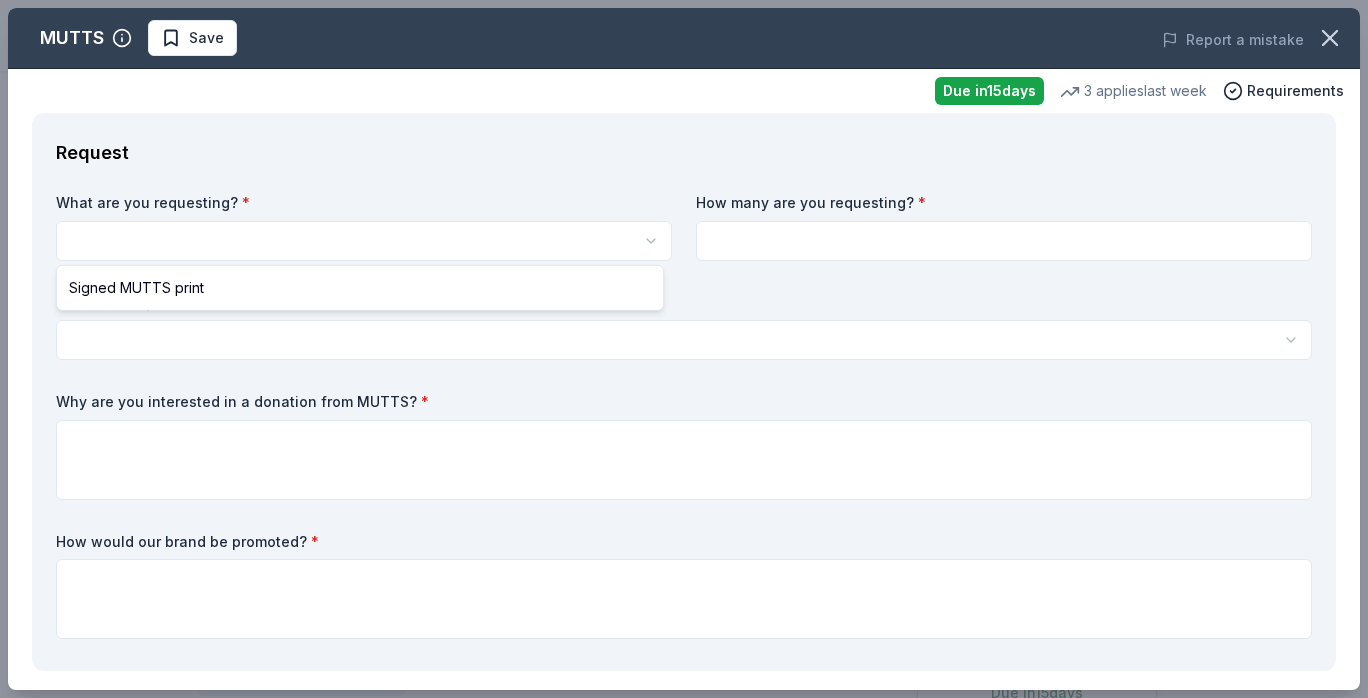select on "Signed MUTTS print" 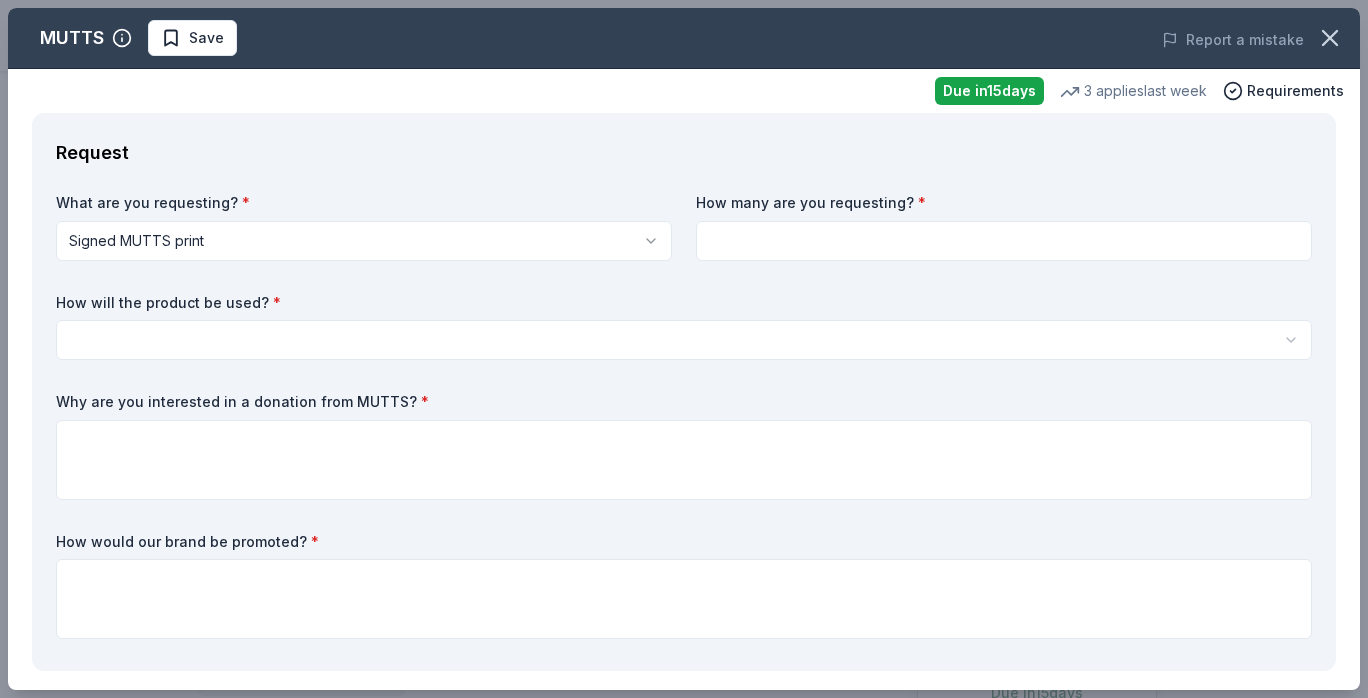 click at bounding box center (1004, 241) 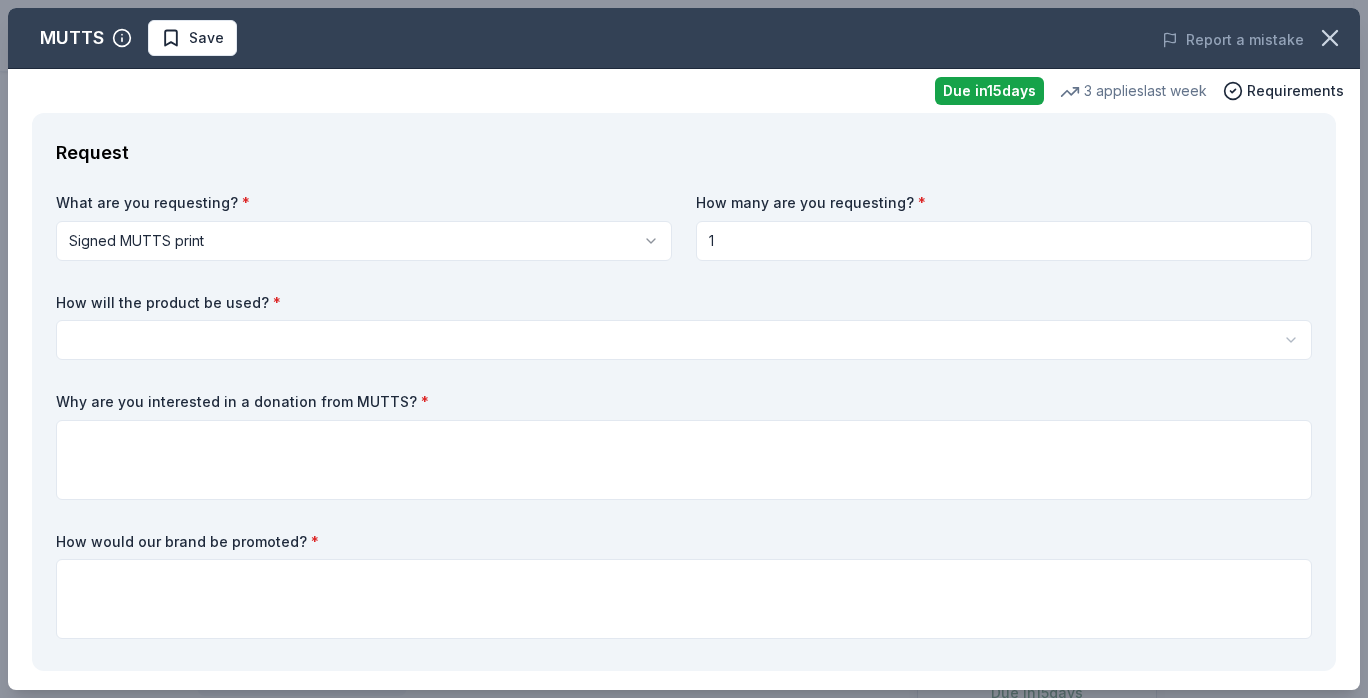 click on "1" at bounding box center (1004, 241) 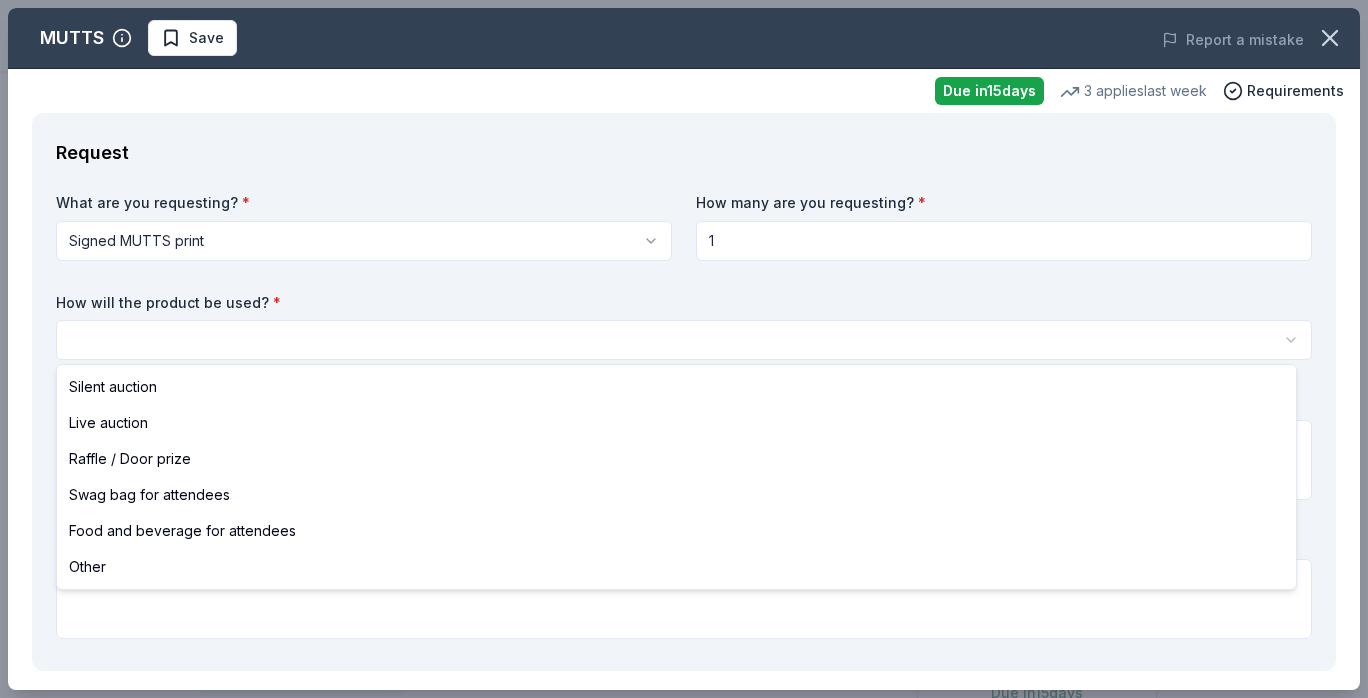 select on "silentAuction" 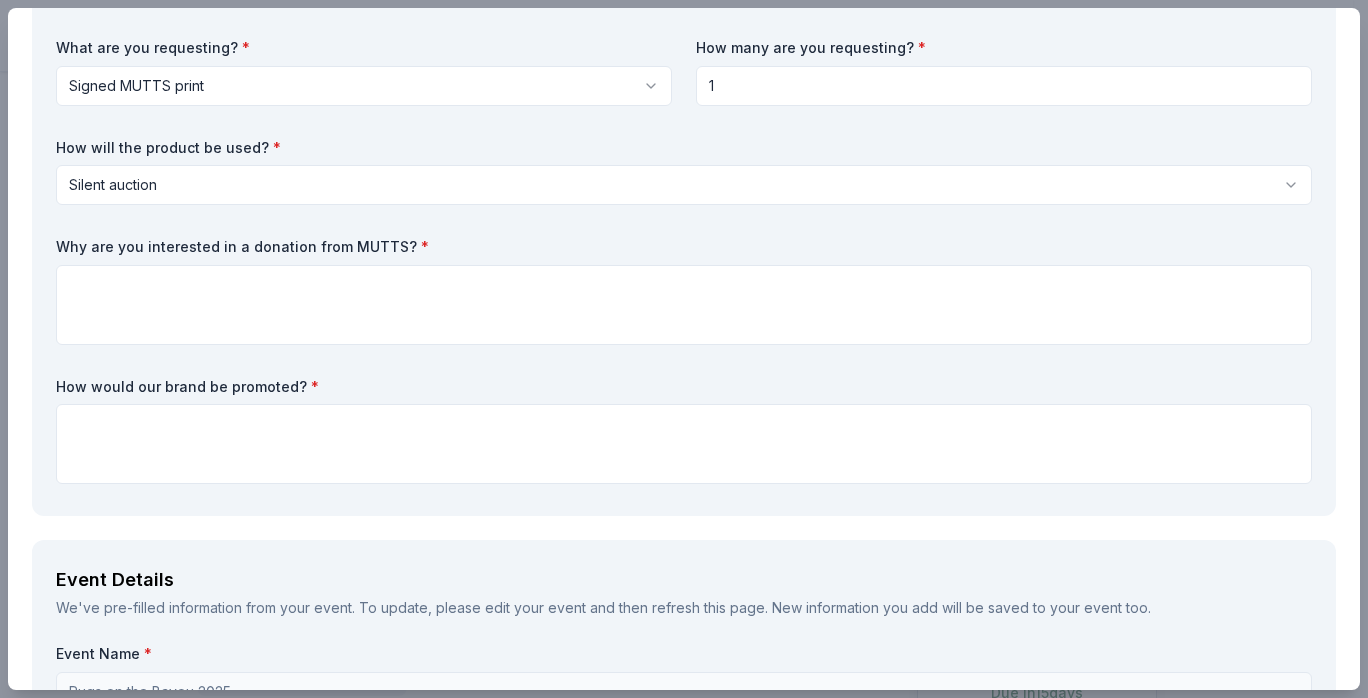 scroll, scrollTop: 135, scrollLeft: 0, axis: vertical 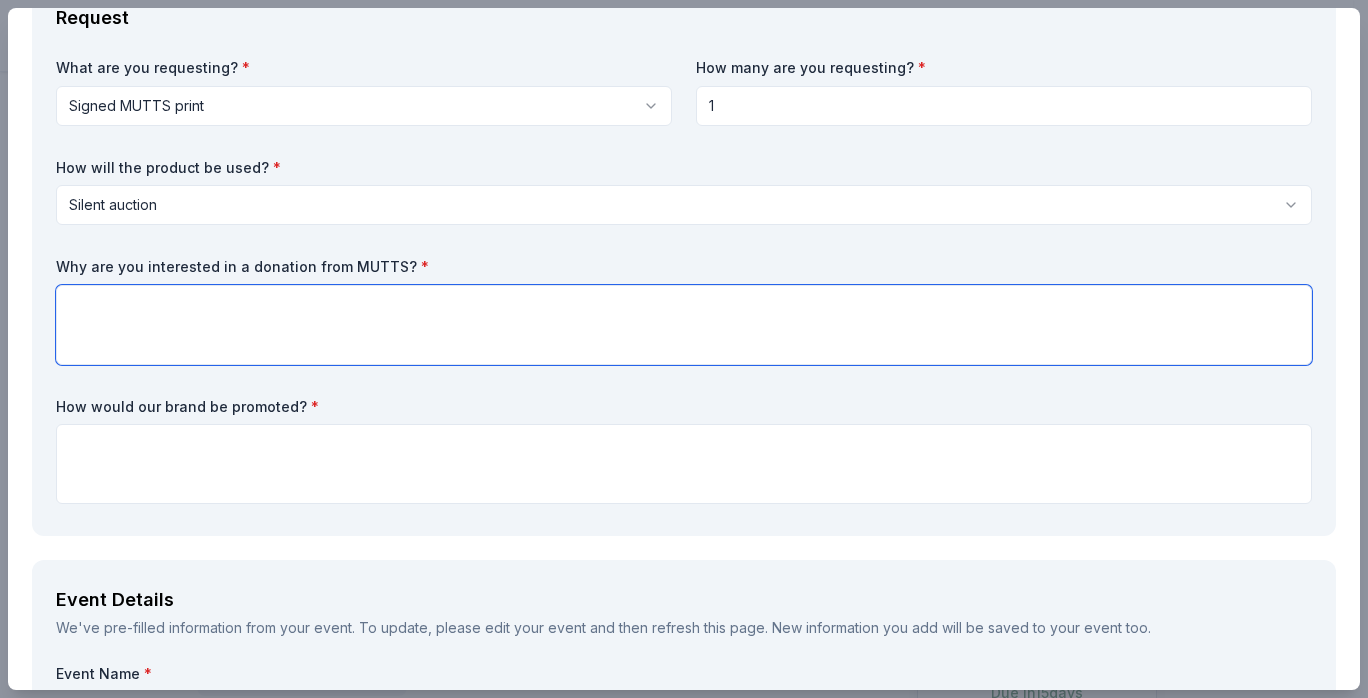 click at bounding box center [684, 325] 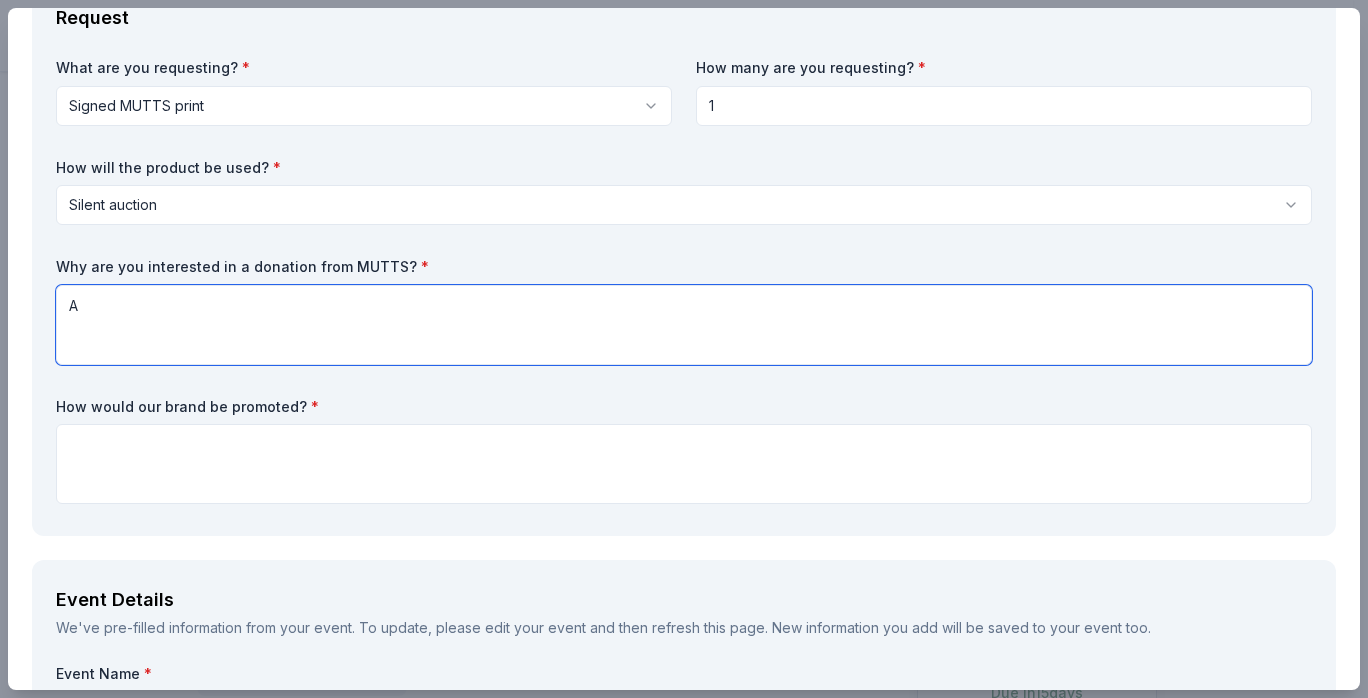 type 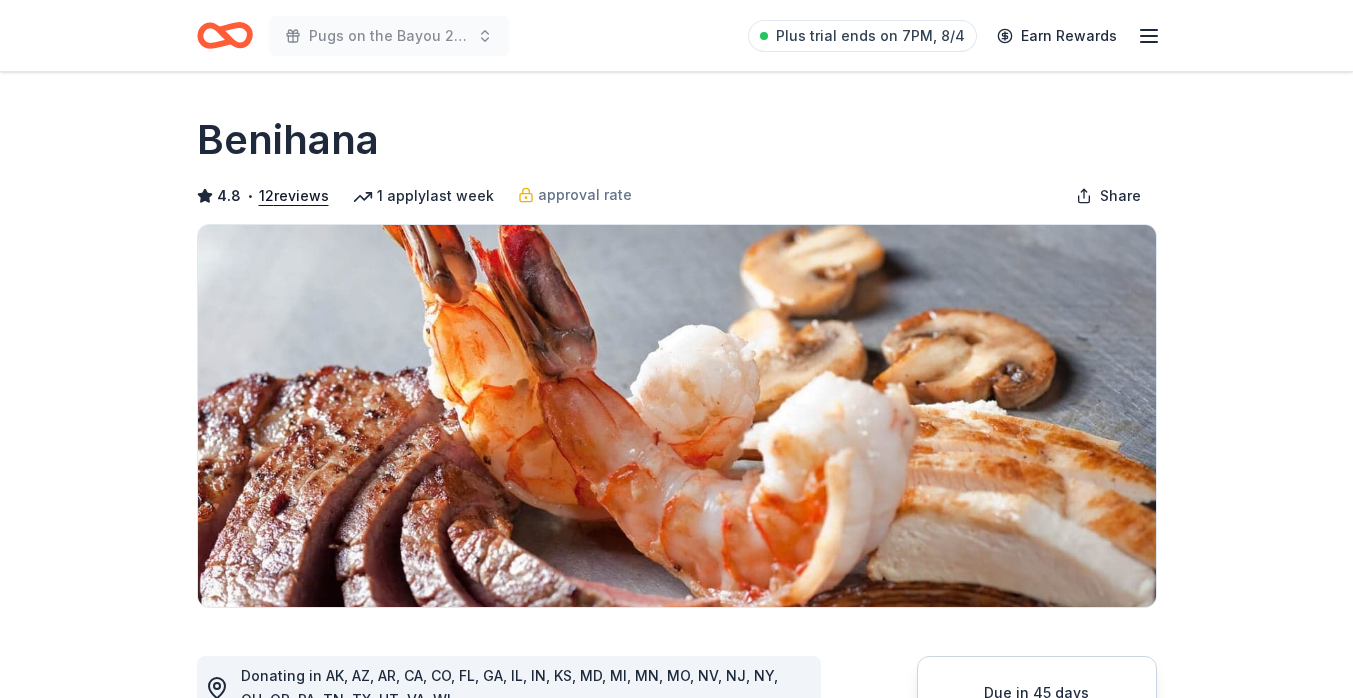 scroll, scrollTop: 0, scrollLeft: 0, axis: both 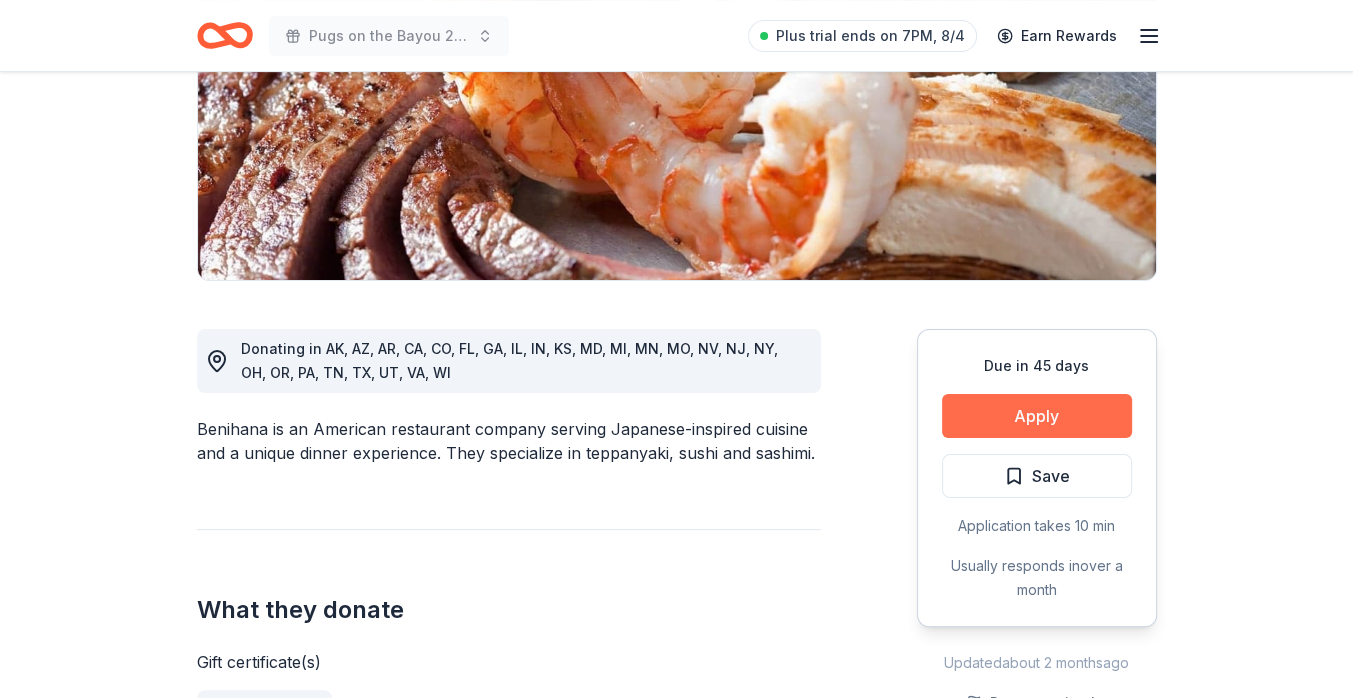click on "Apply" at bounding box center [1037, 416] 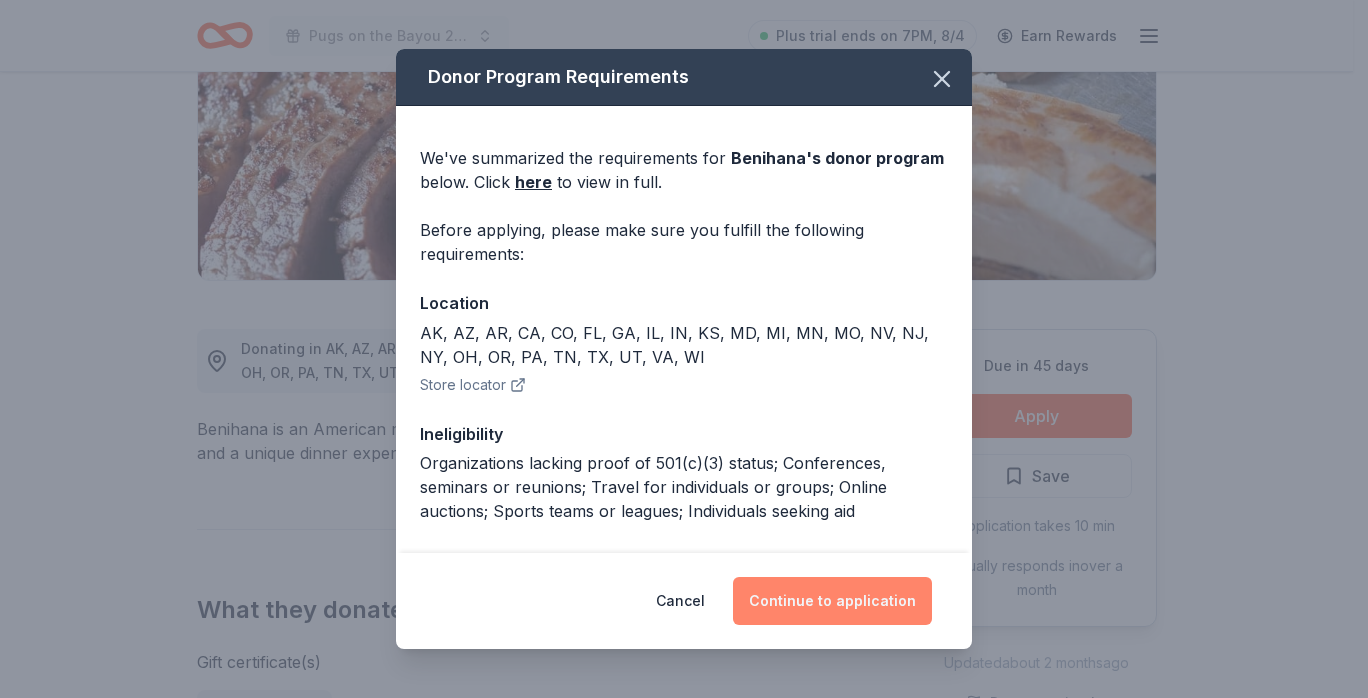 click on "Continue to application" at bounding box center [832, 601] 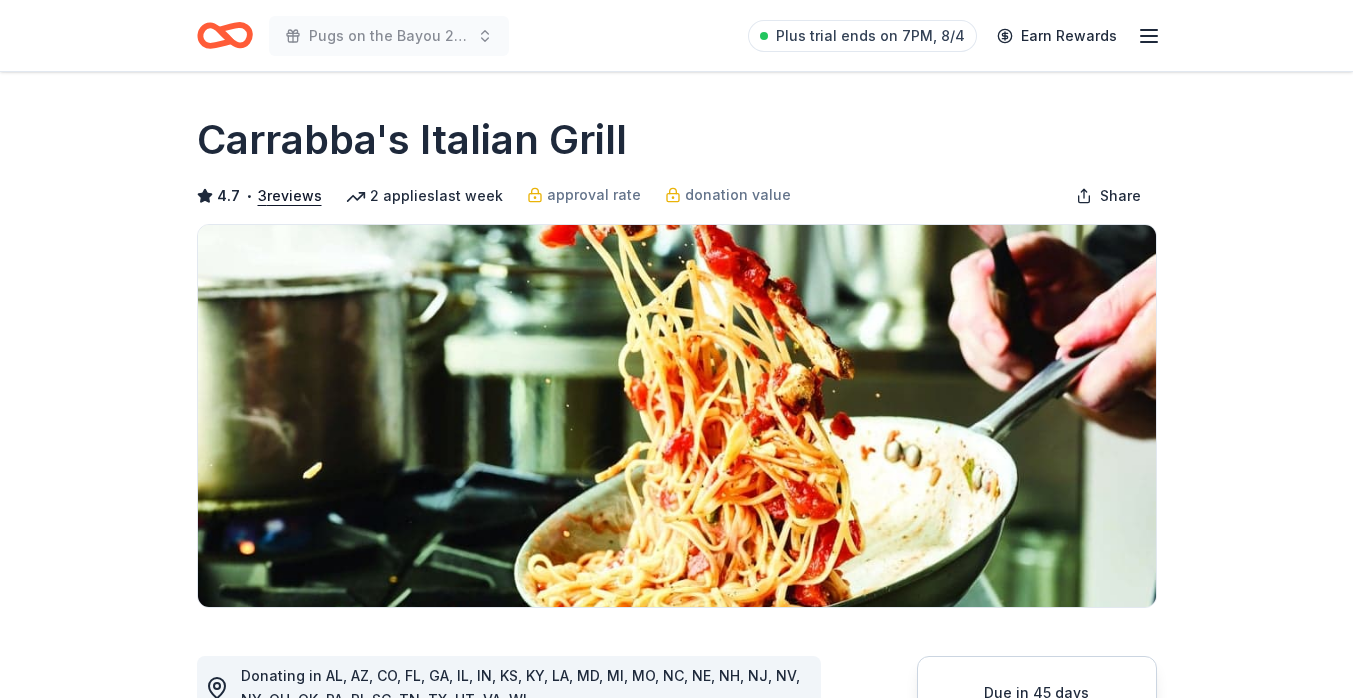scroll, scrollTop: 0, scrollLeft: 0, axis: both 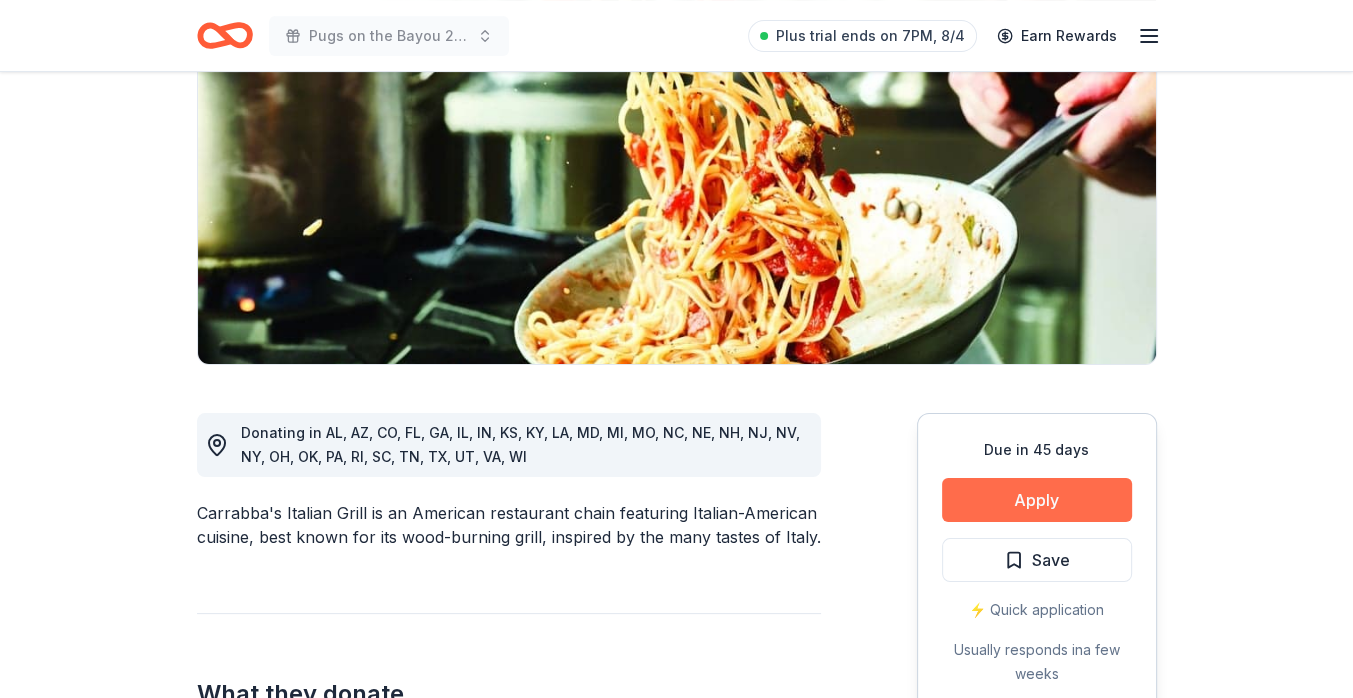 click on "Apply" at bounding box center (1037, 500) 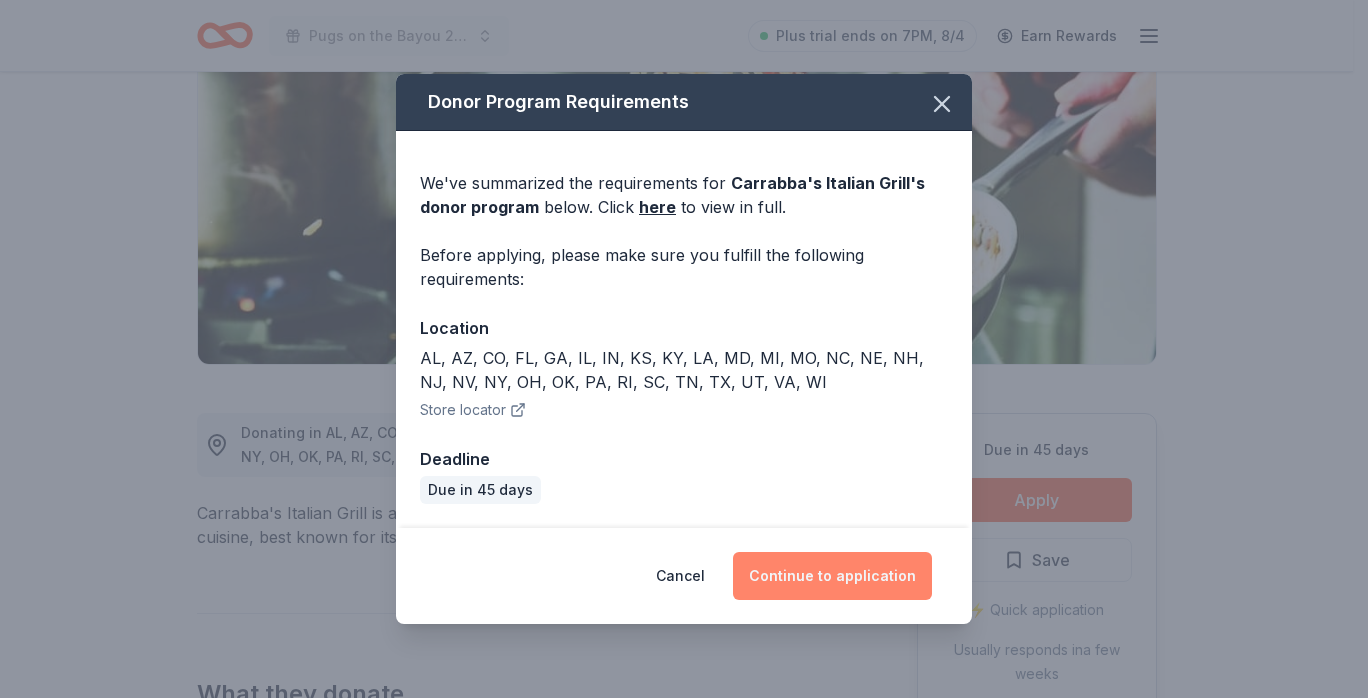 click on "Continue to application" at bounding box center [832, 576] 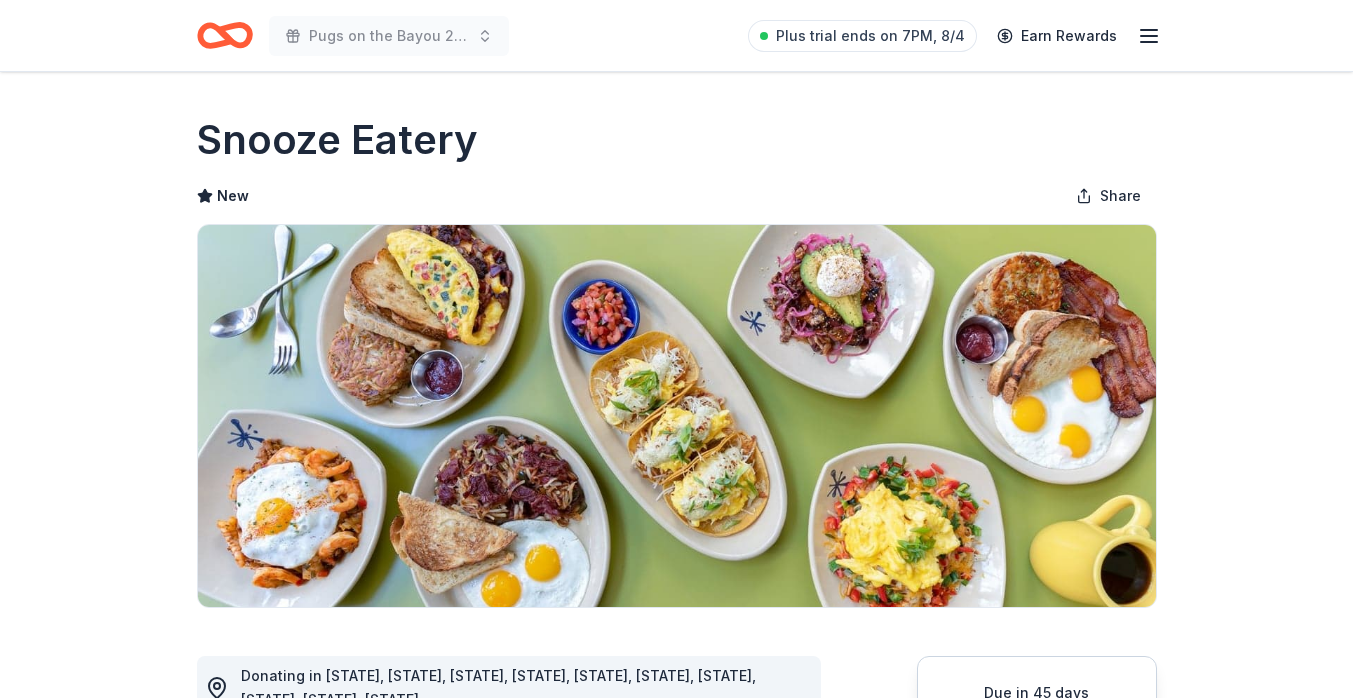 scroll, scrollTop: 0, scrollLeft: 0, axis: both 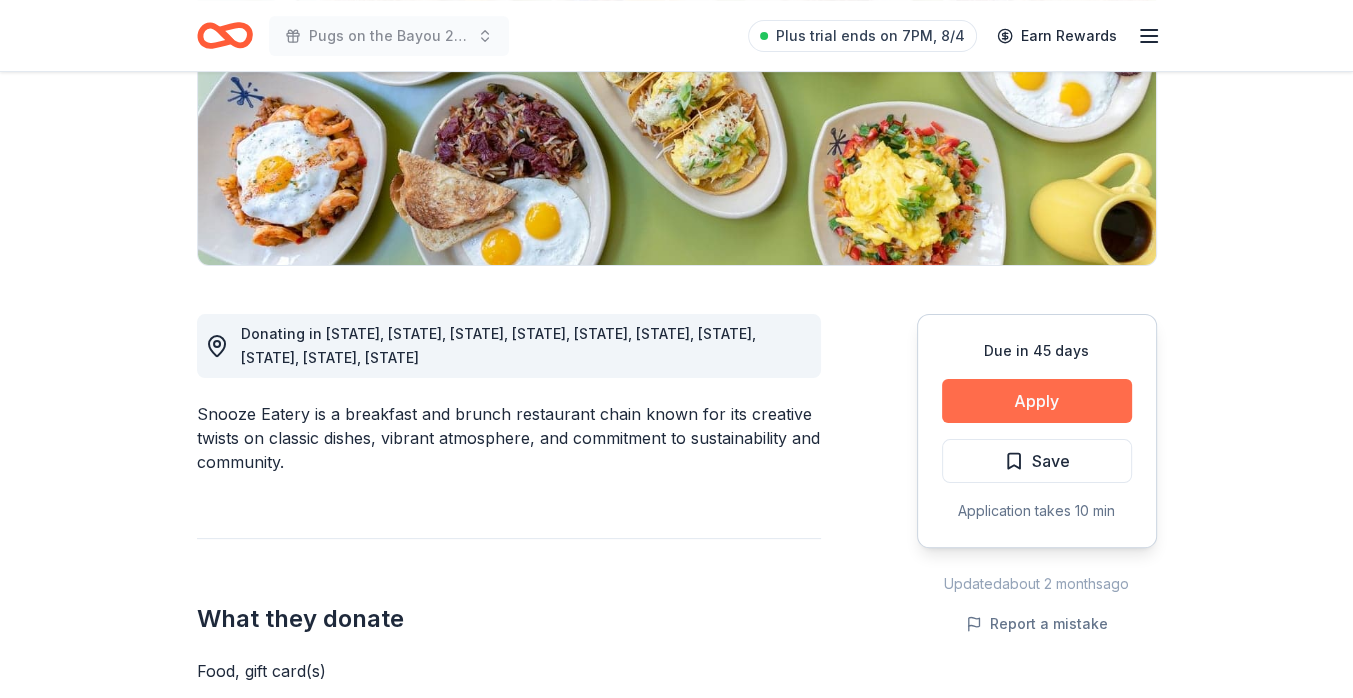 click on "Apply" at bounding box center (1037, 401) 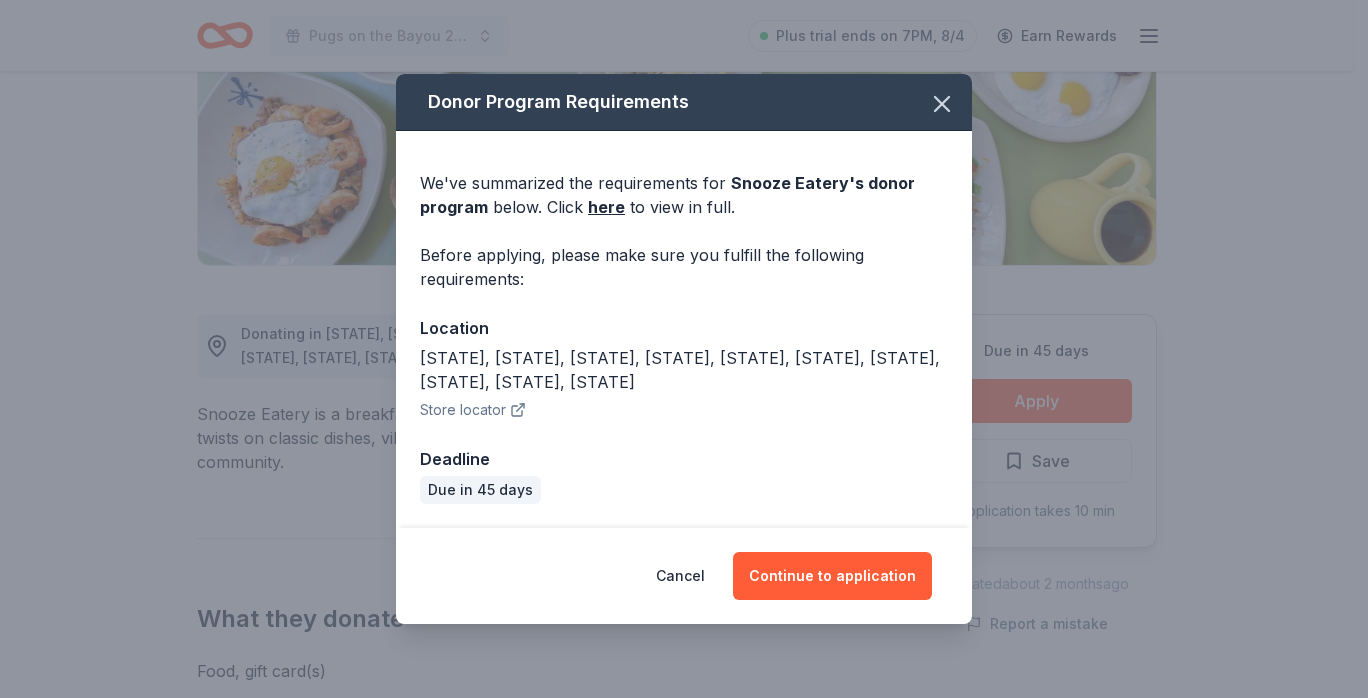 click on "Cancel Continue to application" at bounding box center [684, 576] 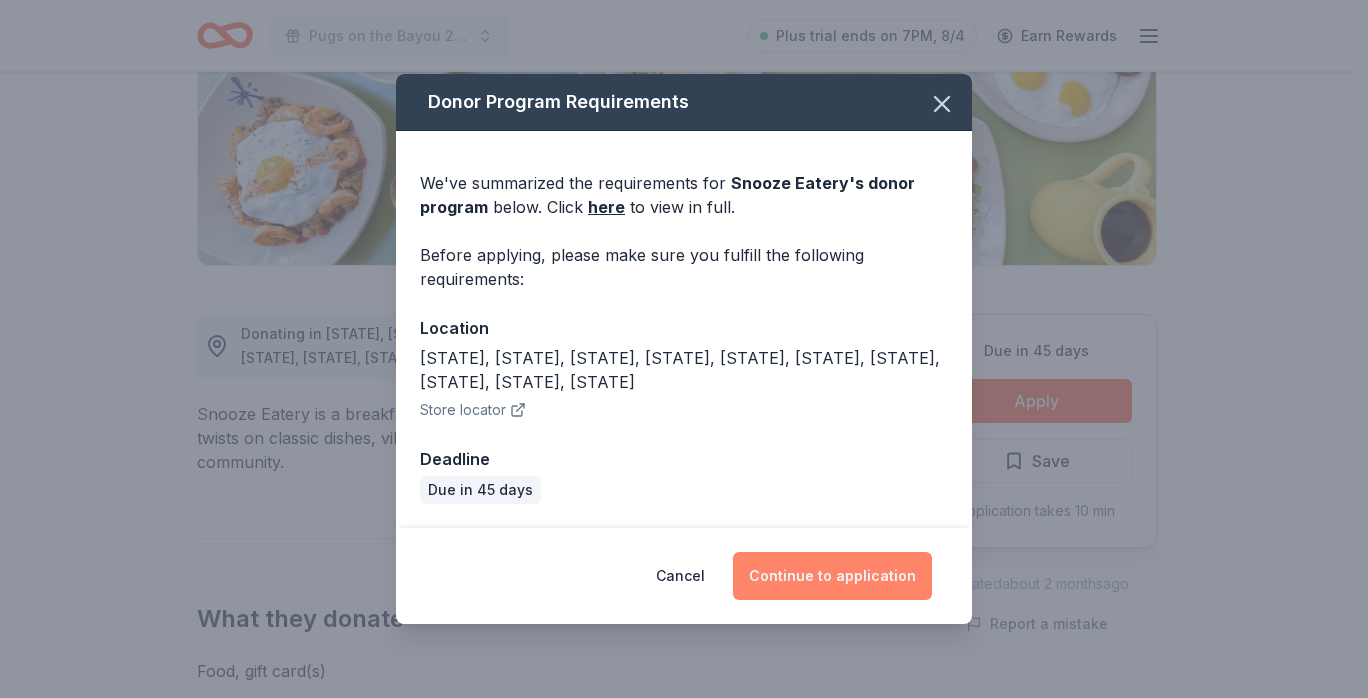 click on "Continue to application" at bounding box center [832, 576] 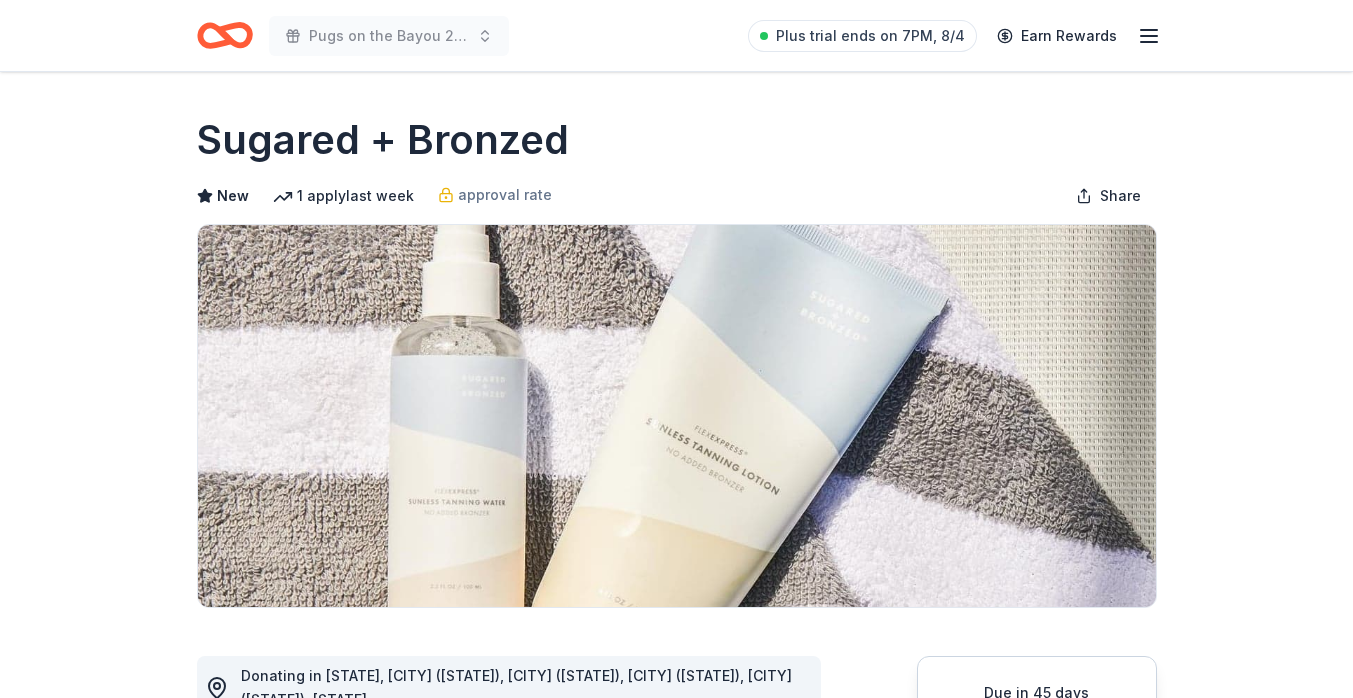 scroll, scrollTop: 0, scrollLeft: 0, axis: both 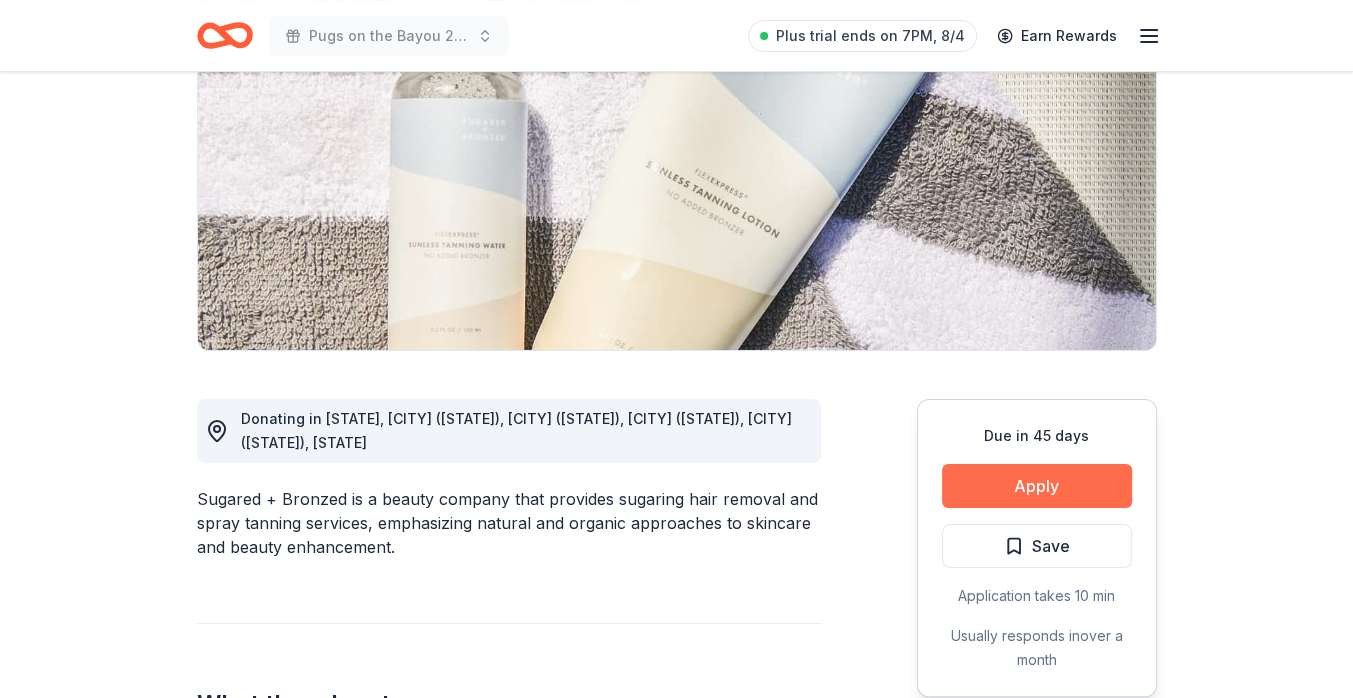 click on "Apply" at bounding box center [1037, 486] 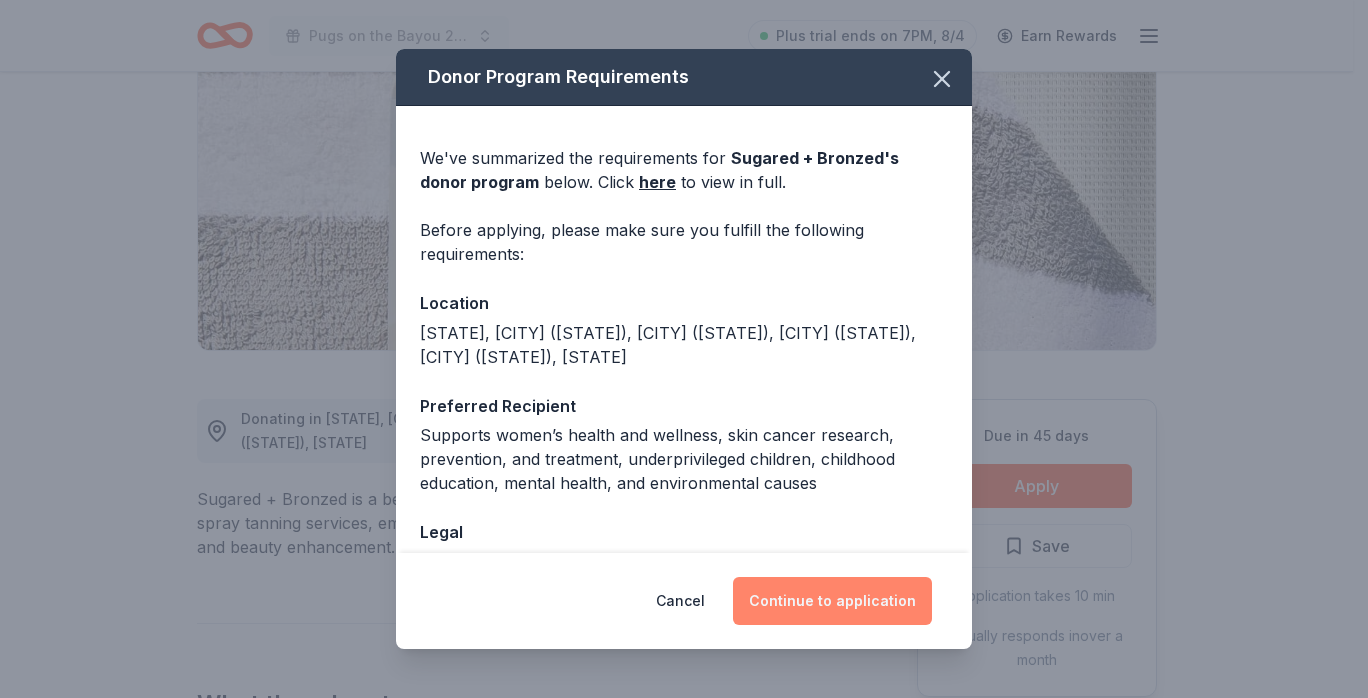 click on "Continue to application" at bounding box center [832, 601] 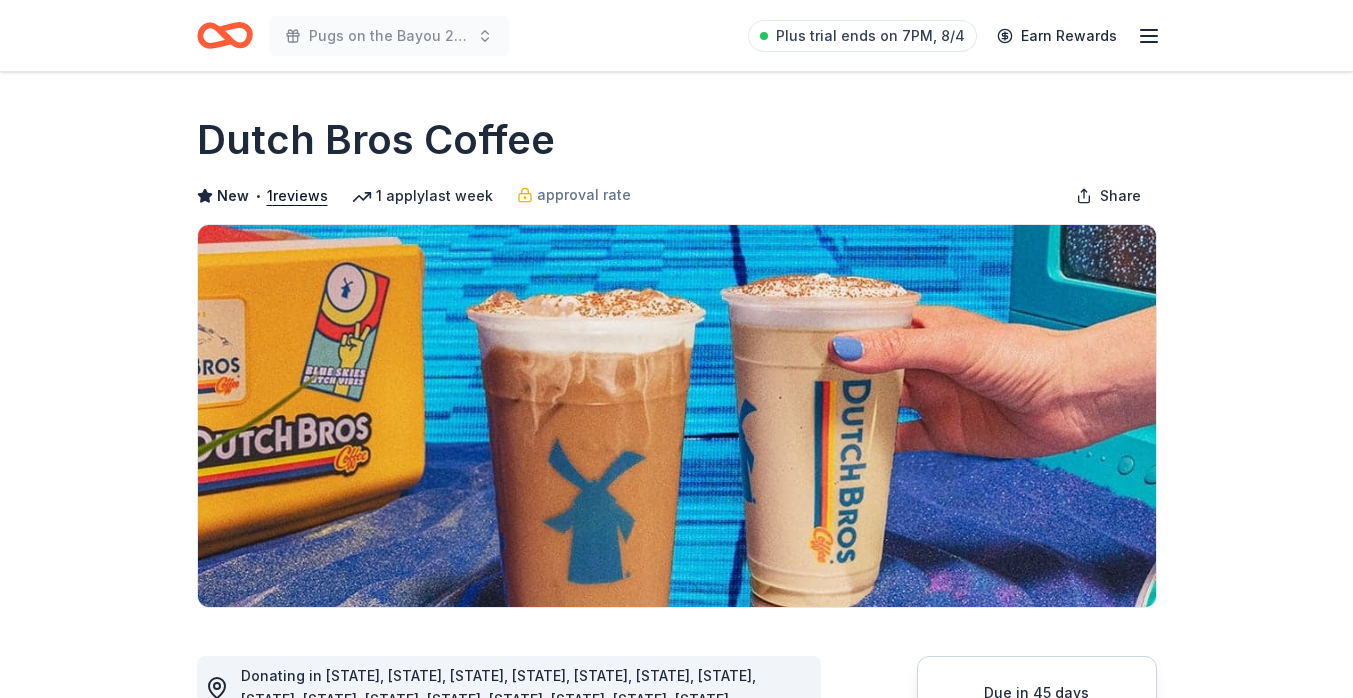 scroll, scrollTop: 0, scrollLeft: 0, axis: both 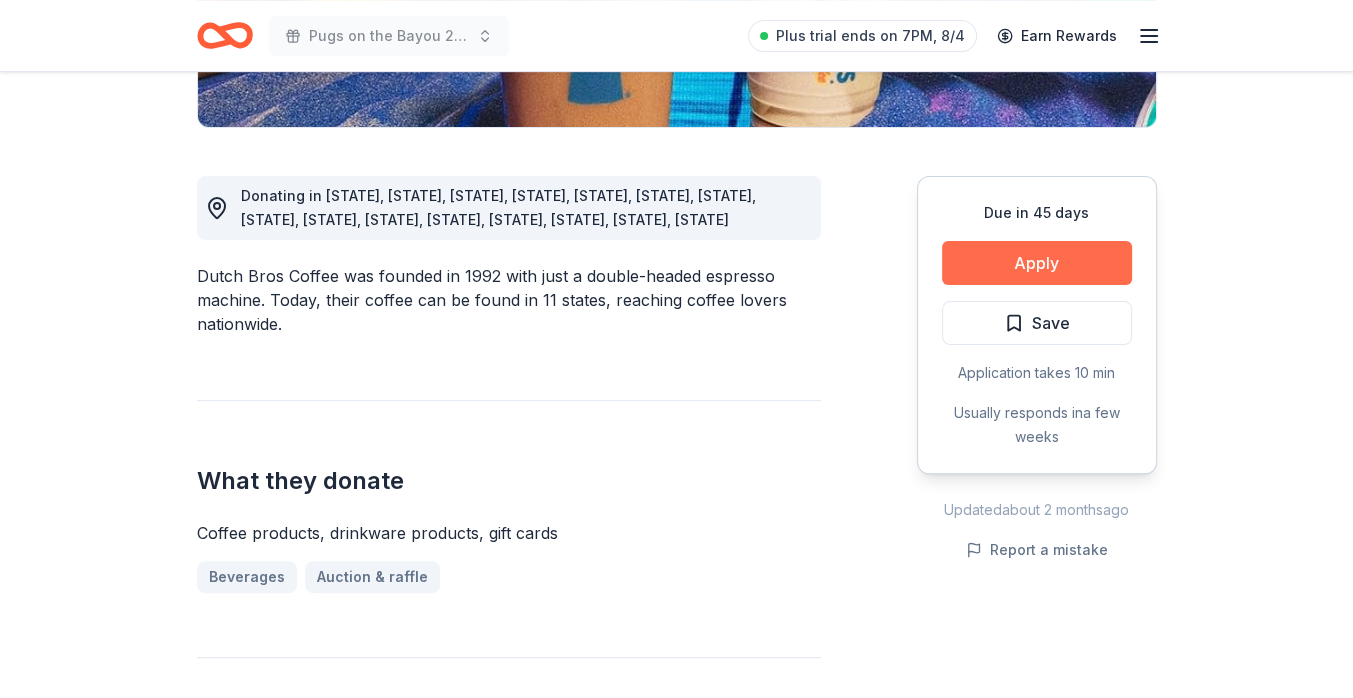 click on "Apply" at bounding box center (1037, 263) 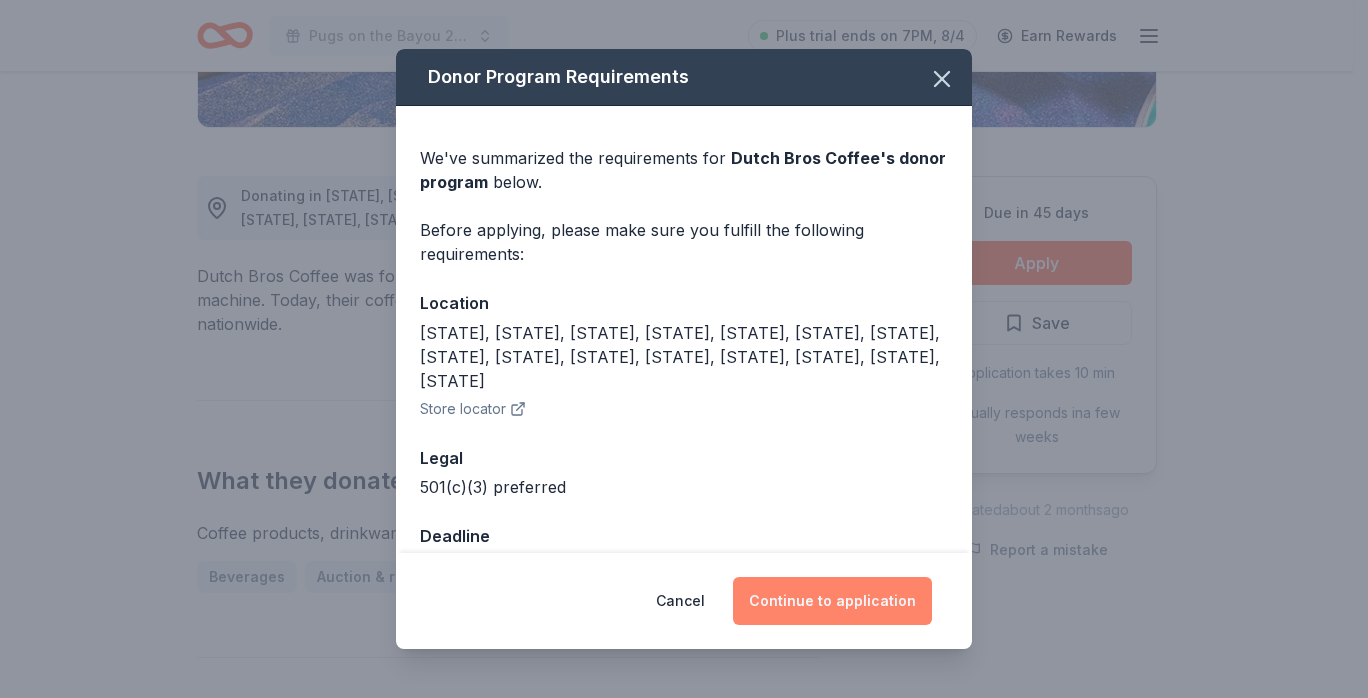 click on "Continue to application" at bounding box center [832, 601] 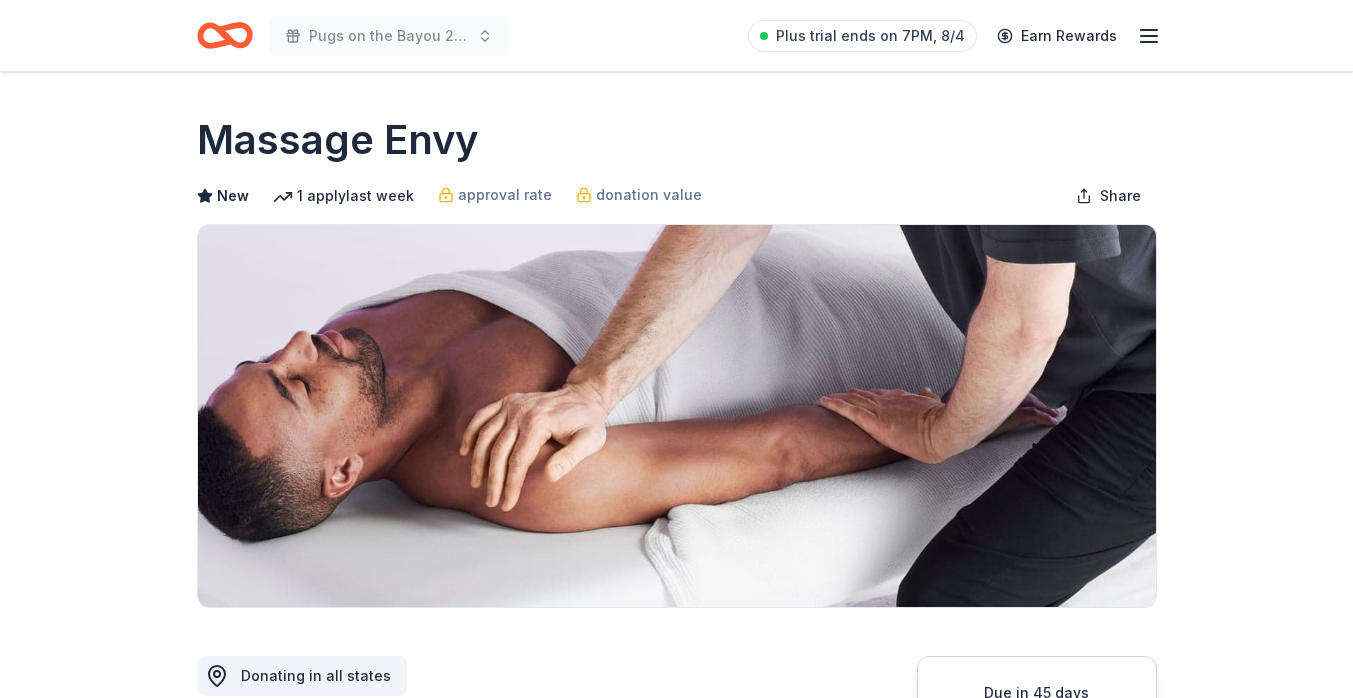 scroll, scrollTop: 0, scrollLeft: 0, axis: both 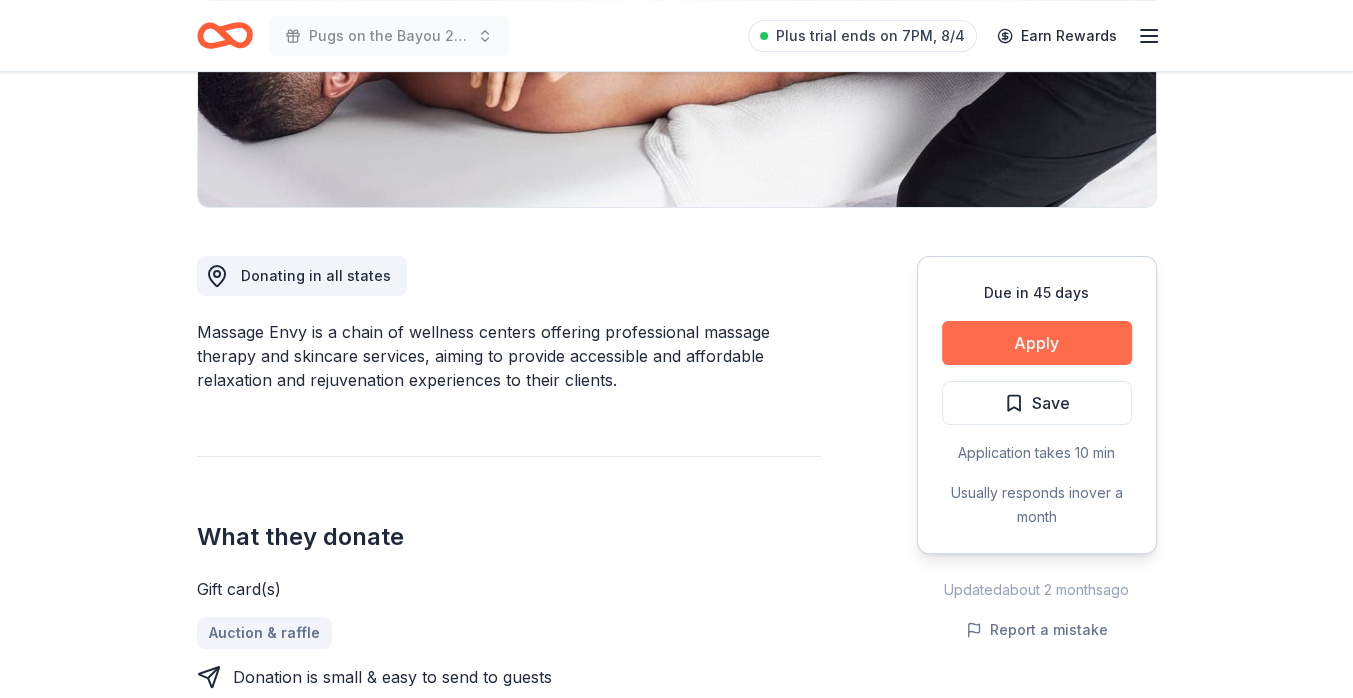 click on "Apply" at bounding box center [1037, 343] 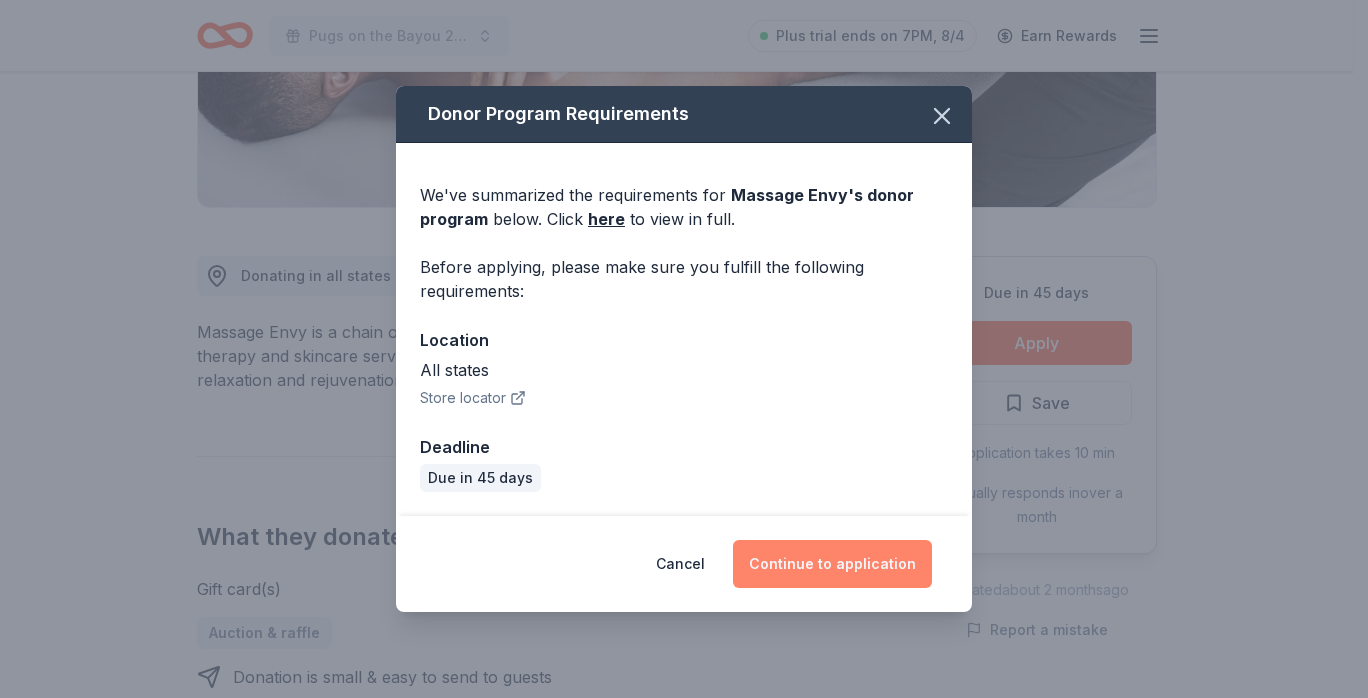 click on "Continue to application" at bounding box center [832, 564] 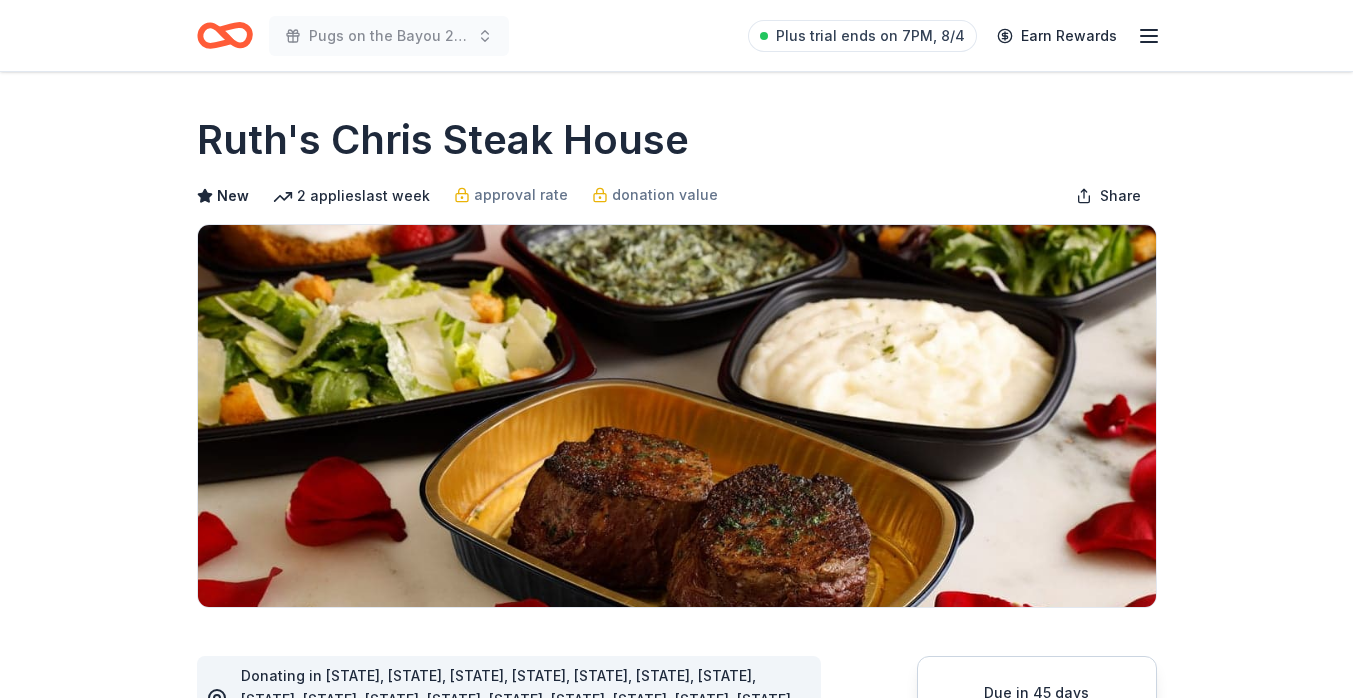 scroll, scrollTop: 0, scrollLeft: 0, axis: both 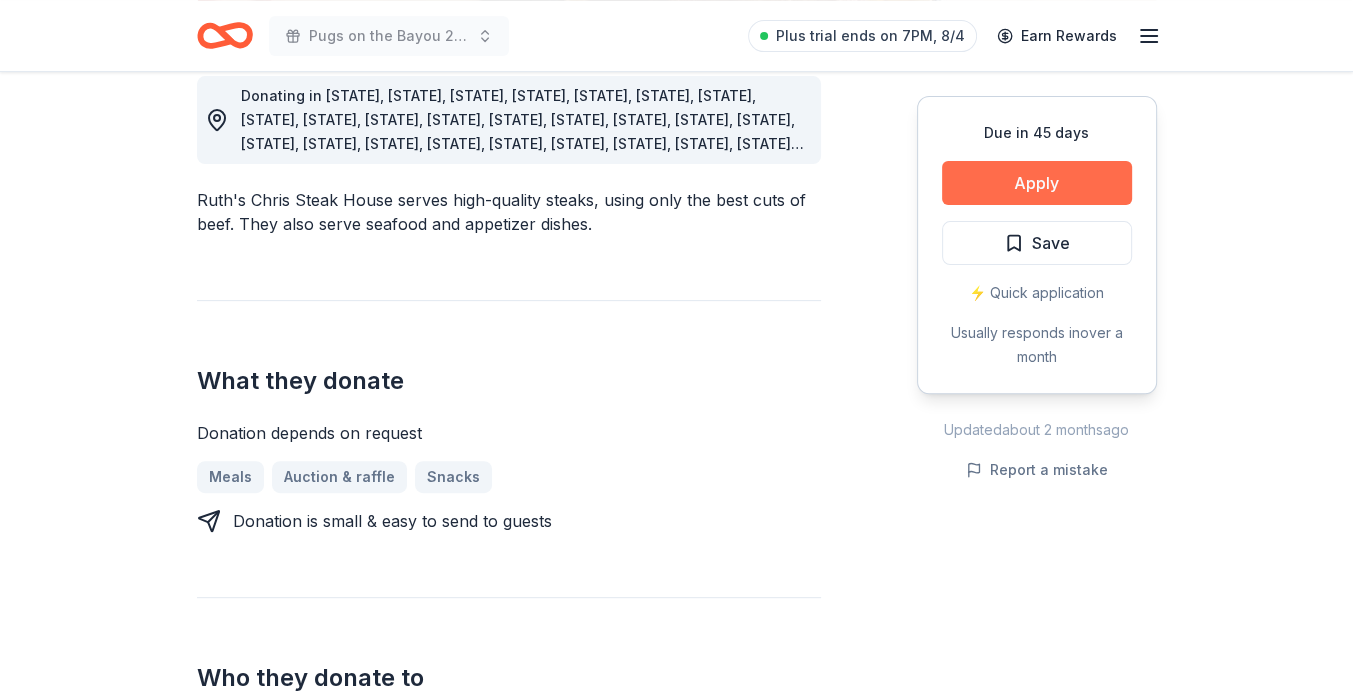 click on "Apply" at bounding box center [1037, 183] 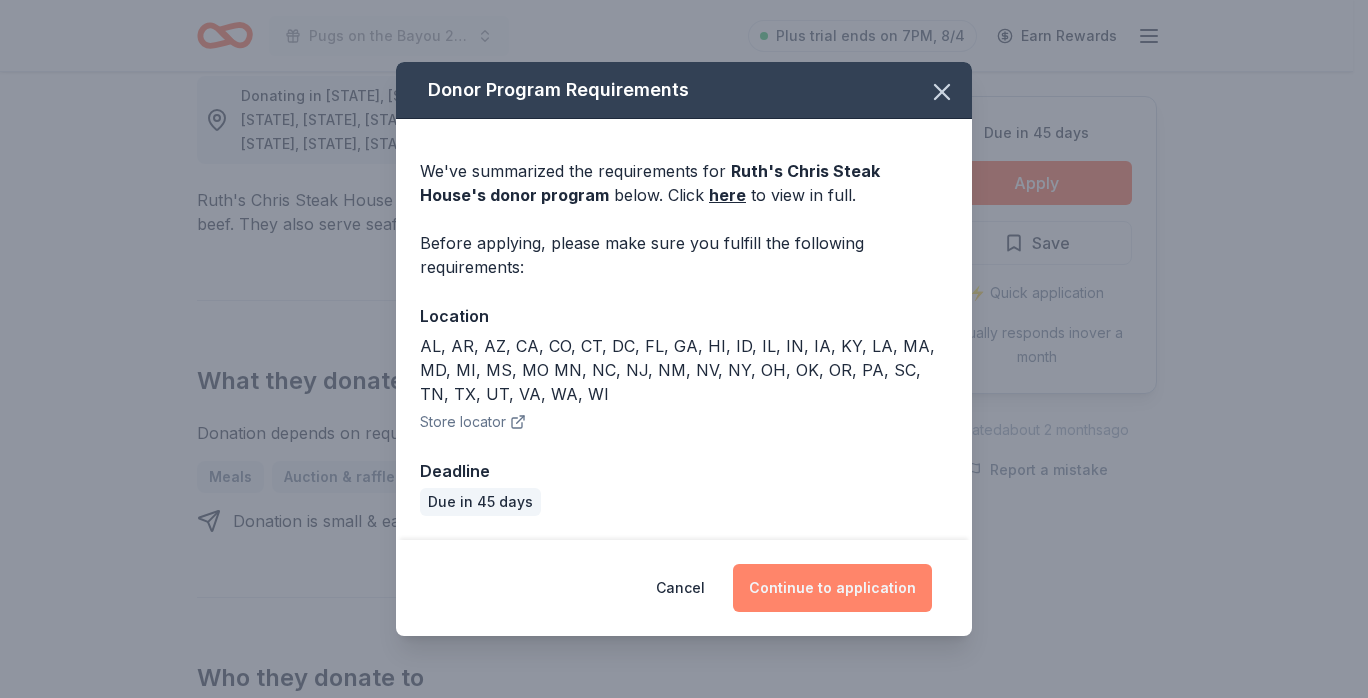 click on "Continue to application" at bounding box center (832, 588) 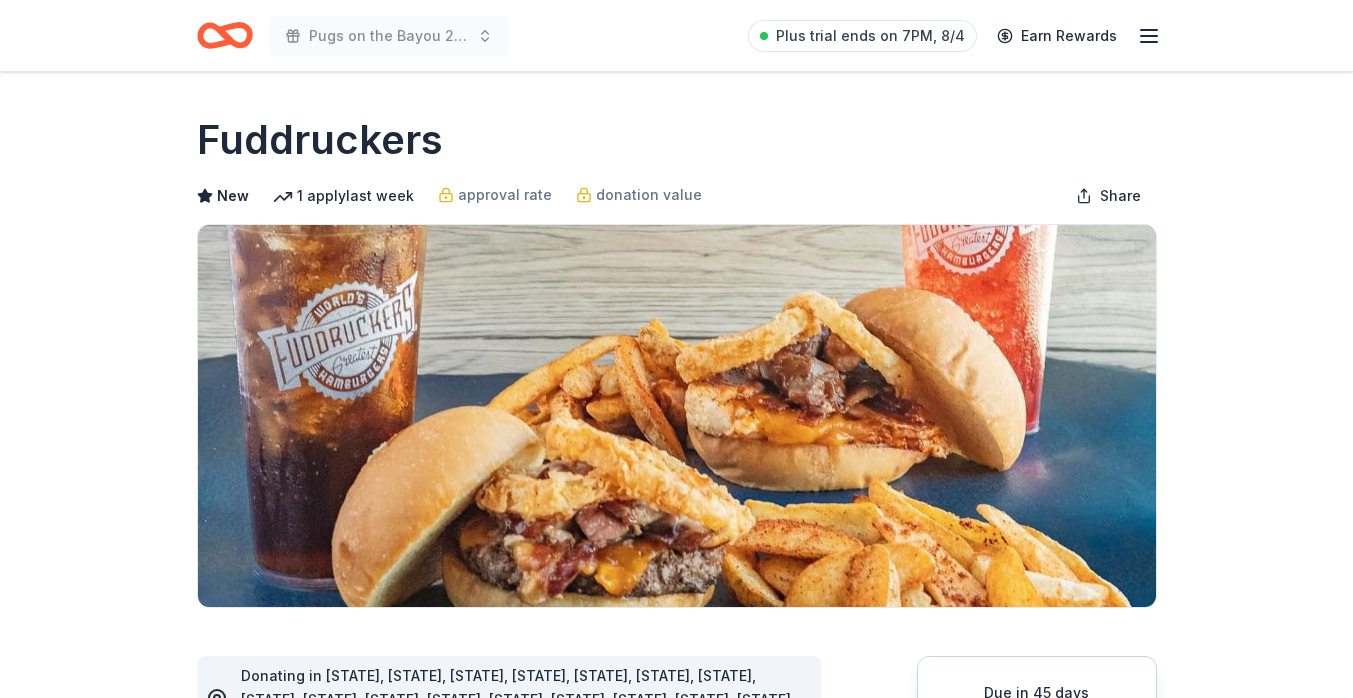scroll, scrollTop: 0, scrollLeft: 0, axis: both 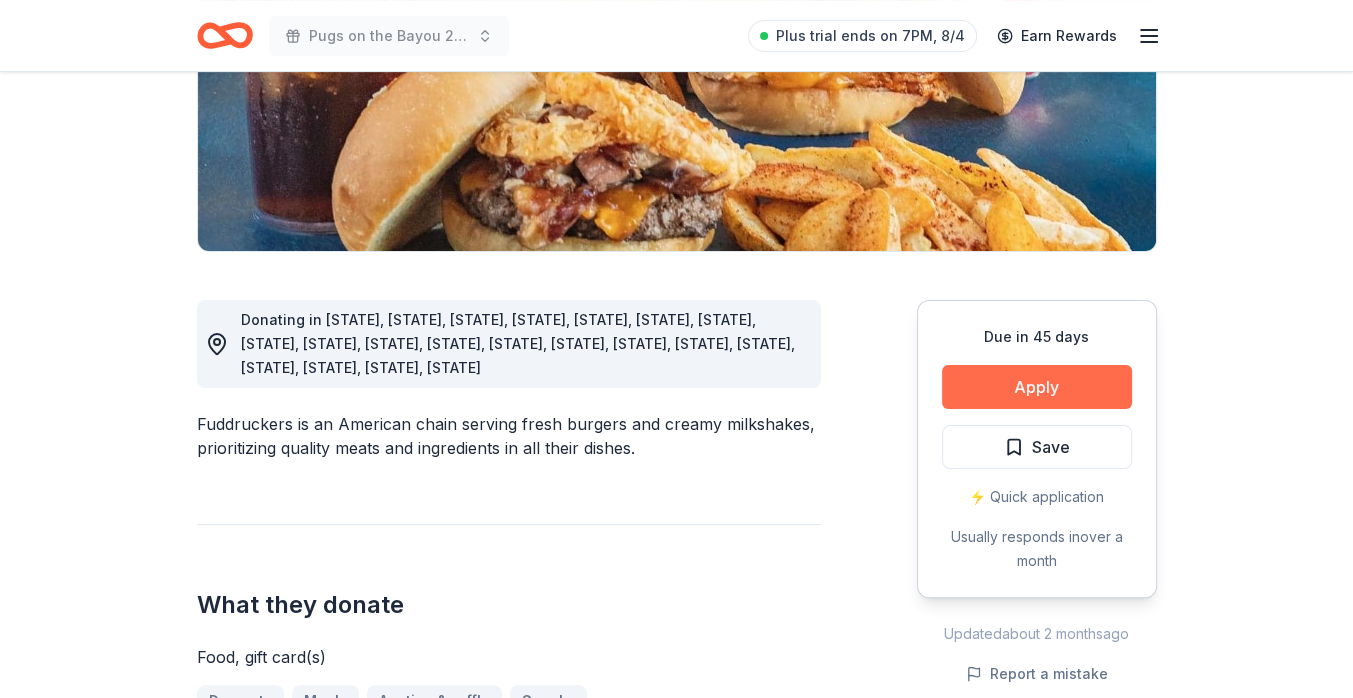 click on "Apply" at bounding box center (1037, 387) 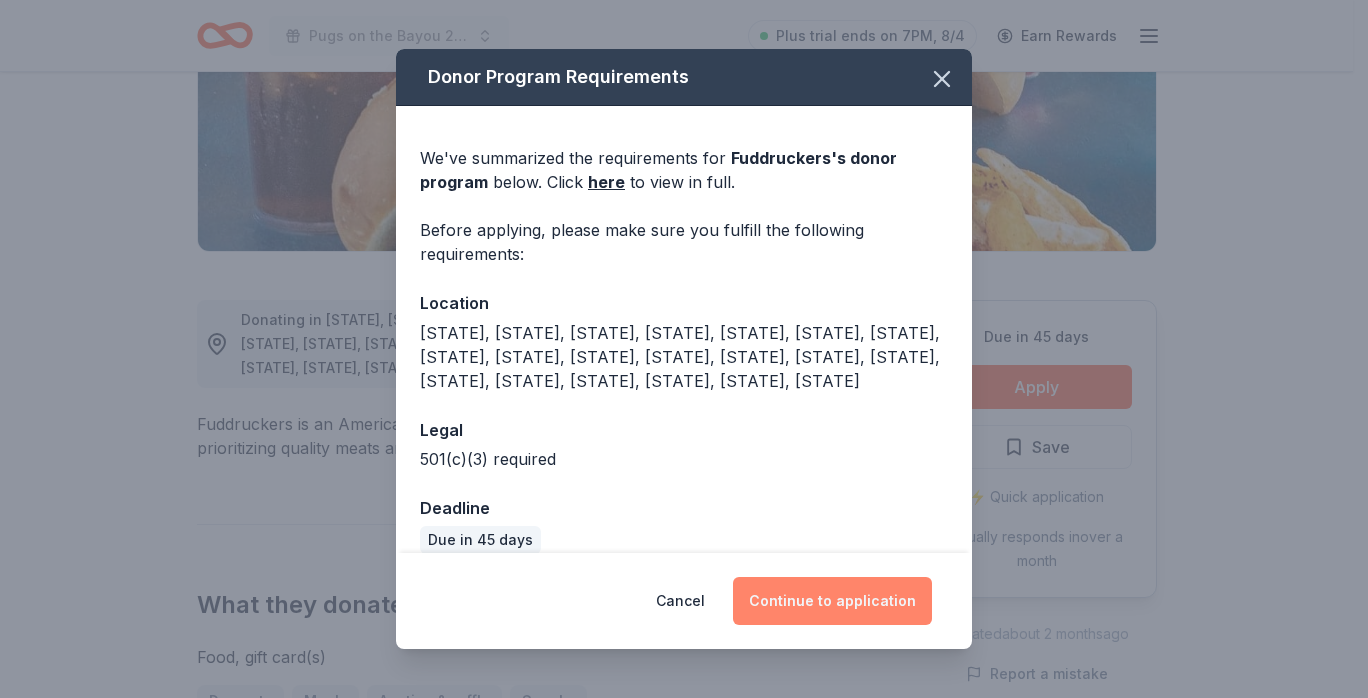 click on "Continue to application" at bounding box center [832, 601] 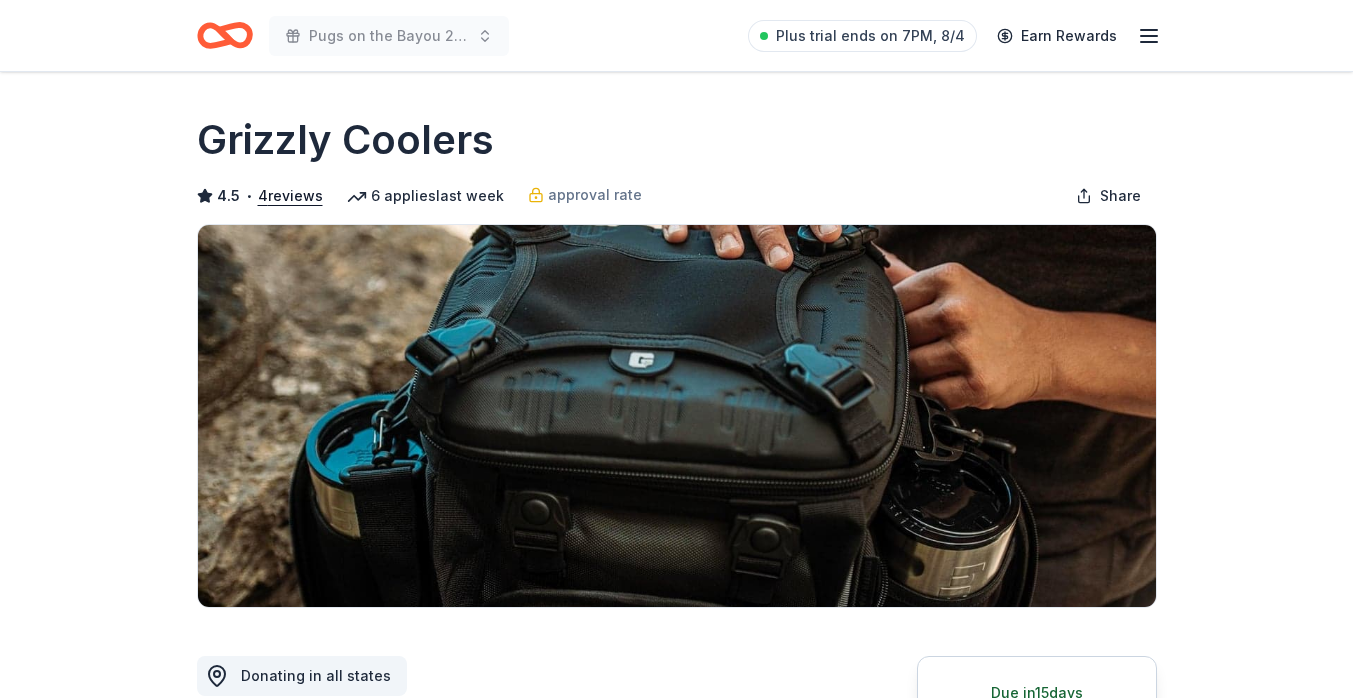 scroll, scrollTop: 0, scrollLeft: 0, axis: both 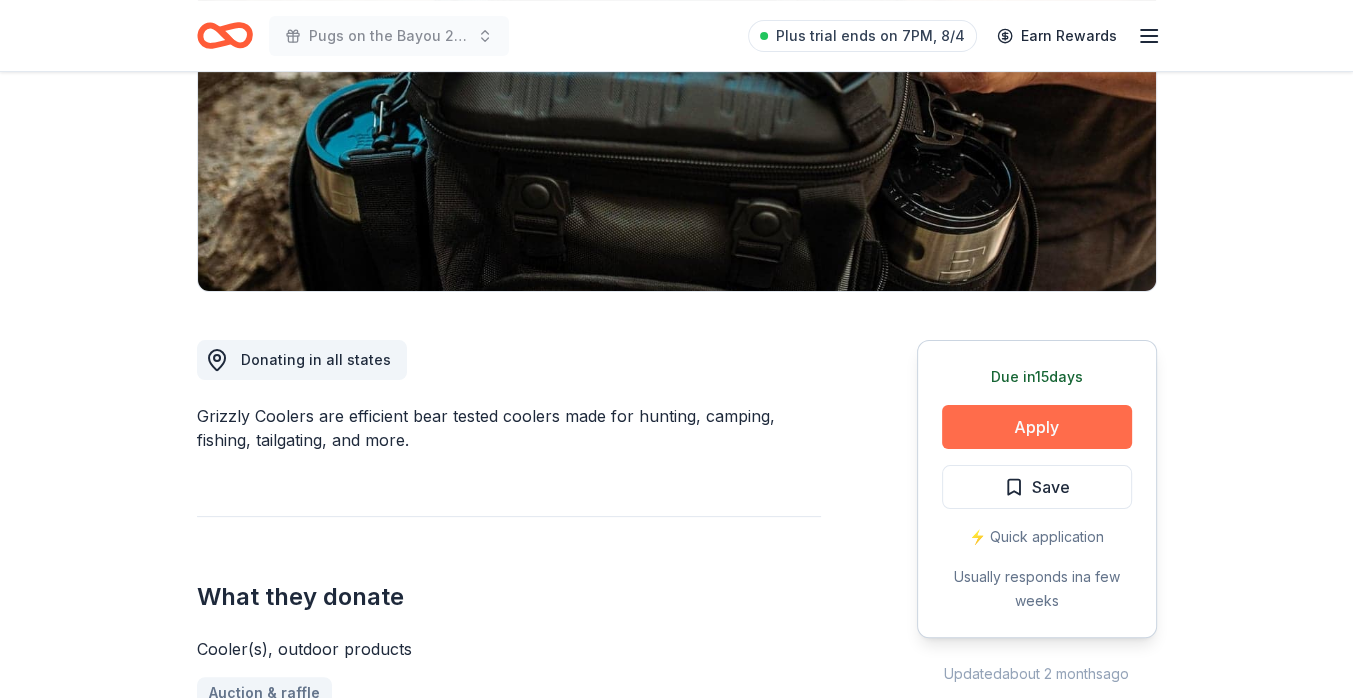 click on "Apply" at bounding box center [1037, 427] 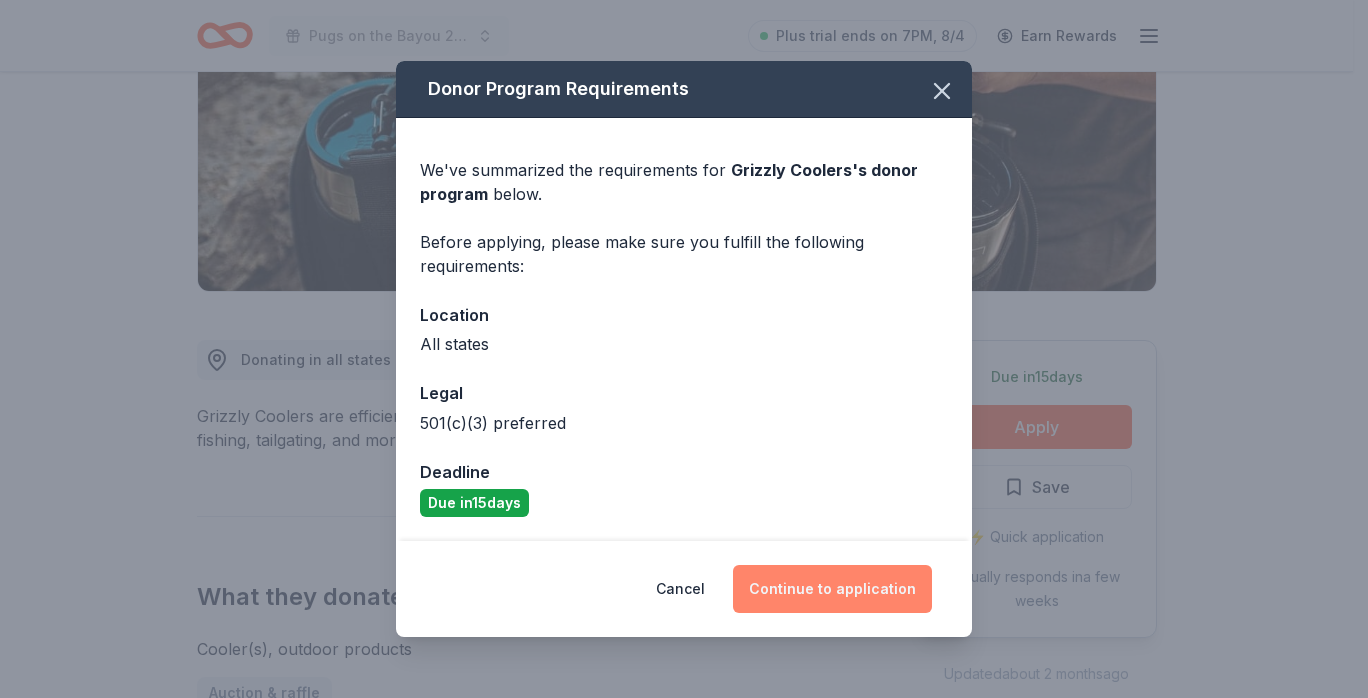 click on "Continue to application" at bounding box center (832, 589) 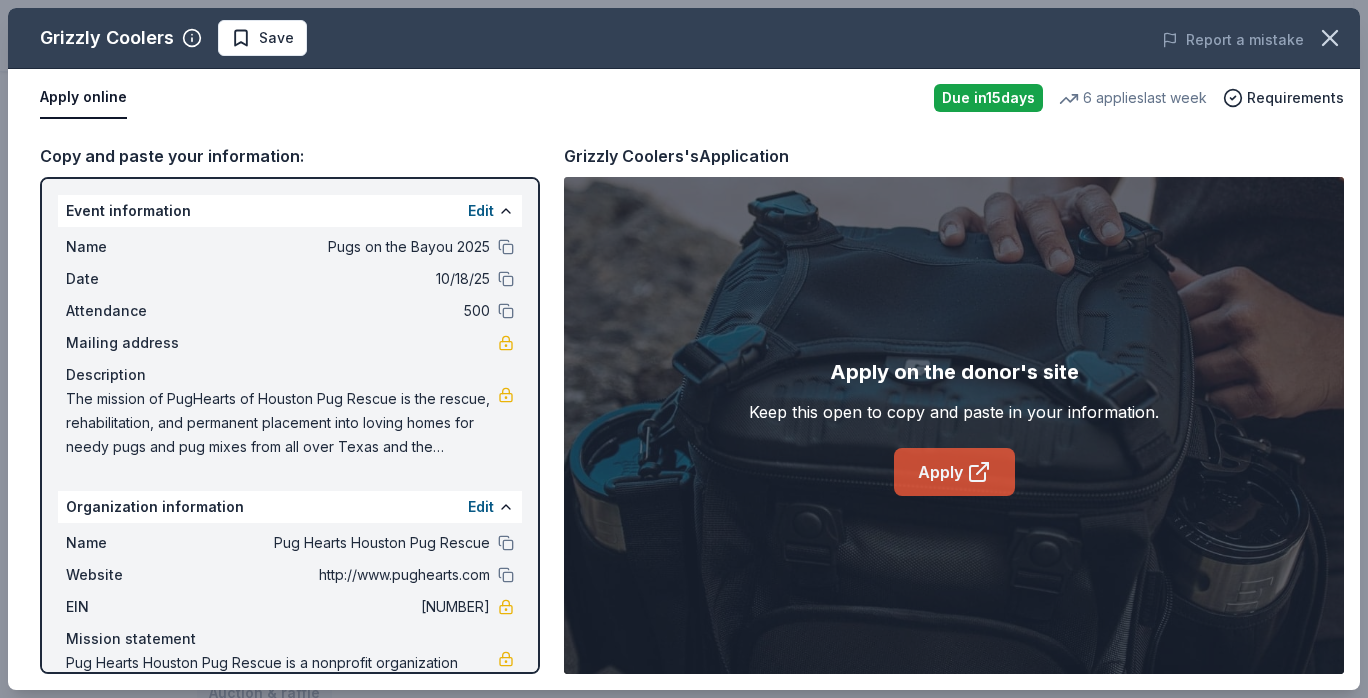 click on "Apply" at bounding box center [954, 472] 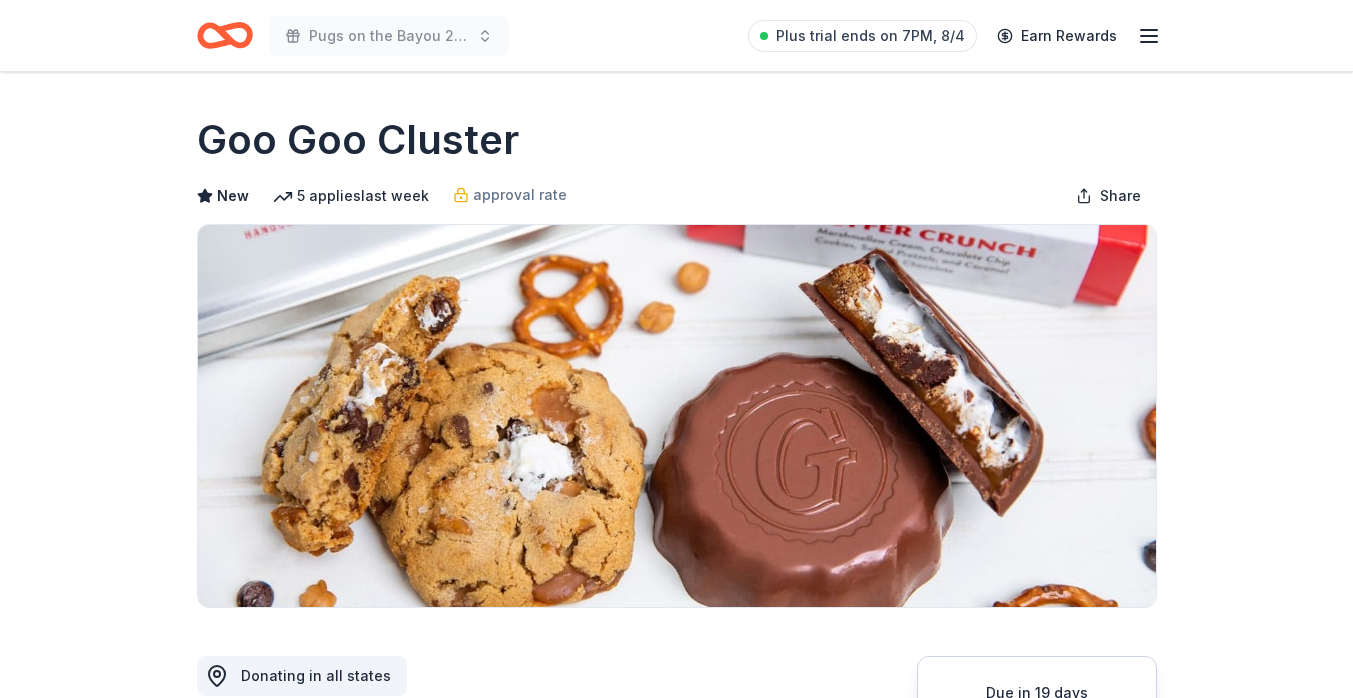 scroll, scrollTop: 0, scrollLeft: 0, axis: both 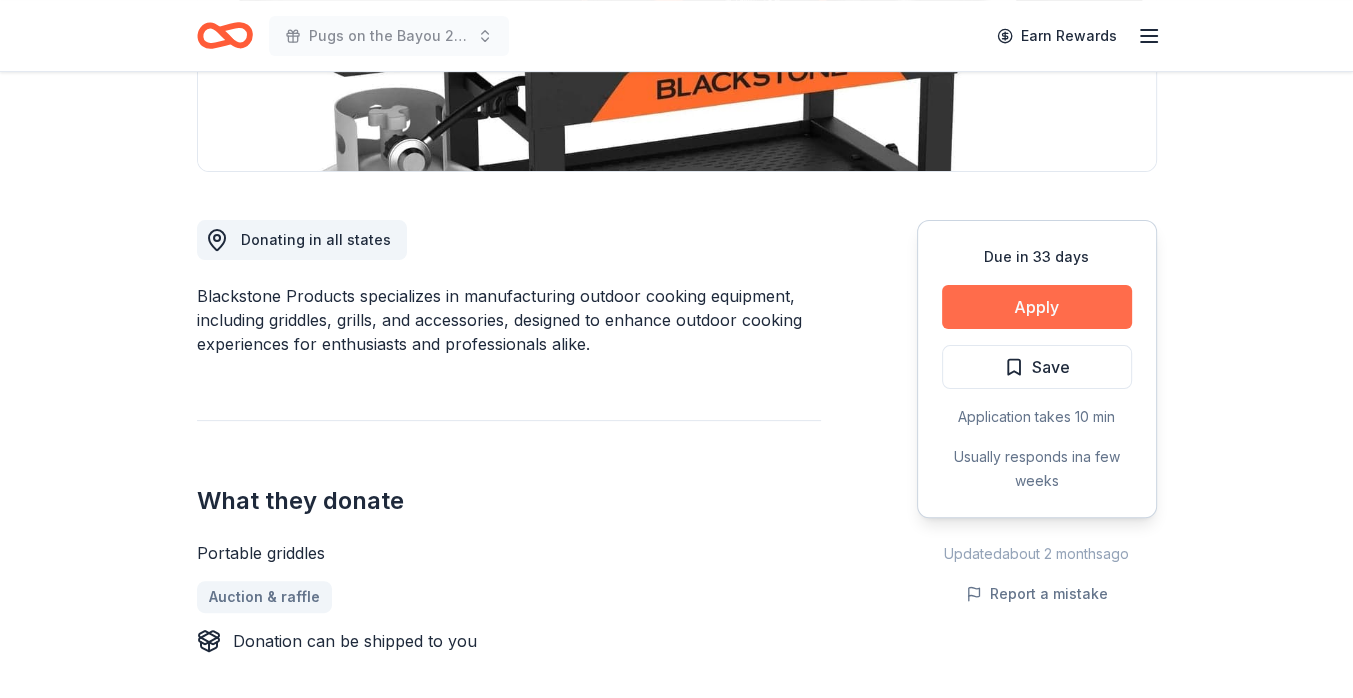 click on "Apply" at bounding box center [1037, 307] 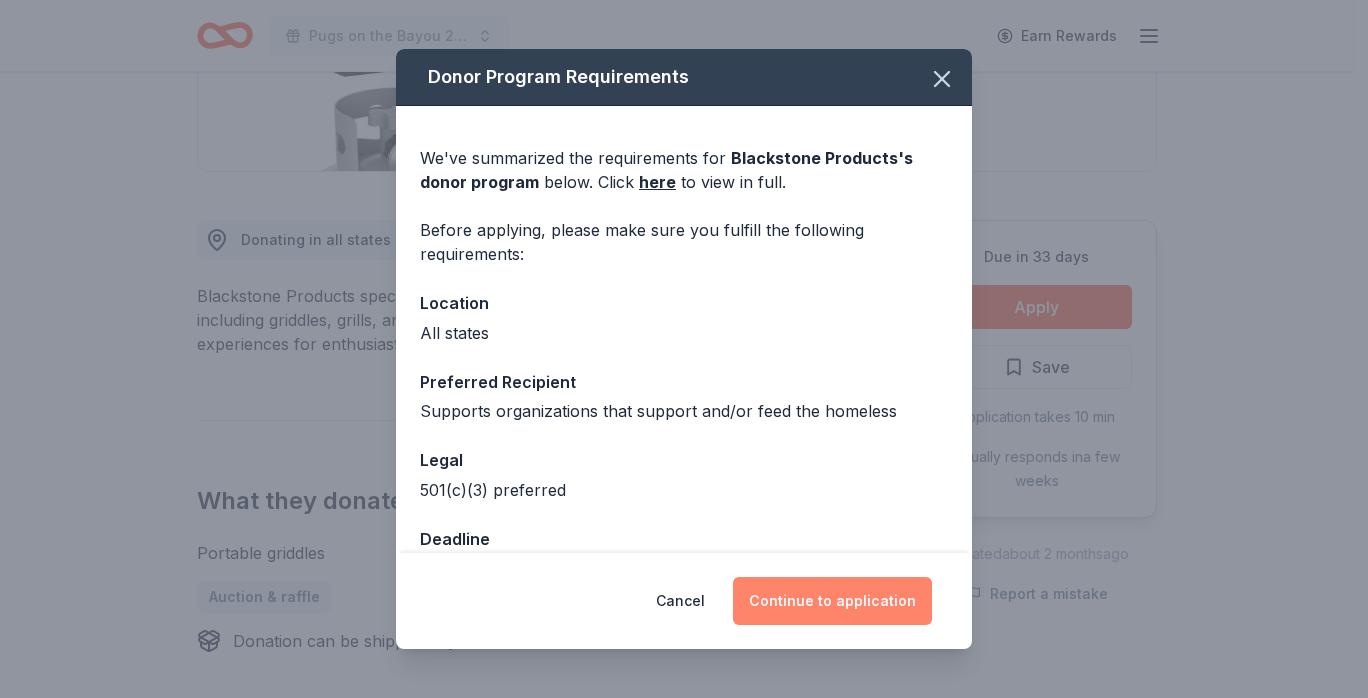 click on "Continue to application" at bounding box center (832, 601) 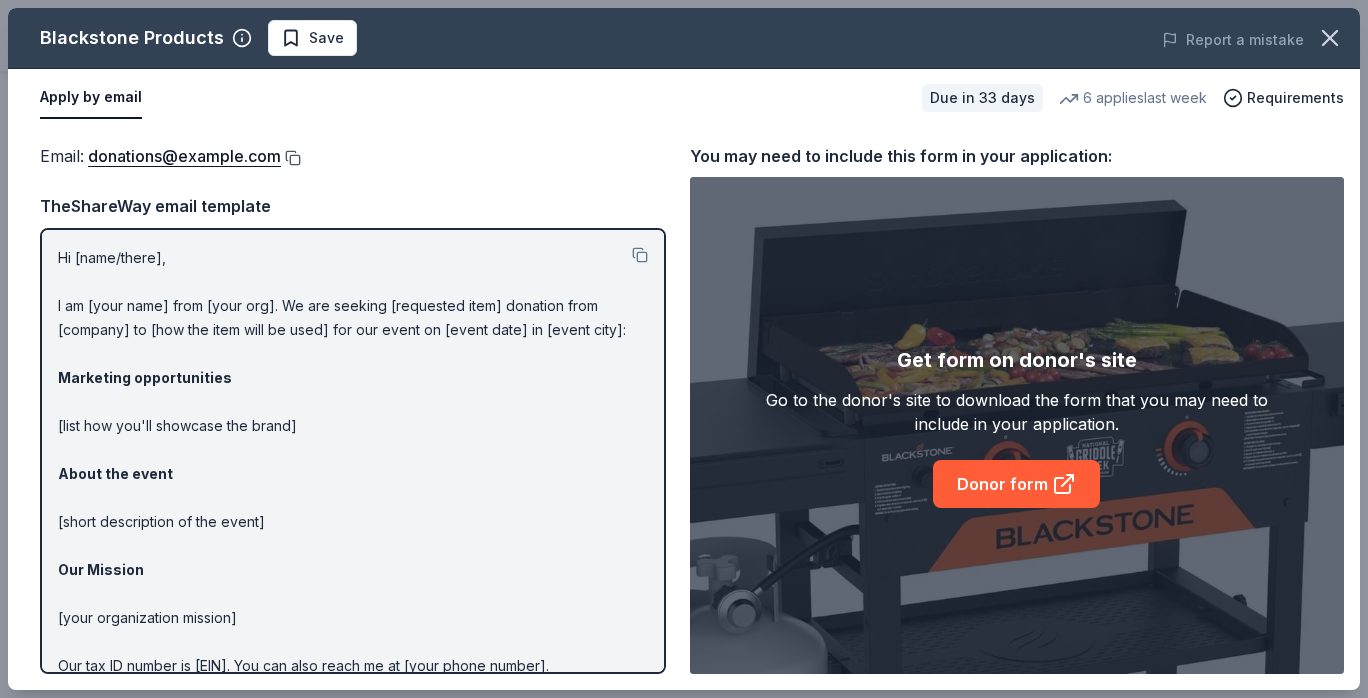 click at bounding box center (291, 158) 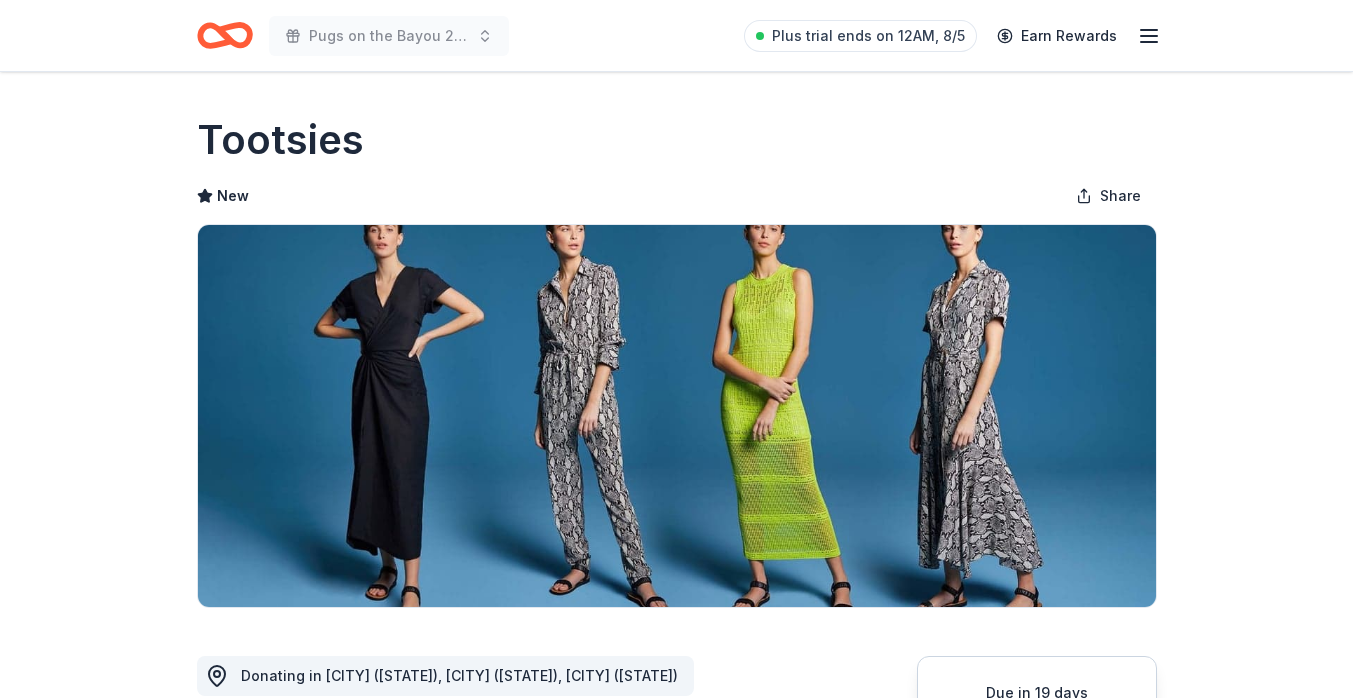 scroll, scrollTop: 0, scrollLeft: 0, axis: both 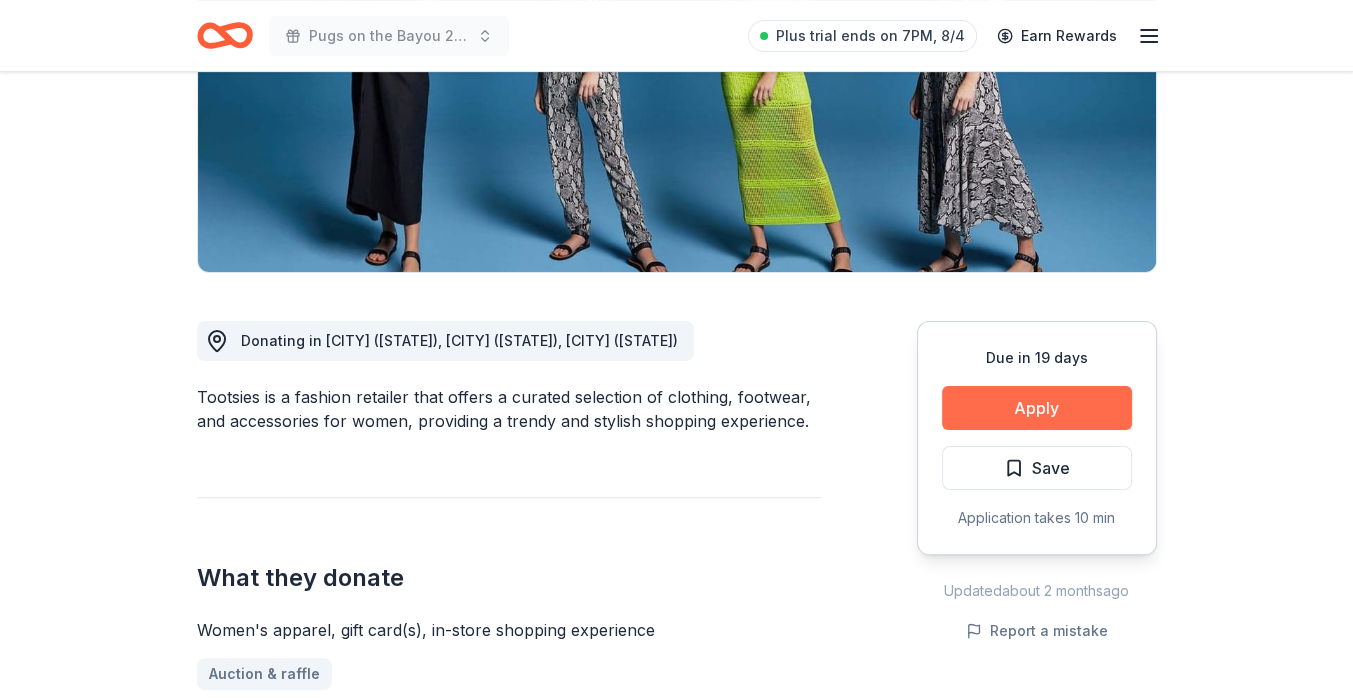 click on "Apply" at bounding box center (1037, 408) 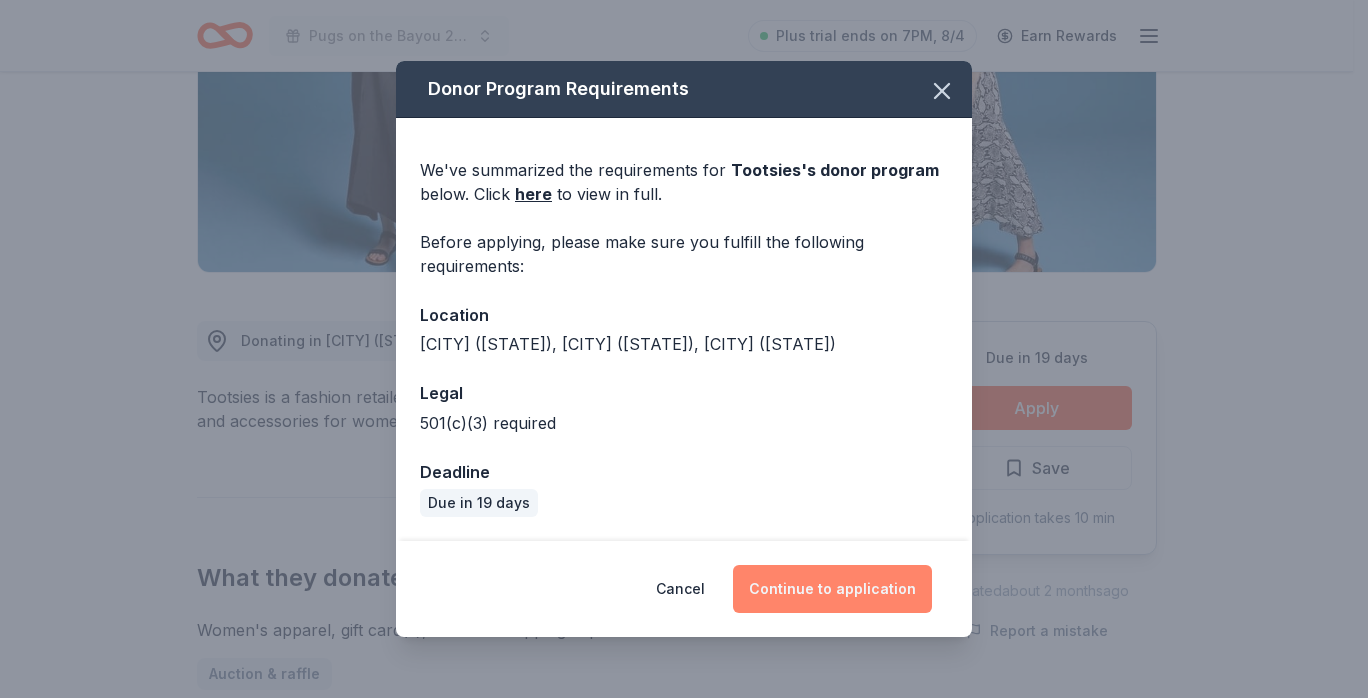 click on "Continue to application" at bounding box center (832, 589) 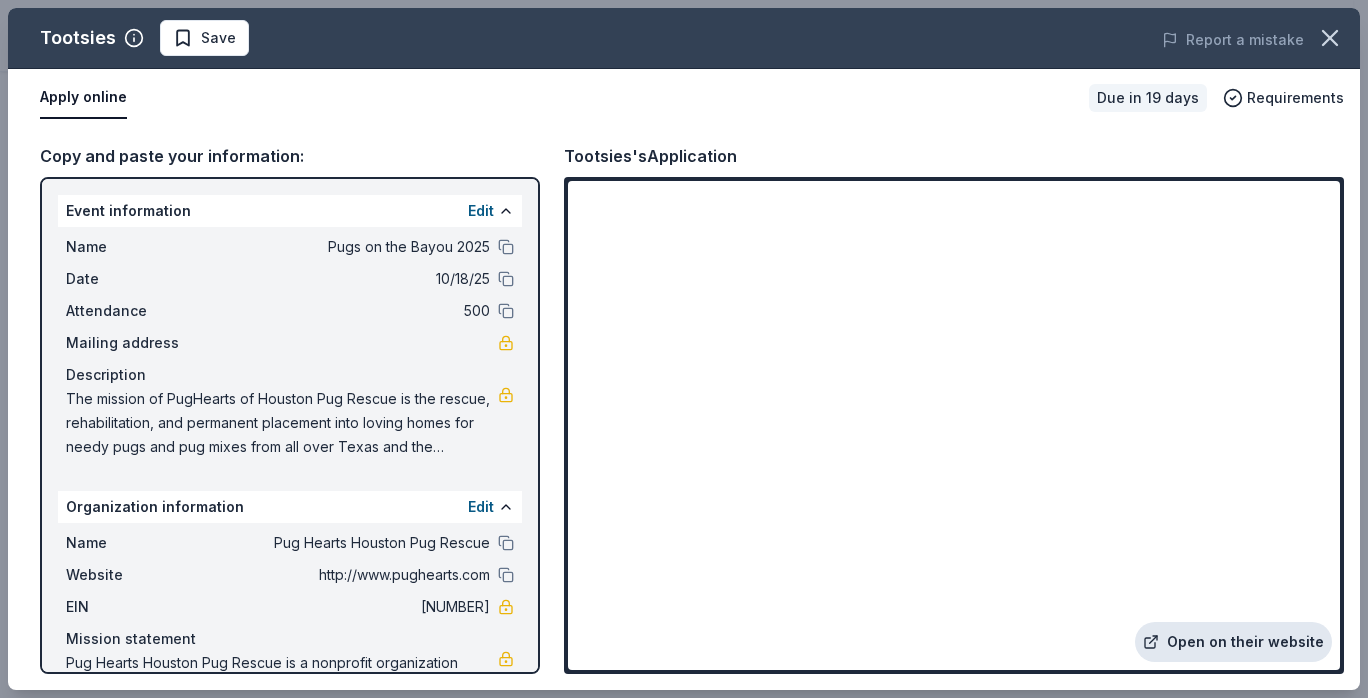 click on "Open on their website" at bounding box center (1233, 642) 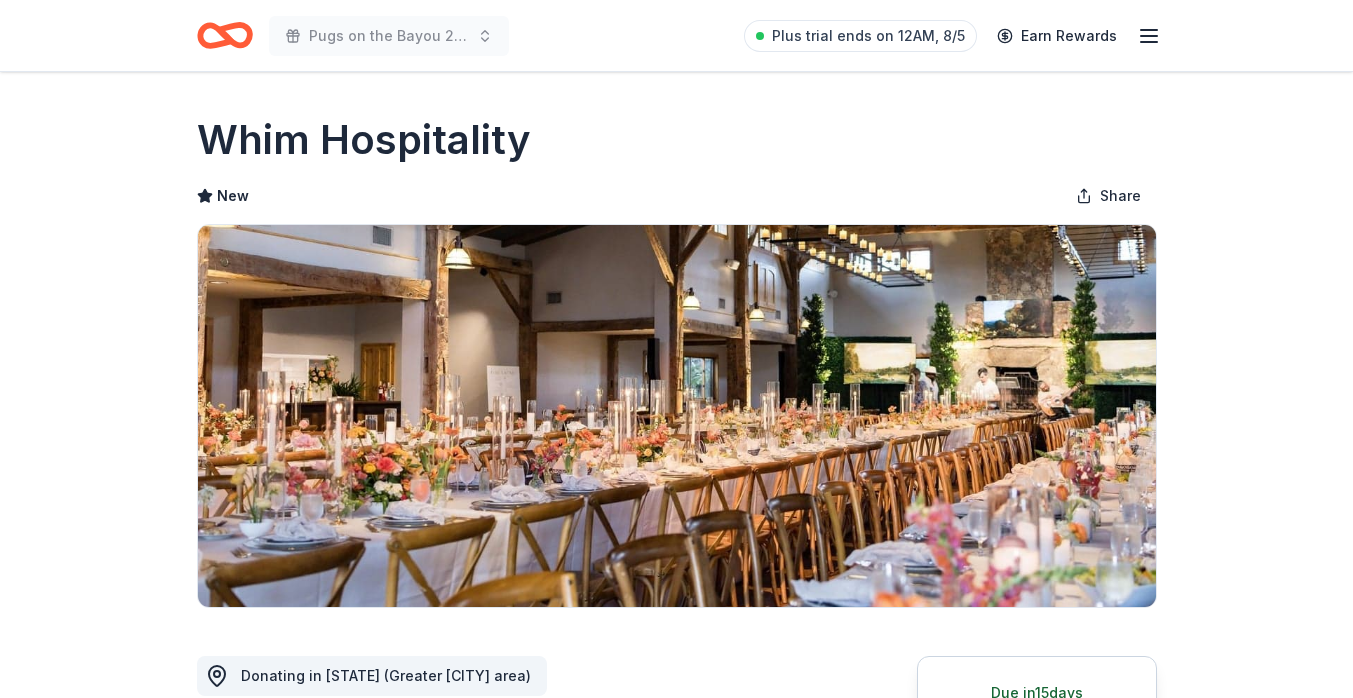 scroll, scrollTop: 0, scrollLeft: 0, axis: both 